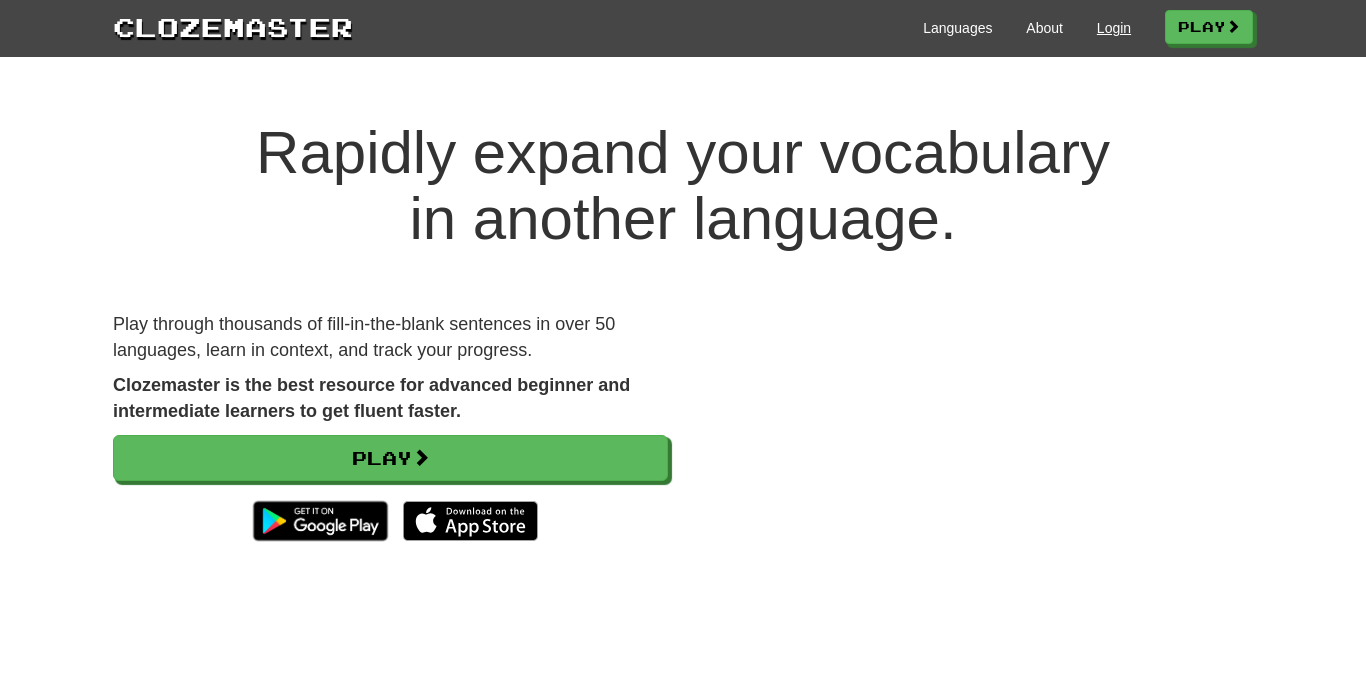 scroll, scrollTop: 0, scrollLeft: 0, axis: both 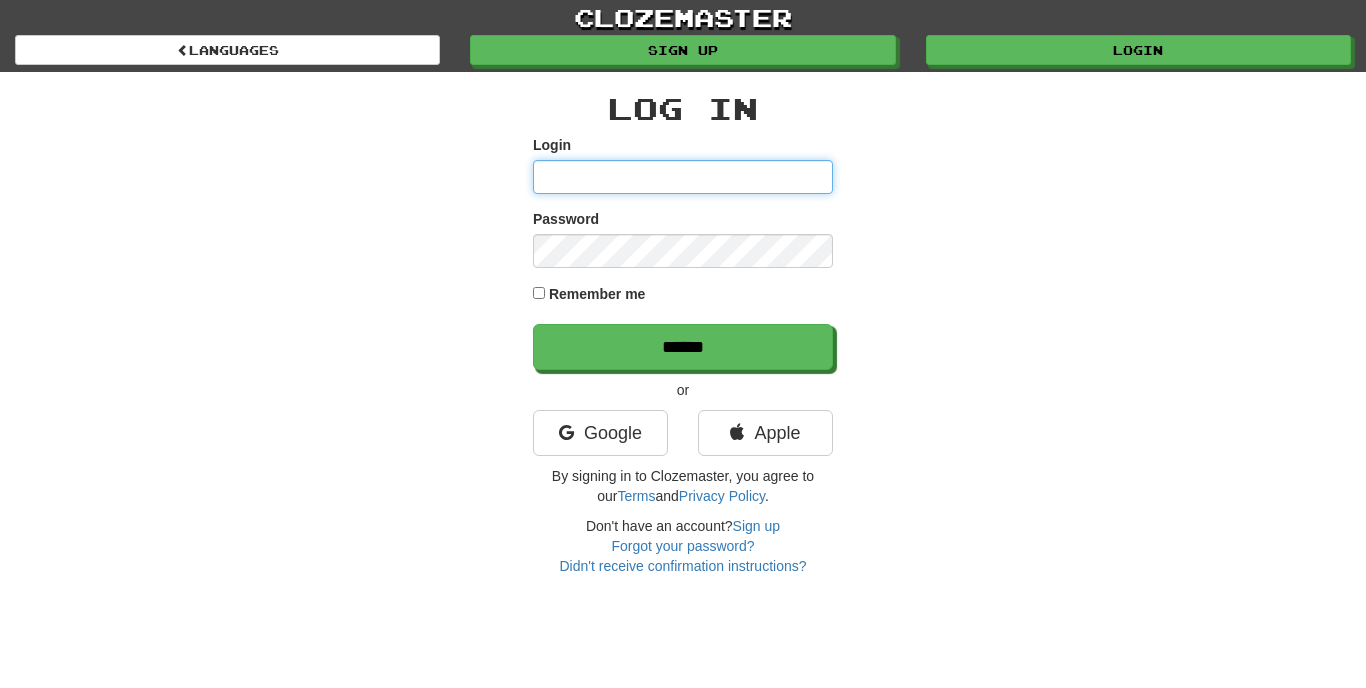 type on "**********" 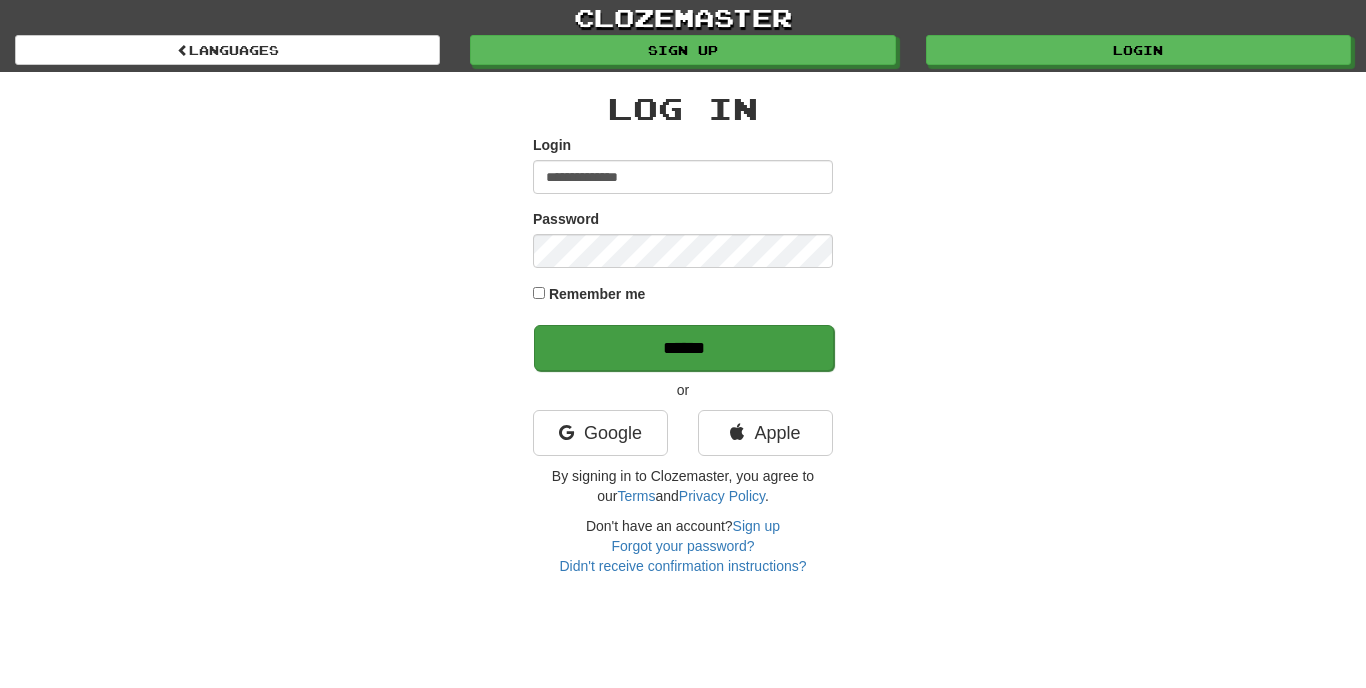 click on "******" at bounding box center (684, 348) 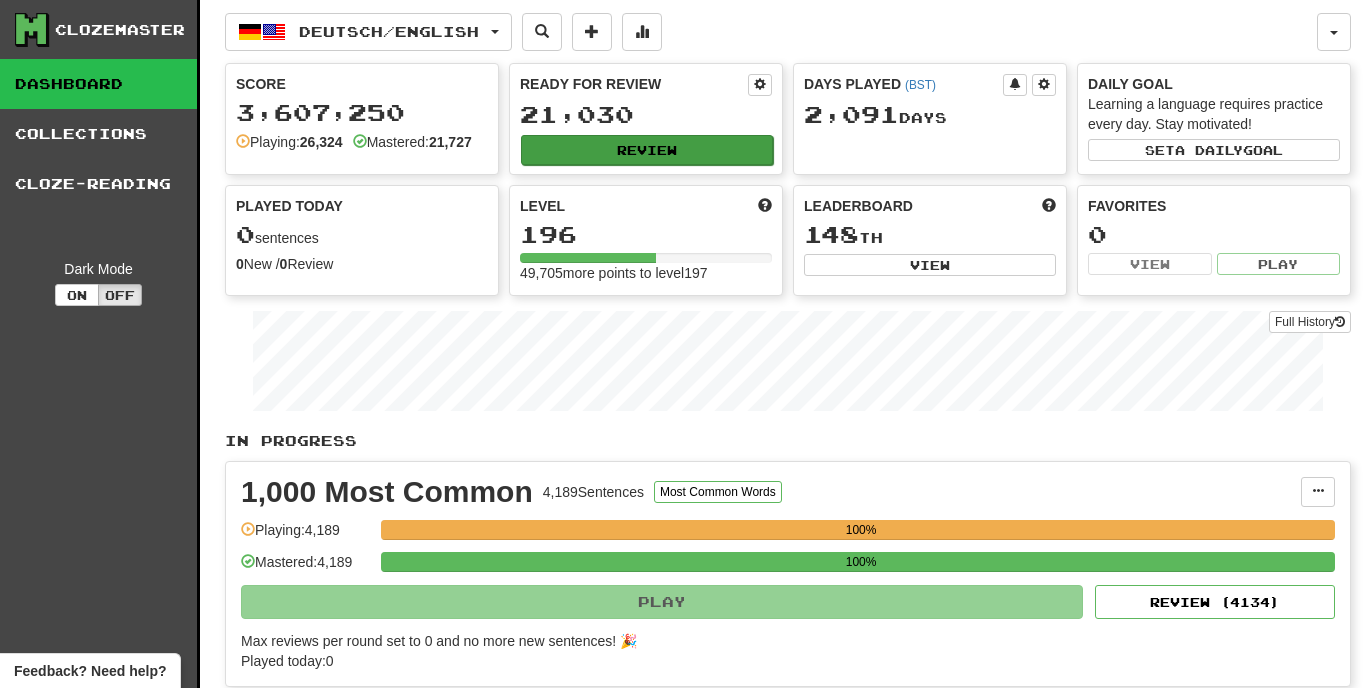 scroll, scrollTop: 0, scrollLeft: 0, axis: both 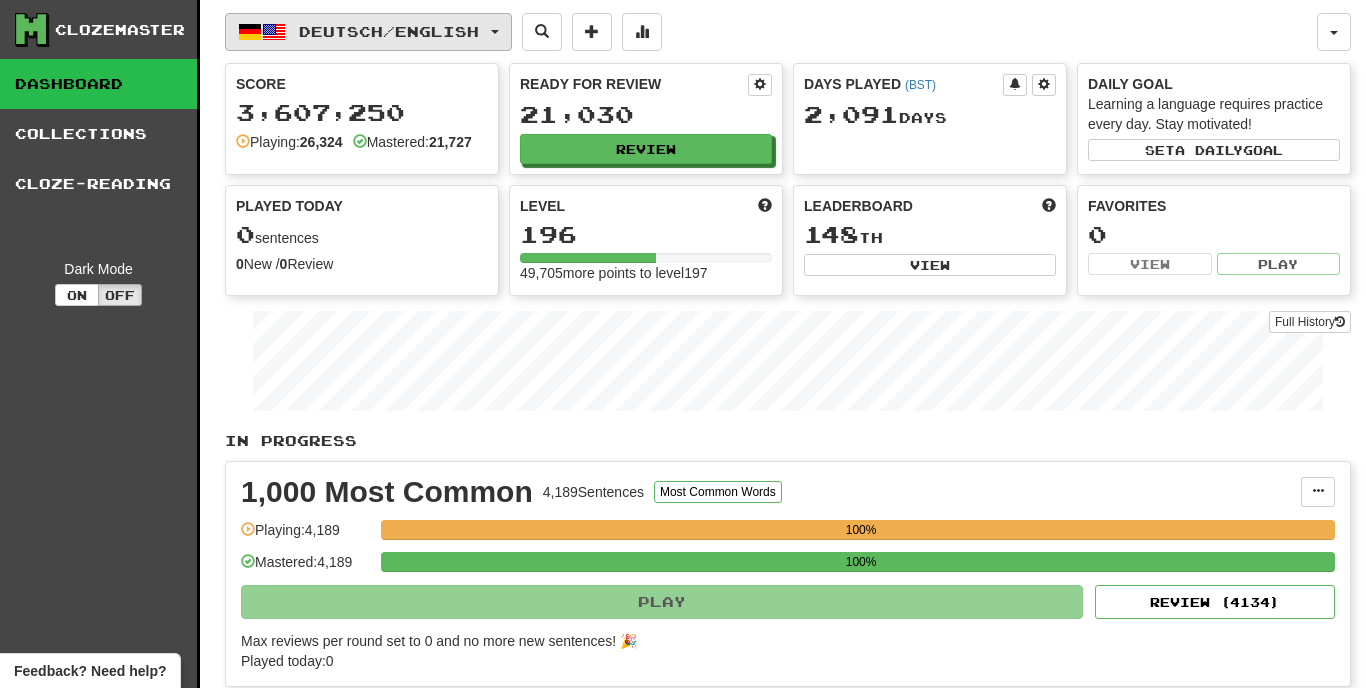 click on "Deutsch  /  English" at bounding box center [389, 31] 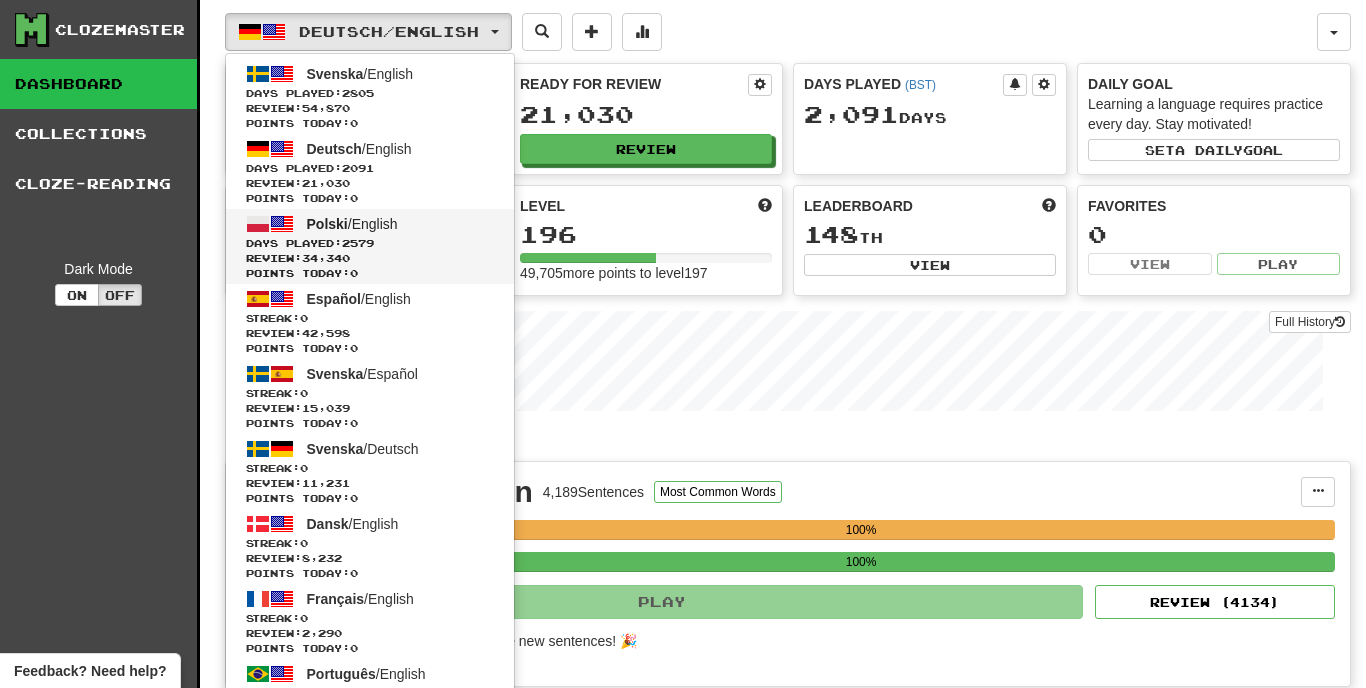 click on "Days Played:  2579" at bounding box center (370, 243) 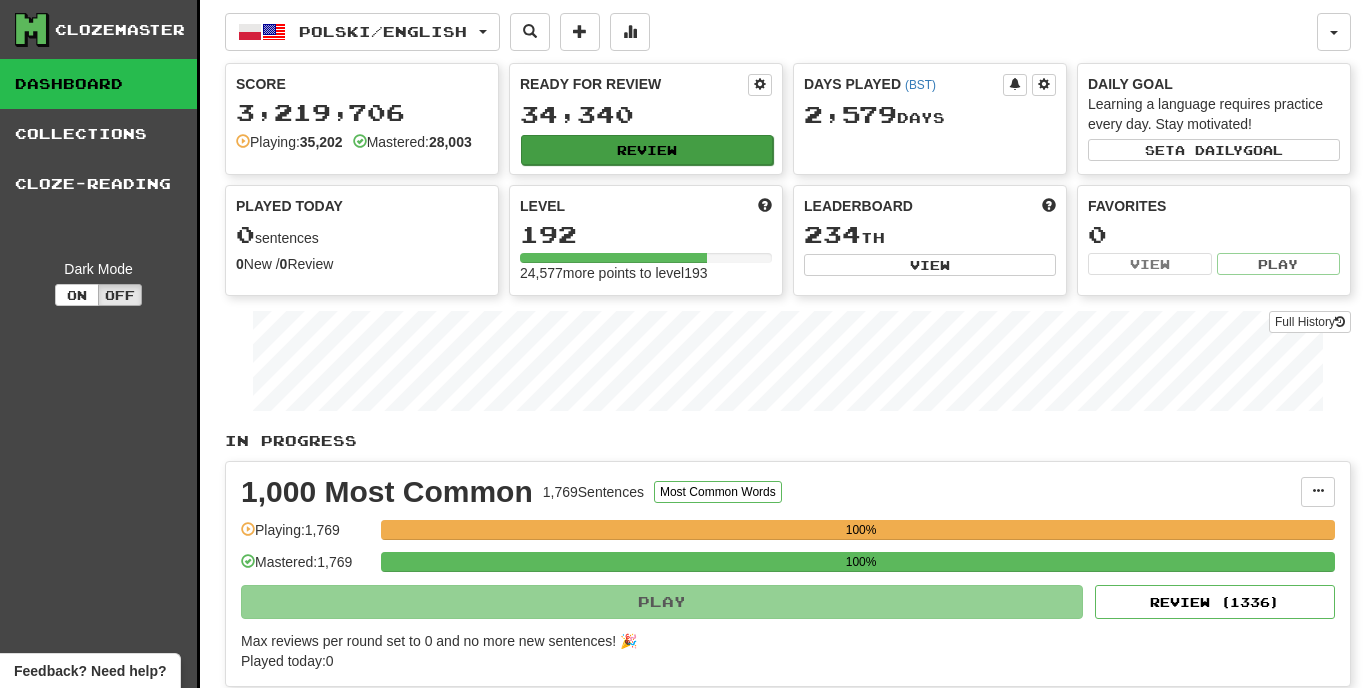 scroll, scrollTop: 0, scrollLeft: 0, axis: both 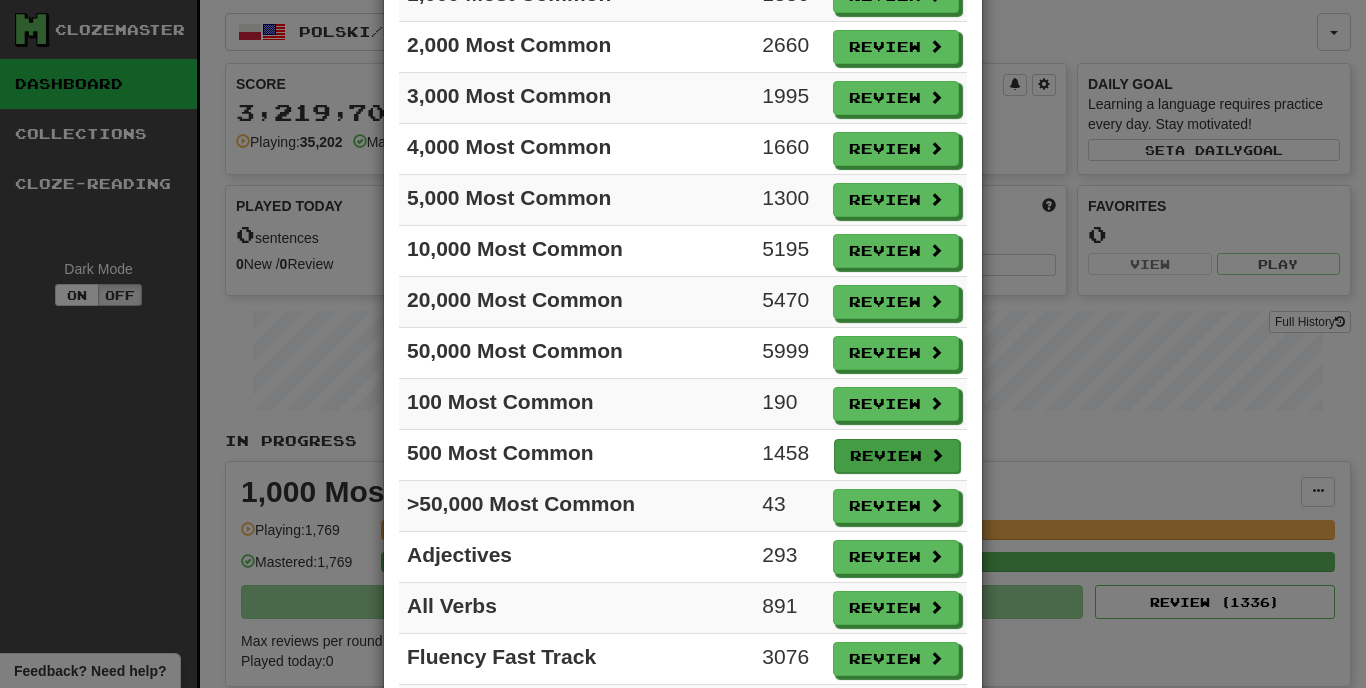 click on "Review" at bounding box center [897, 456] 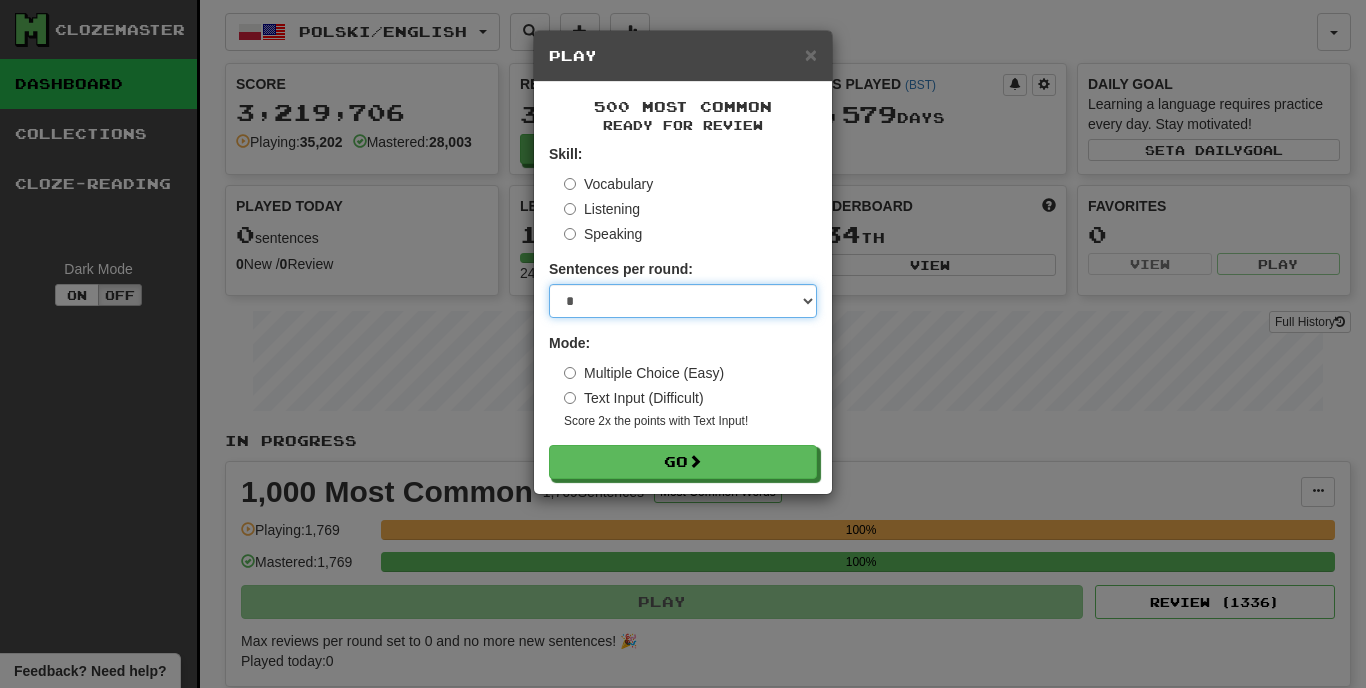select on "**" 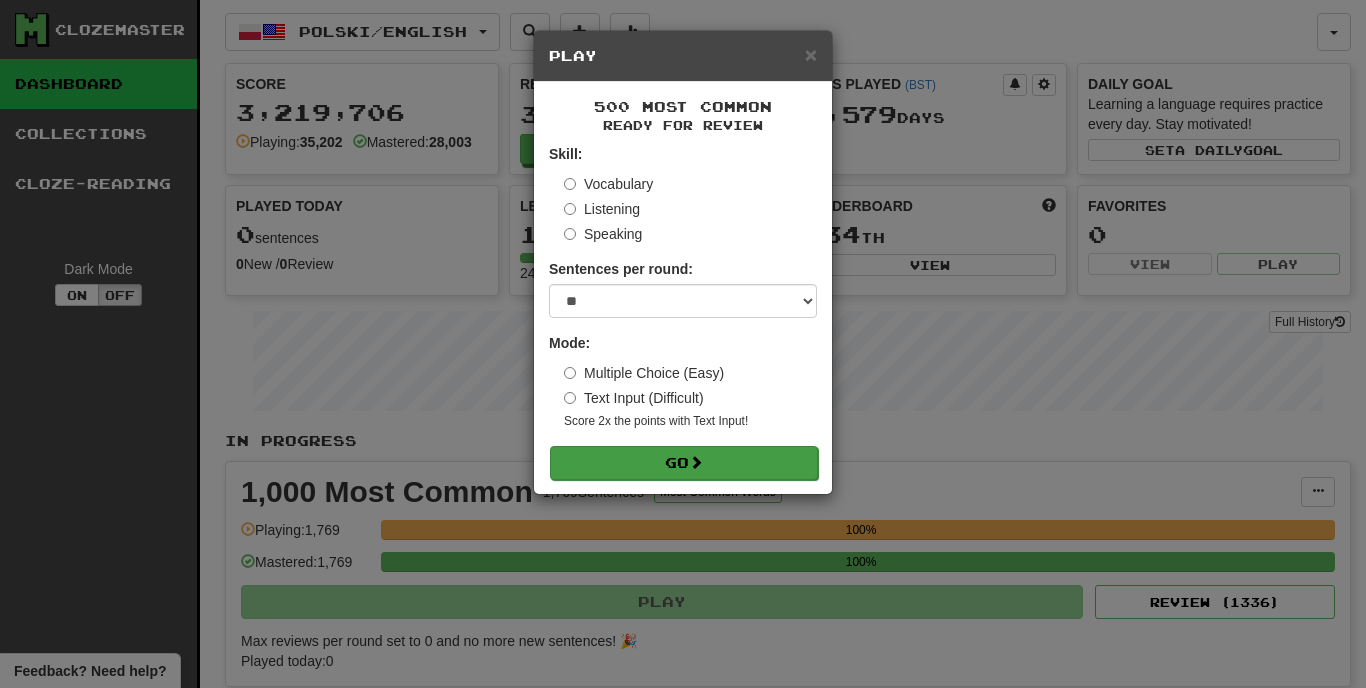click on "Go" at bounding box center (684, 463) 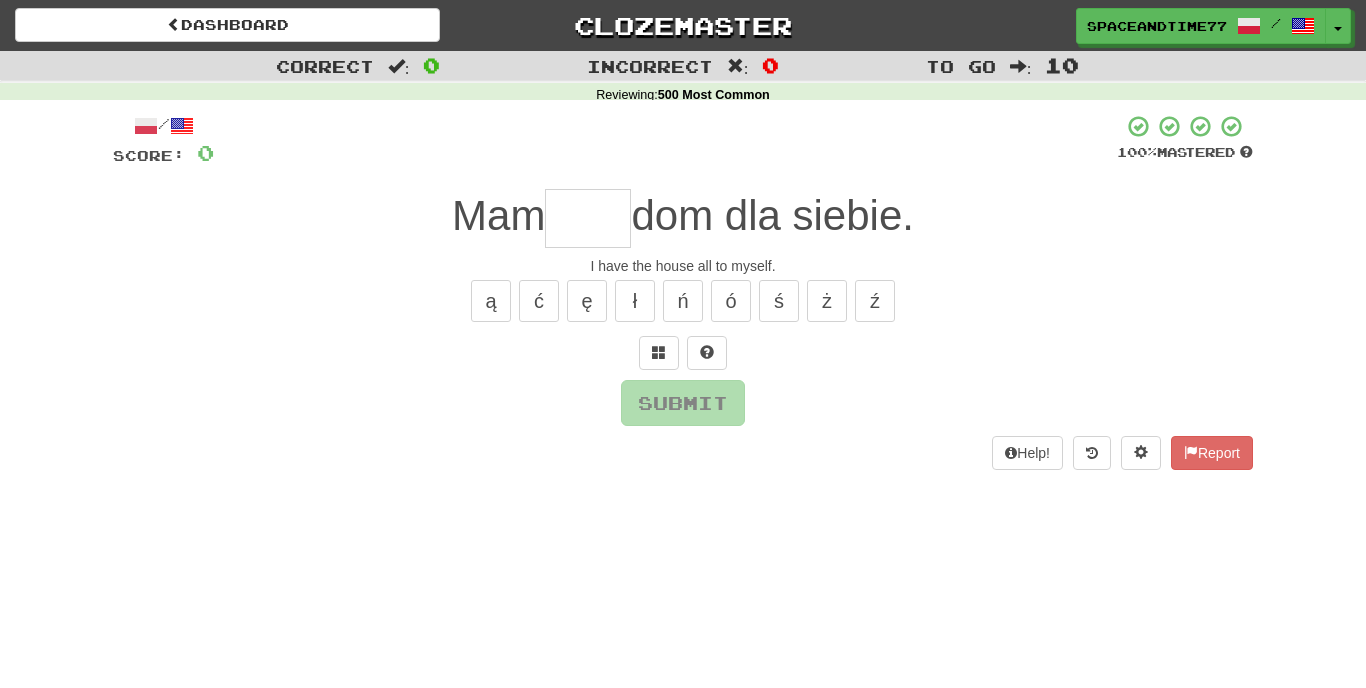 scroll, scrollTop: 0, scrollLeft: 0, axis: both 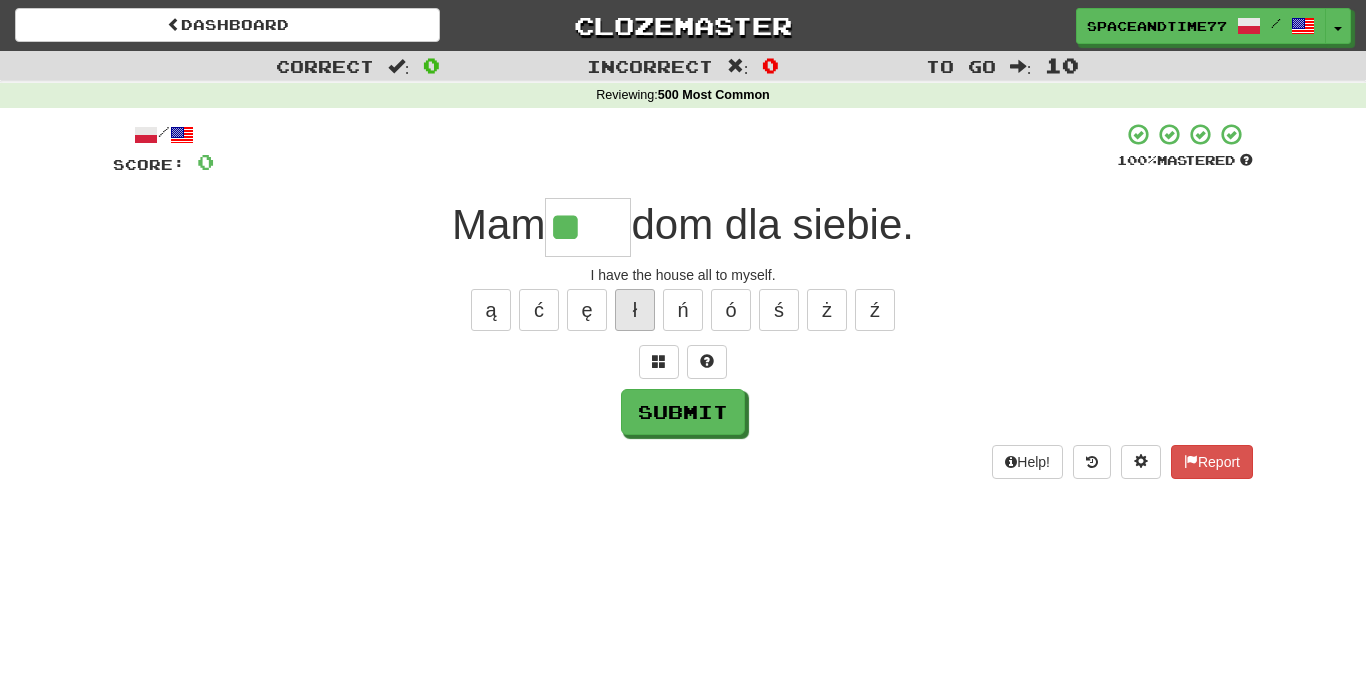 click on "ł" at bounding box center (635, 310) 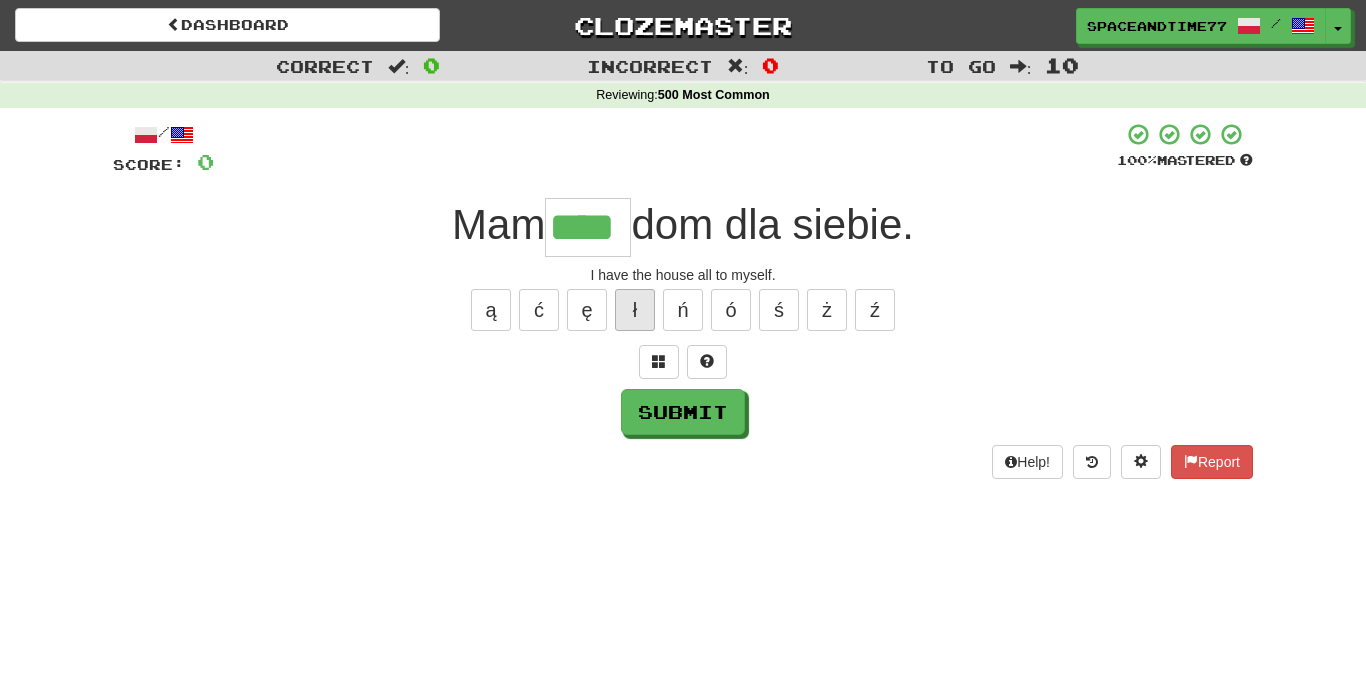 type on "****" 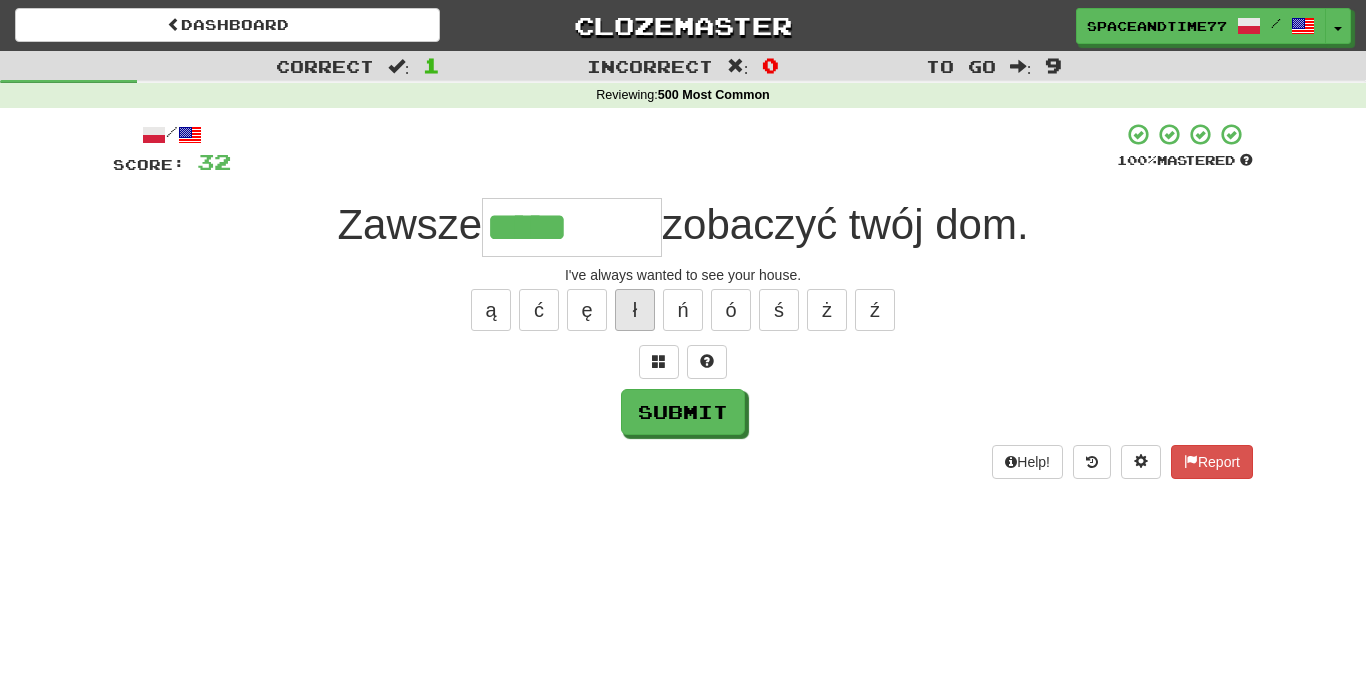 click on "ł" at bounding box center [635, 310] 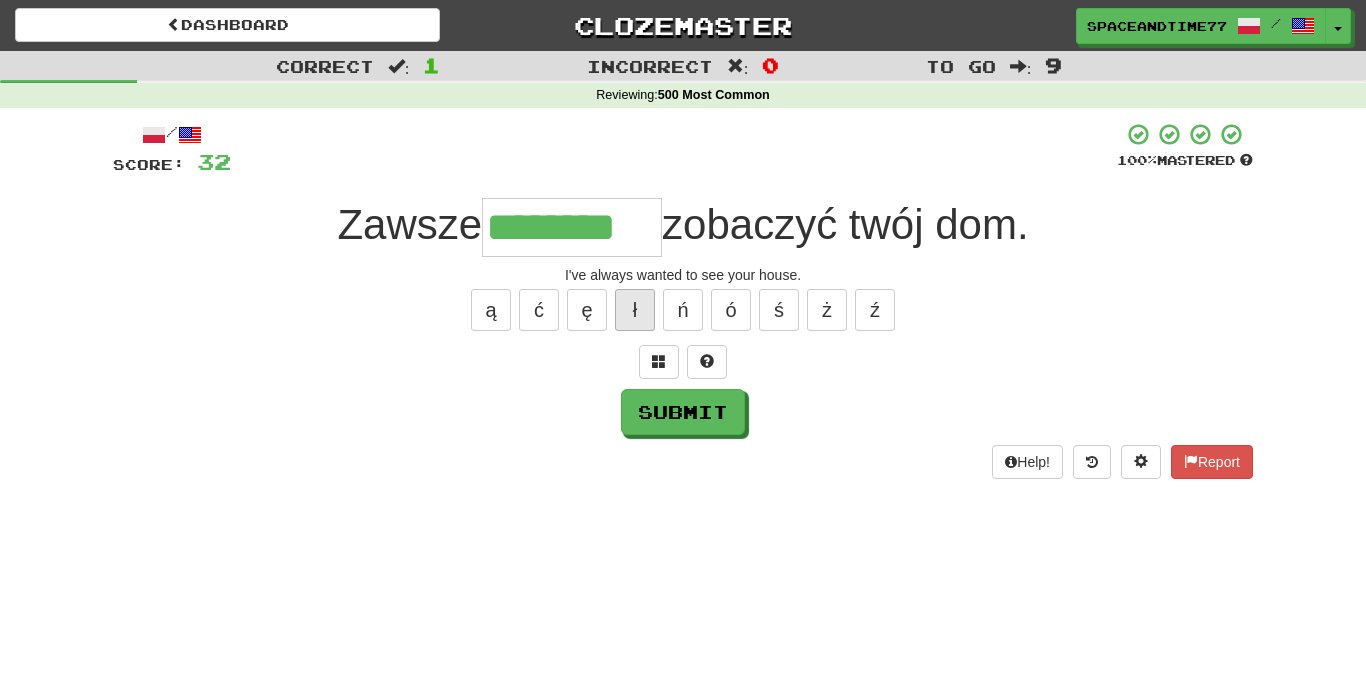 type on "********" 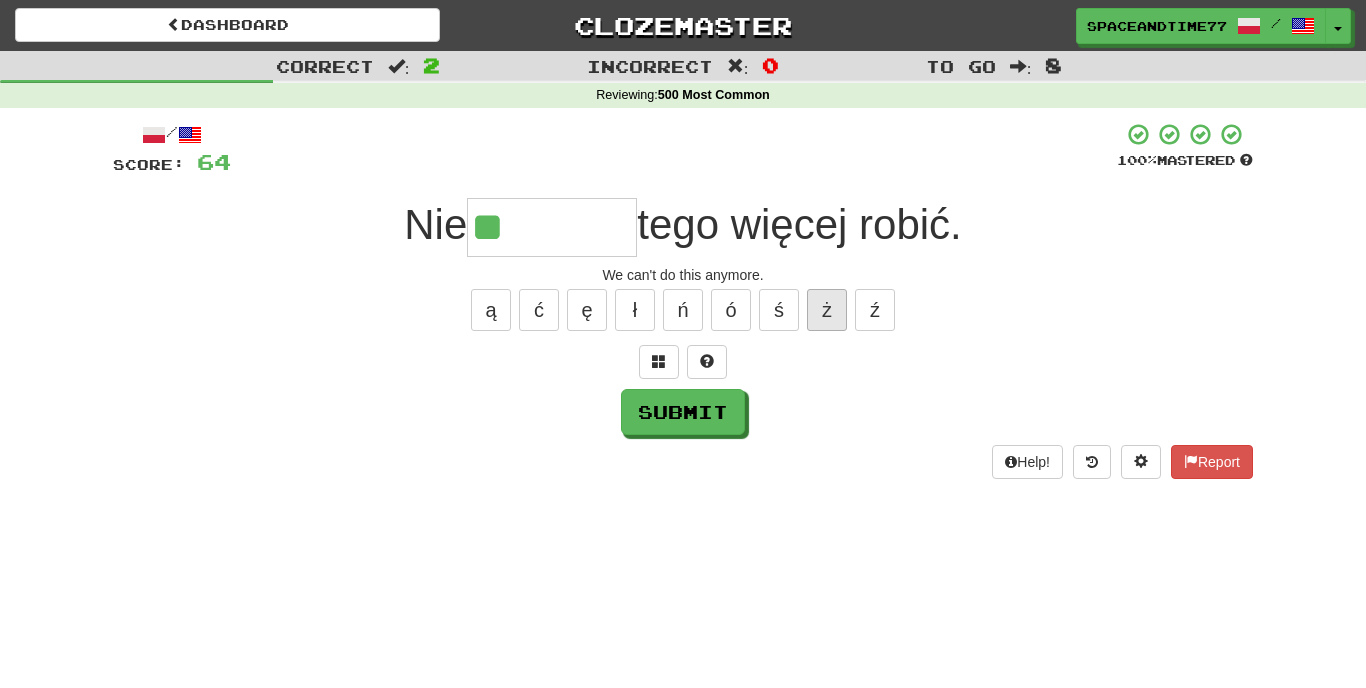 click on "ż" at bounding box center [827, 310] 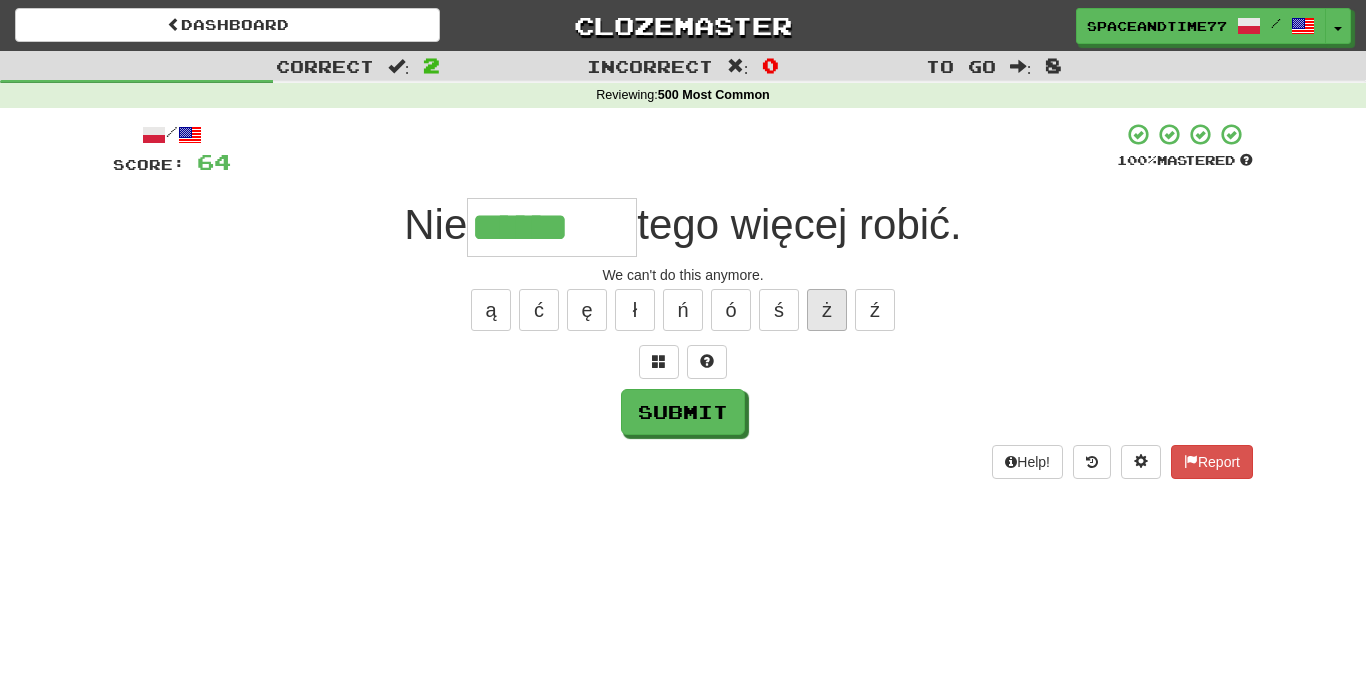 type on "******" 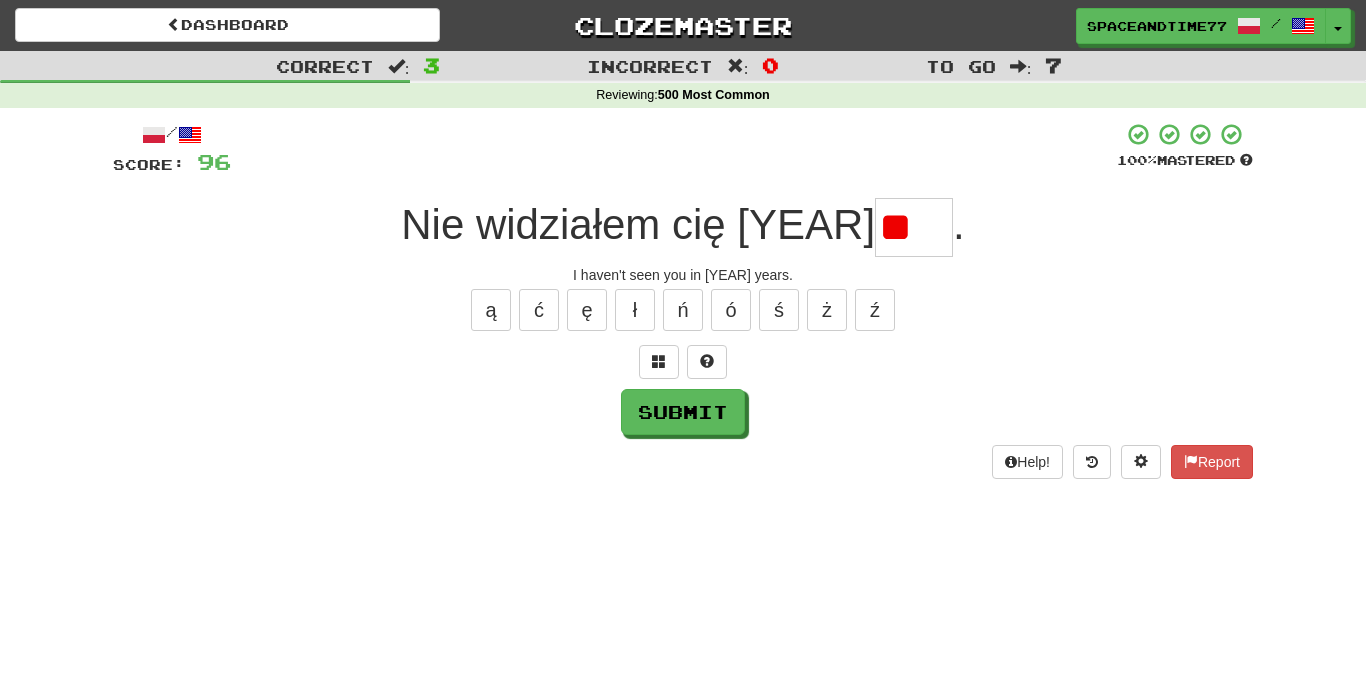 type on "*" 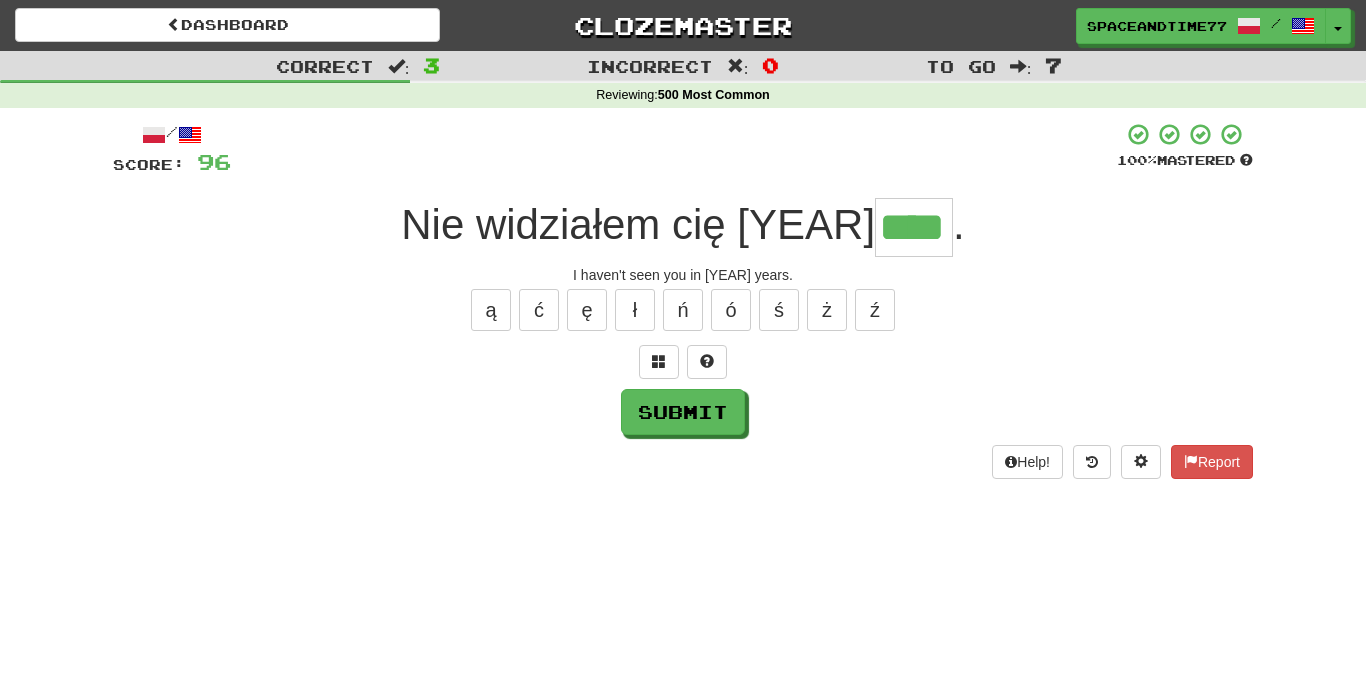 type on "****" 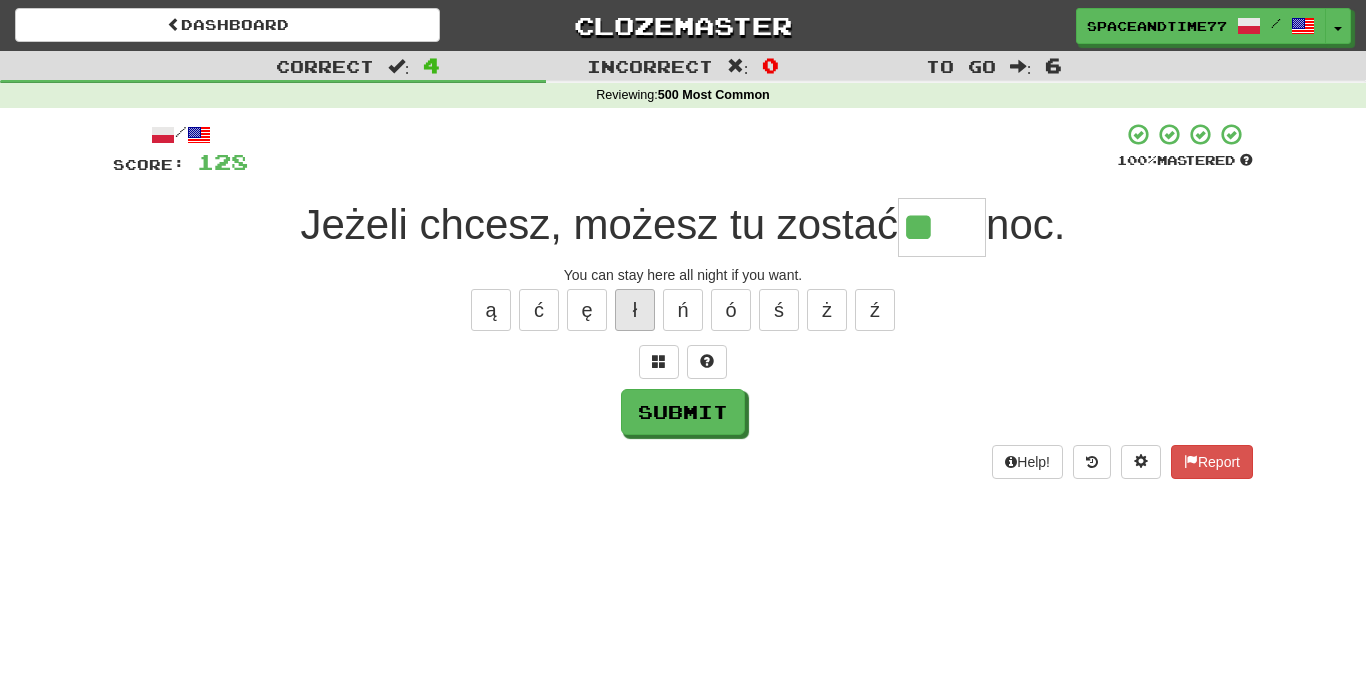 click on "ł" at bounding box center (635, 310) 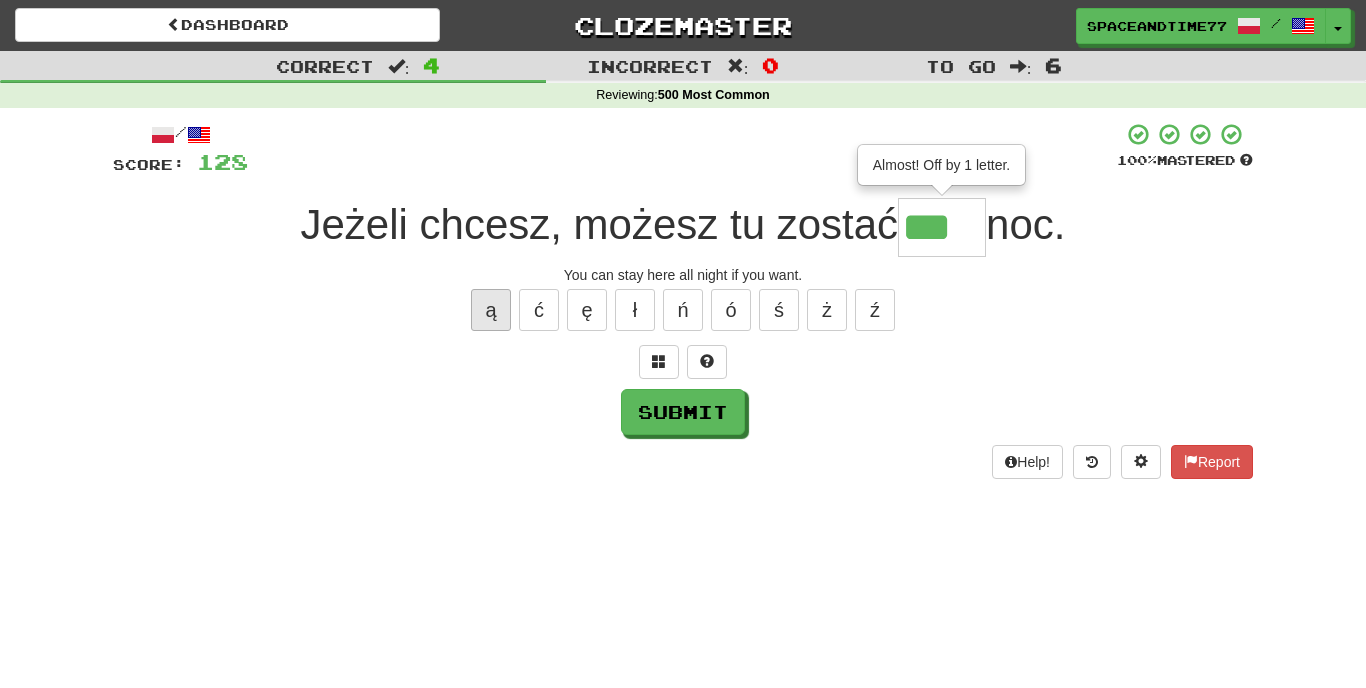 click on "ą" at bounding box center (491, 310) 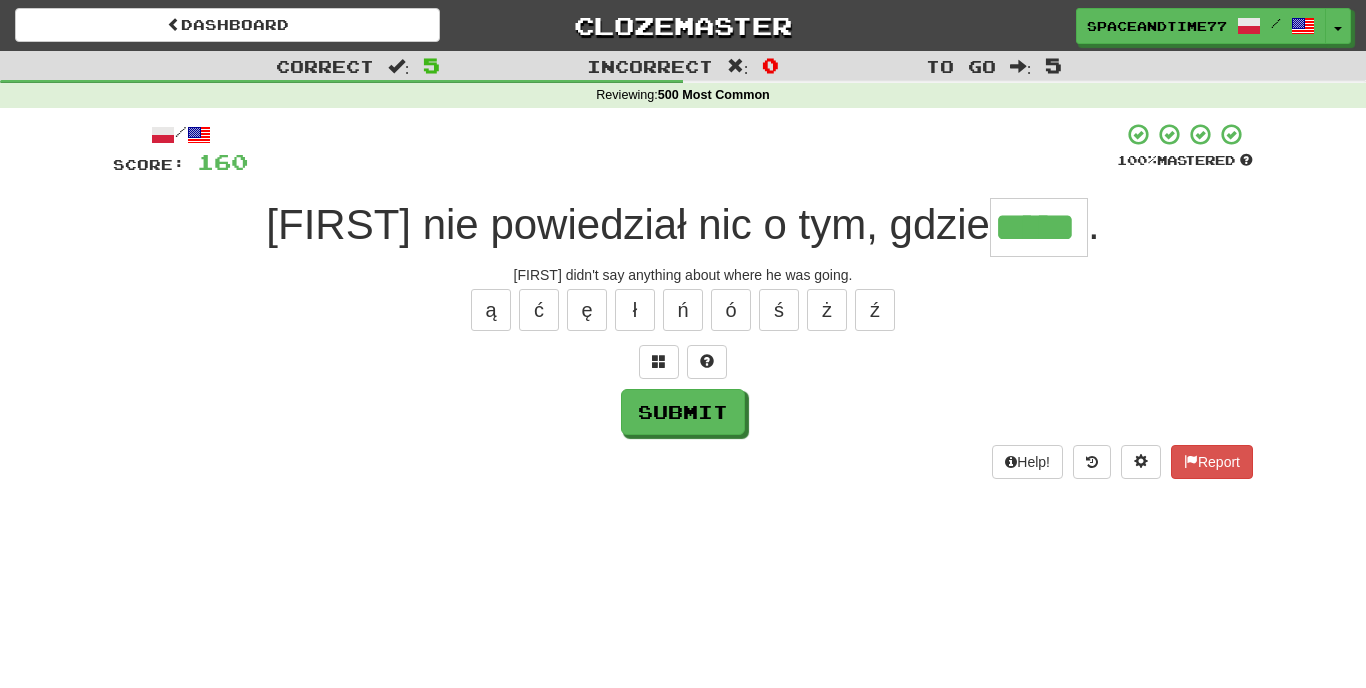 type on "*****" 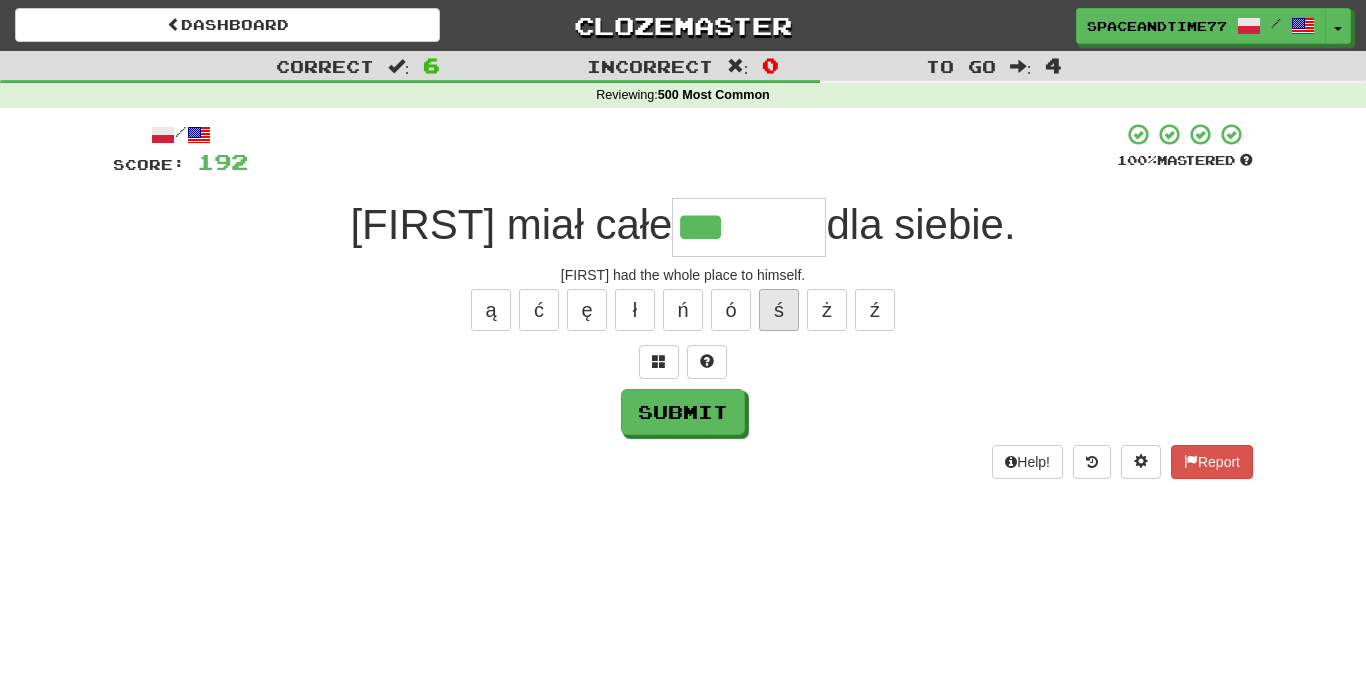 click on "ś" at bounding box center [779, 310] 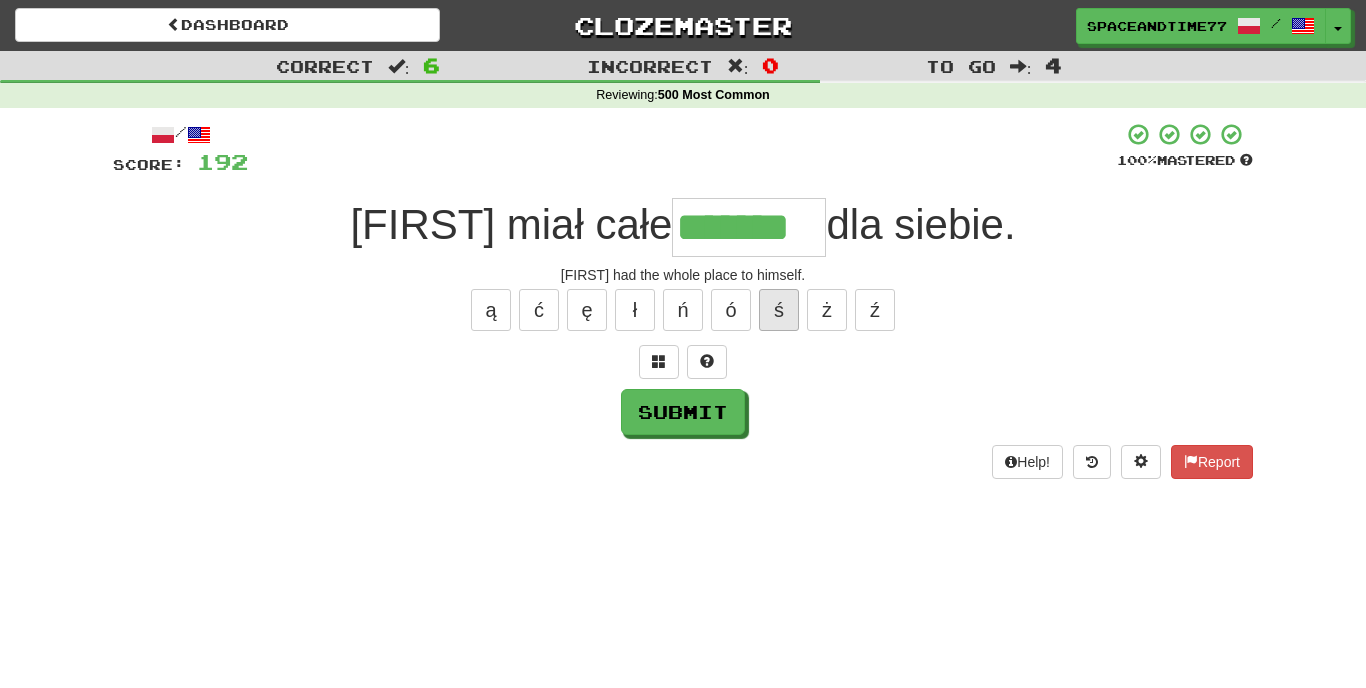 type on "*******" 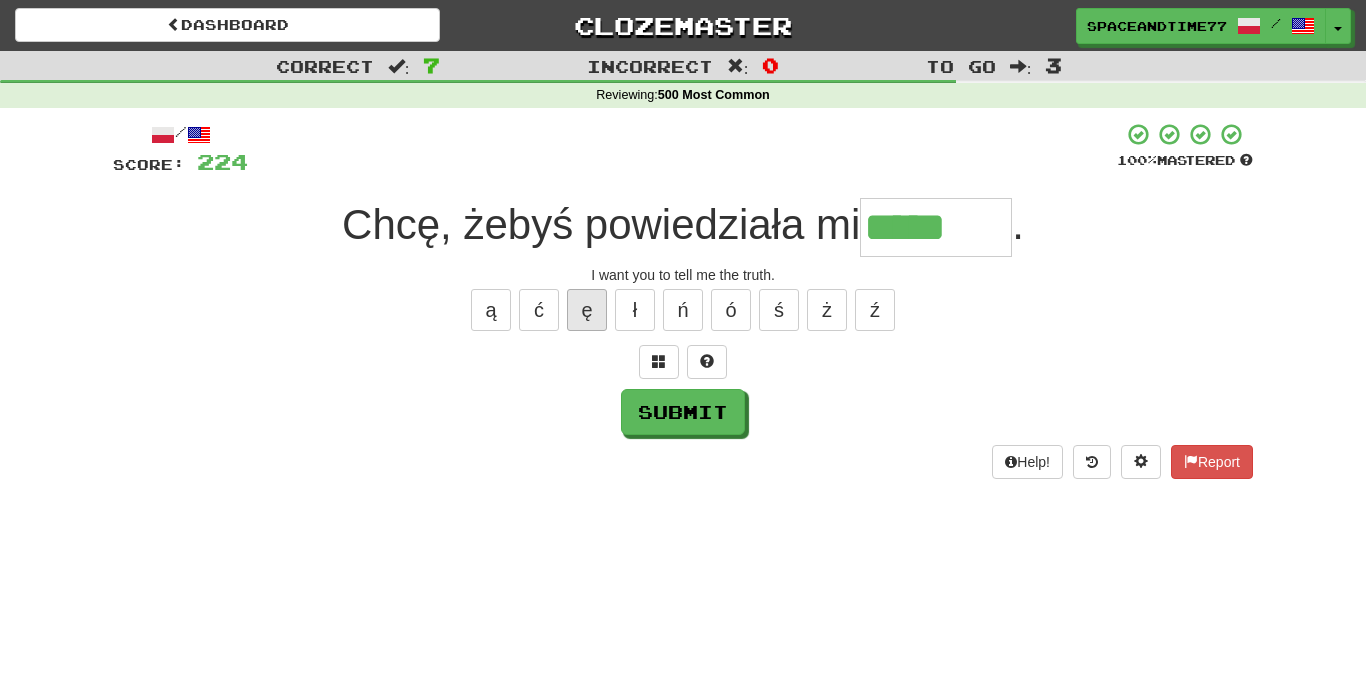 click on "ę" at bounding box center (587, 310) 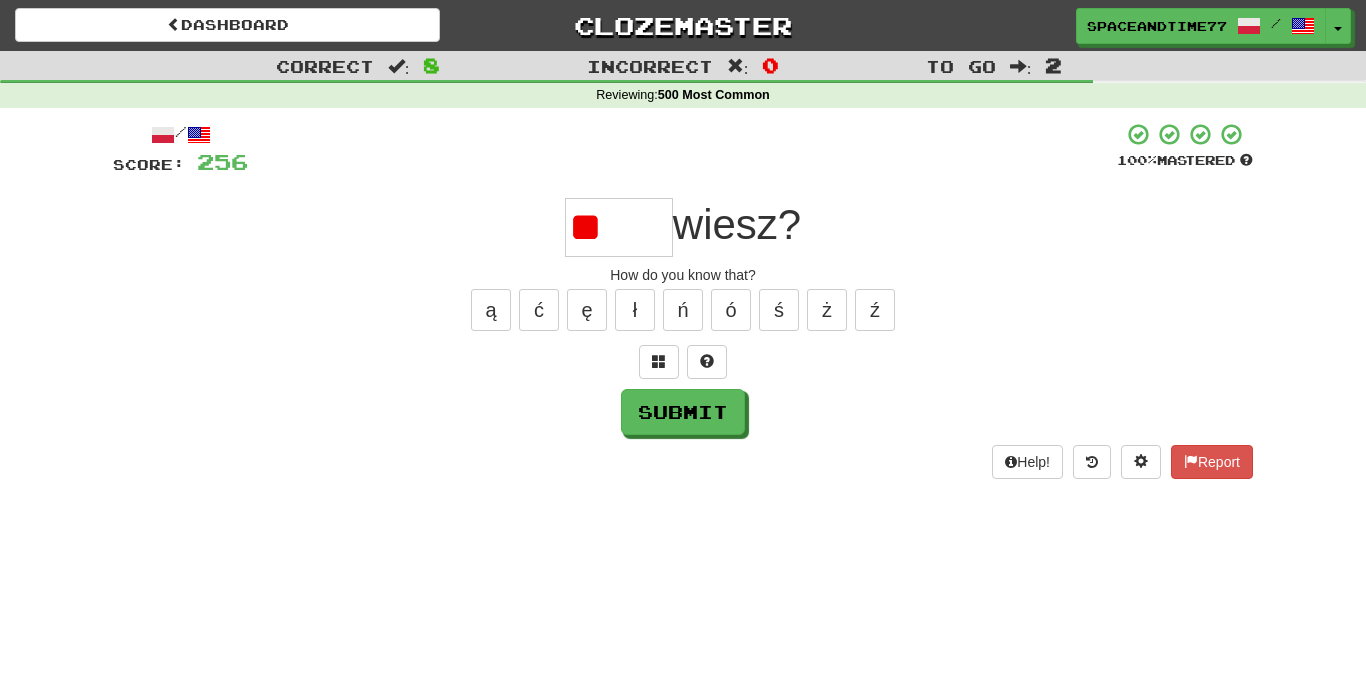 type on "*" 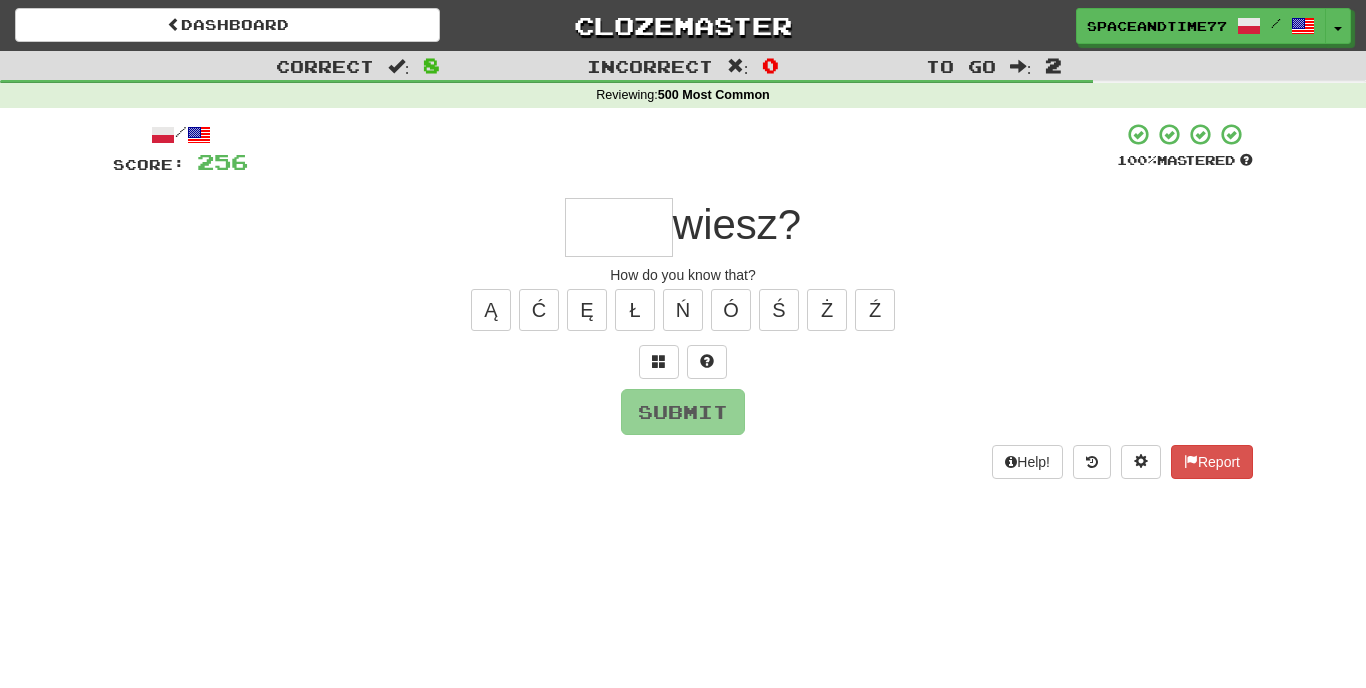 type on "*" 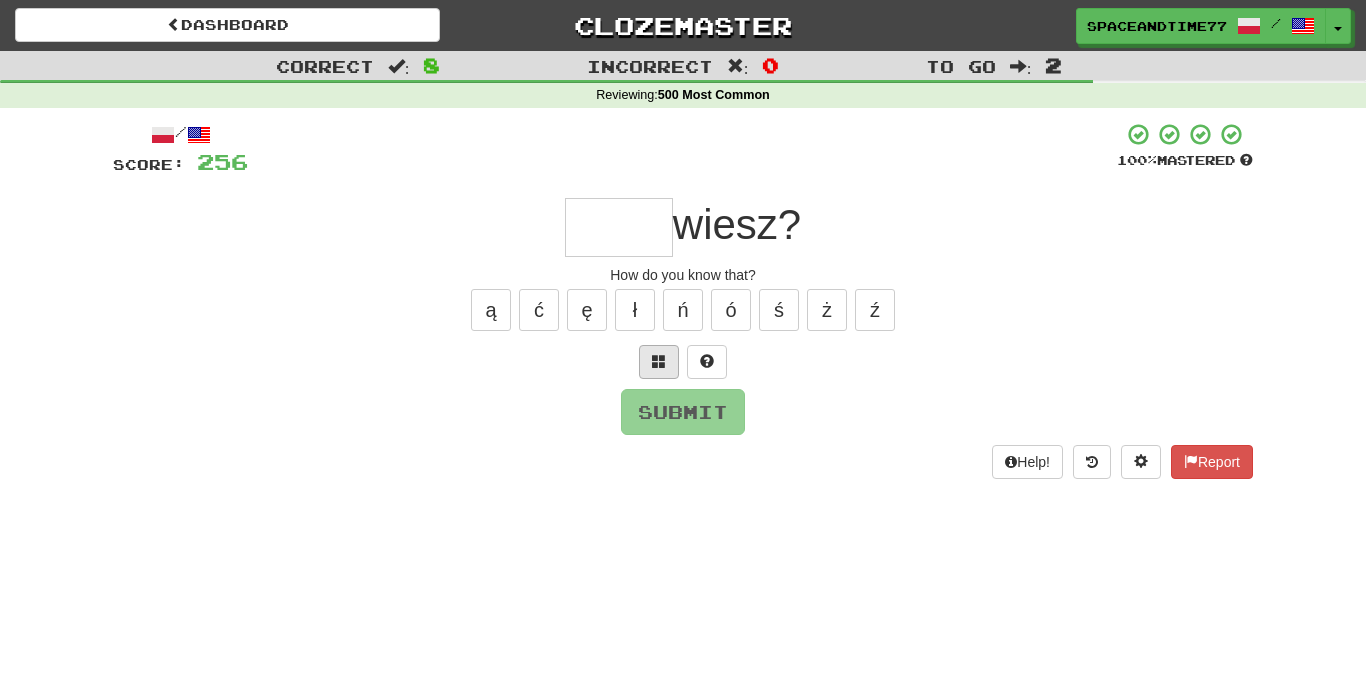 click at bounding box center [659, 361] 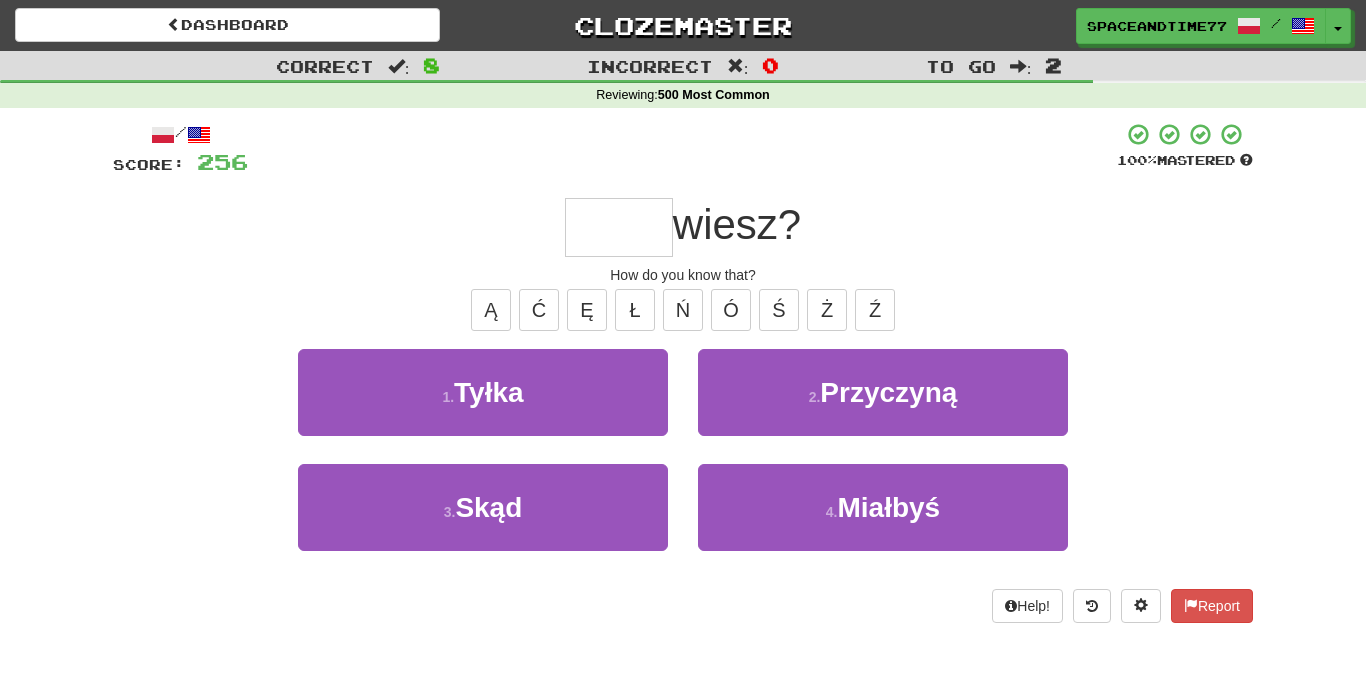 type on "*" 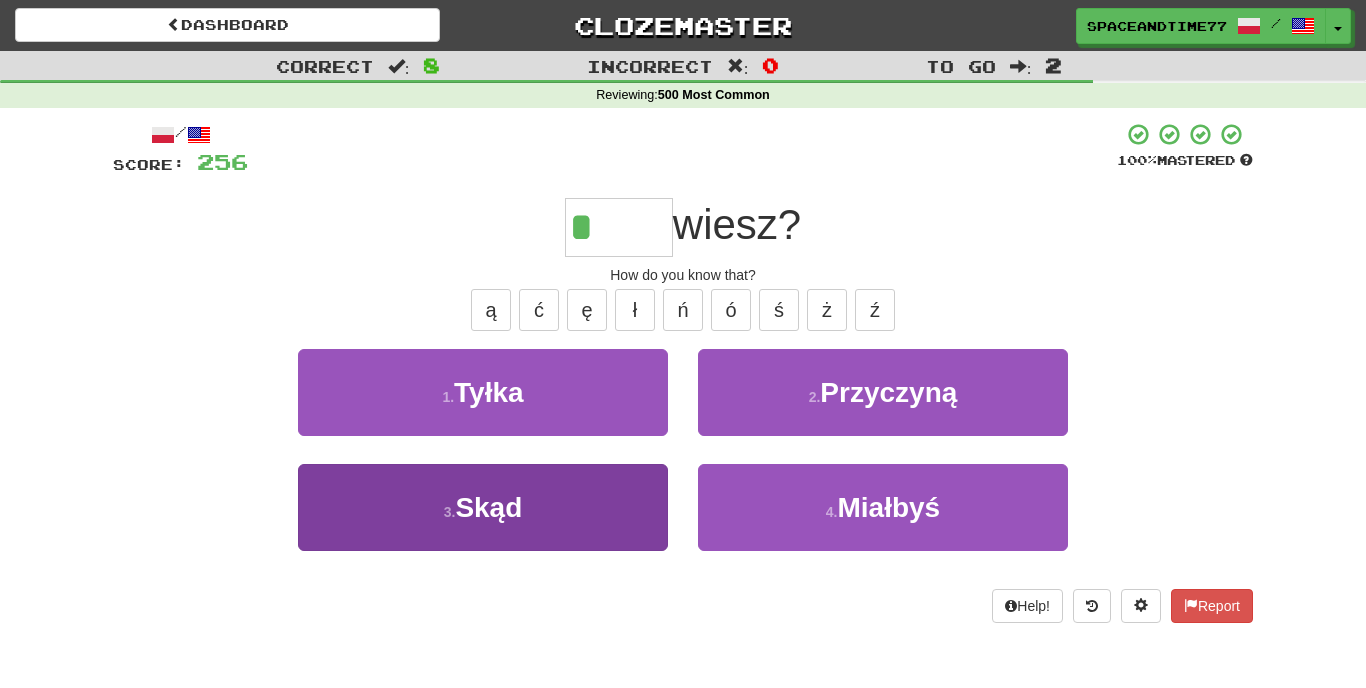 click on "3 .  Skąd" at bounding box center [483, 507] 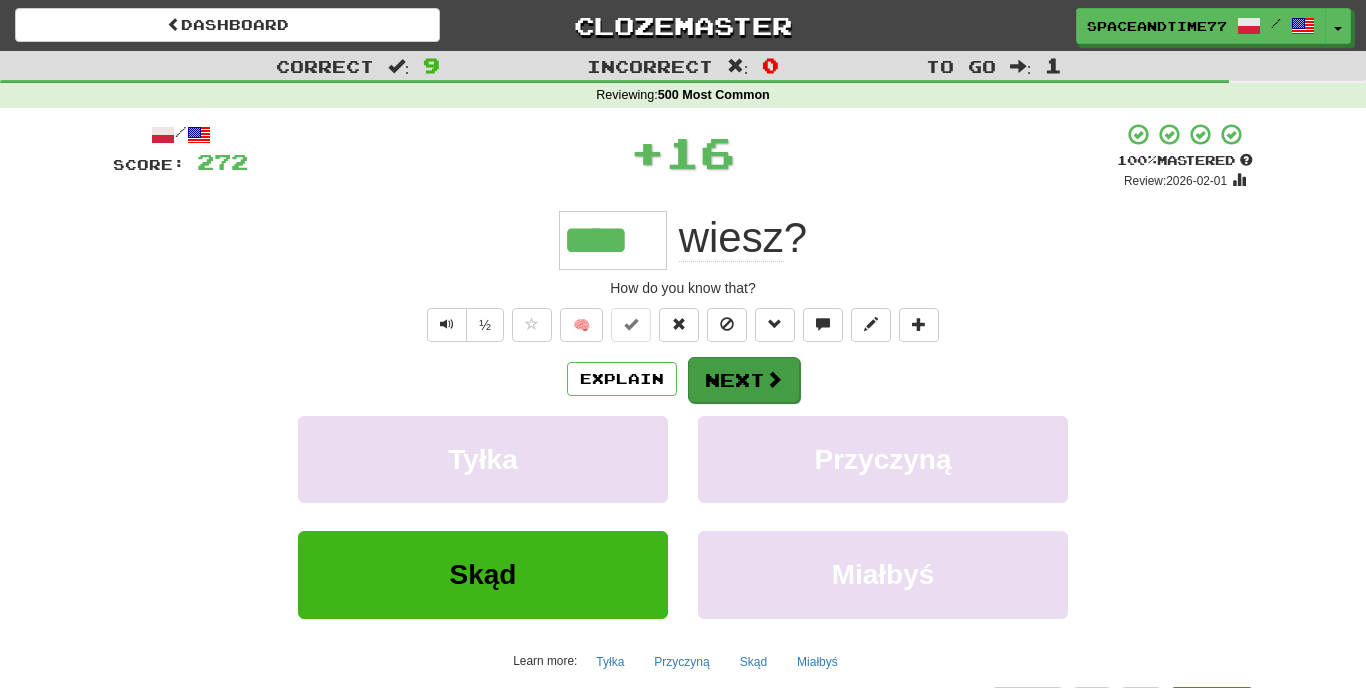 click at bounding box center (774, 379) 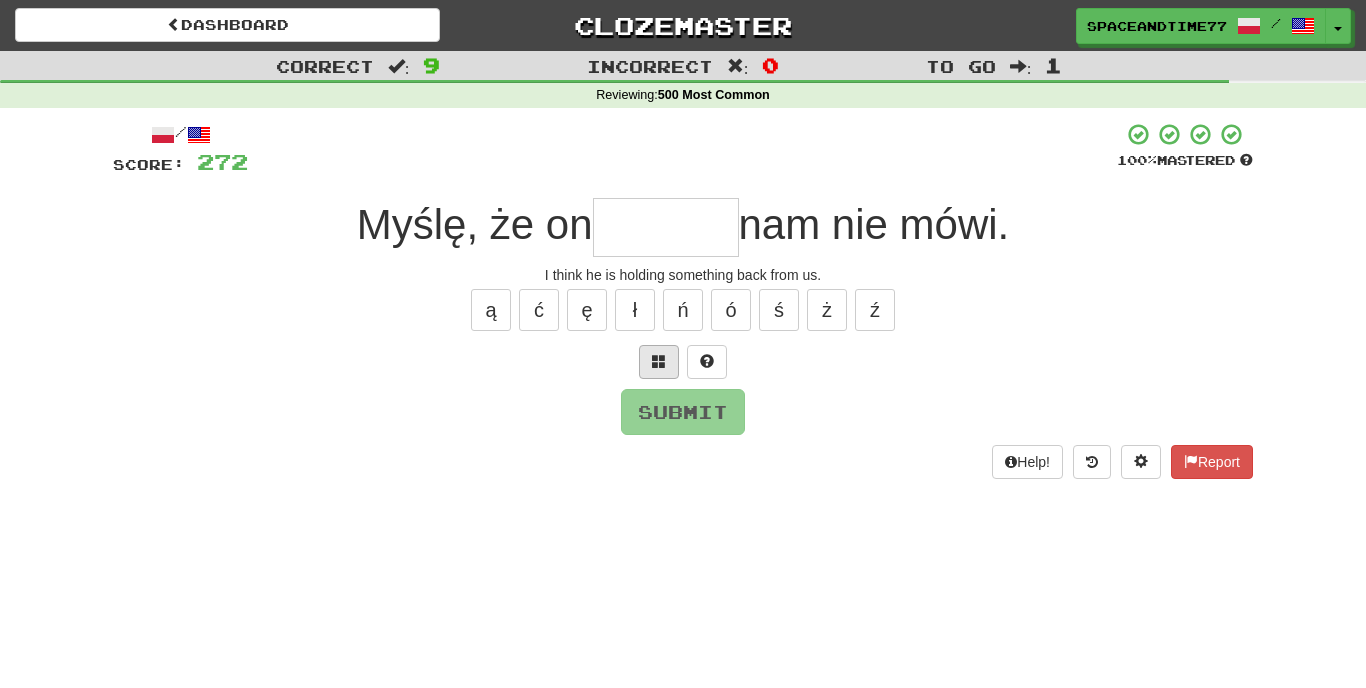 click at bounding box center [659, 361] 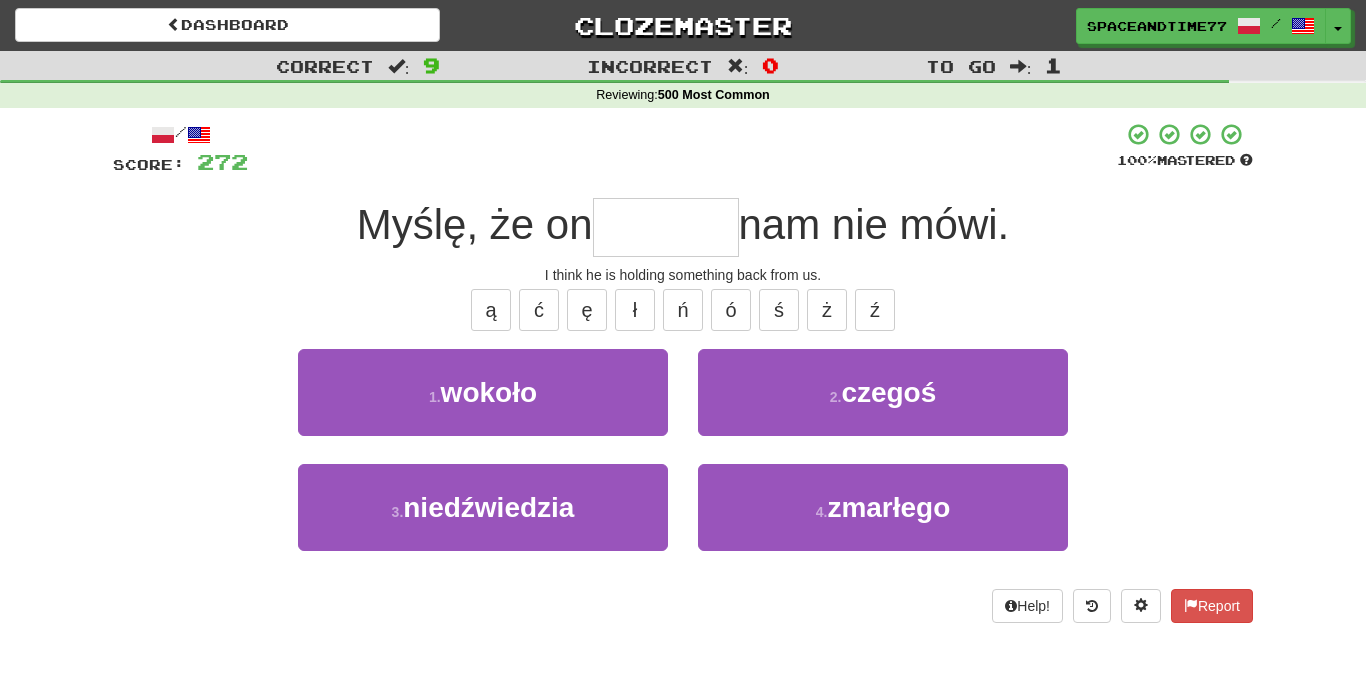 type on "*" 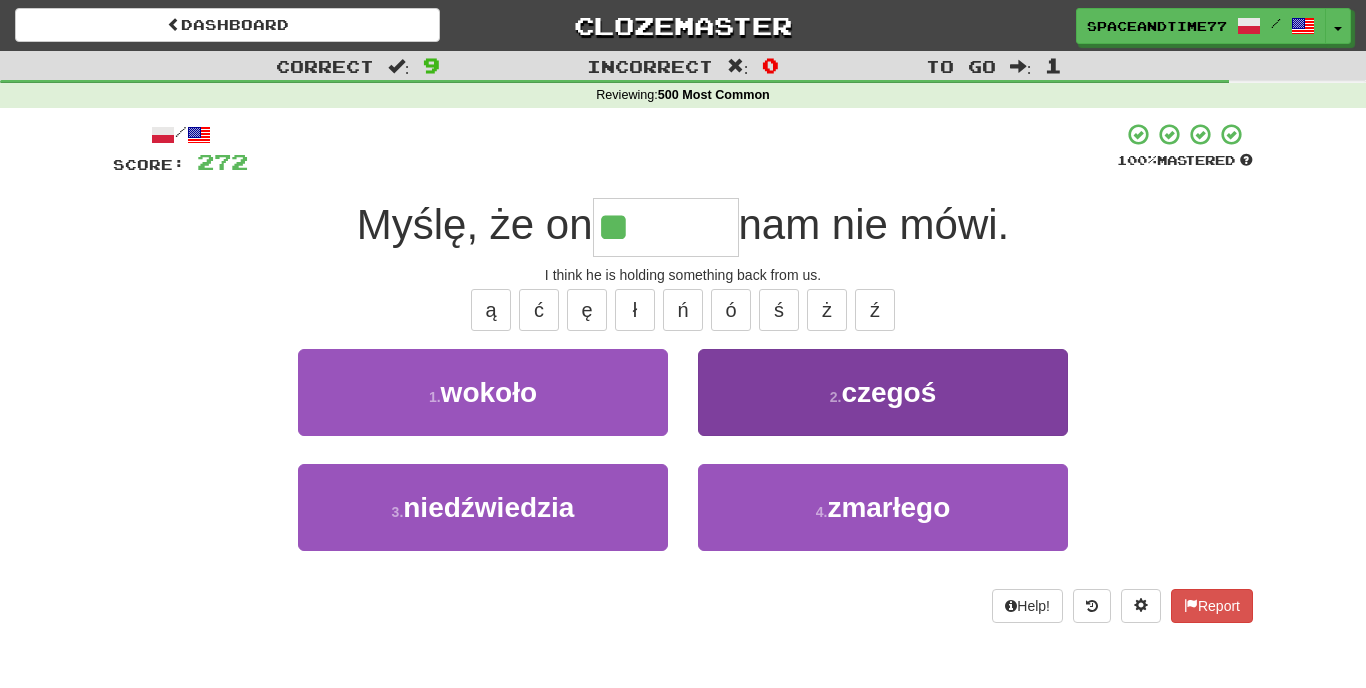 click on "2 .  czegoś" at bounding box center (883, 392) 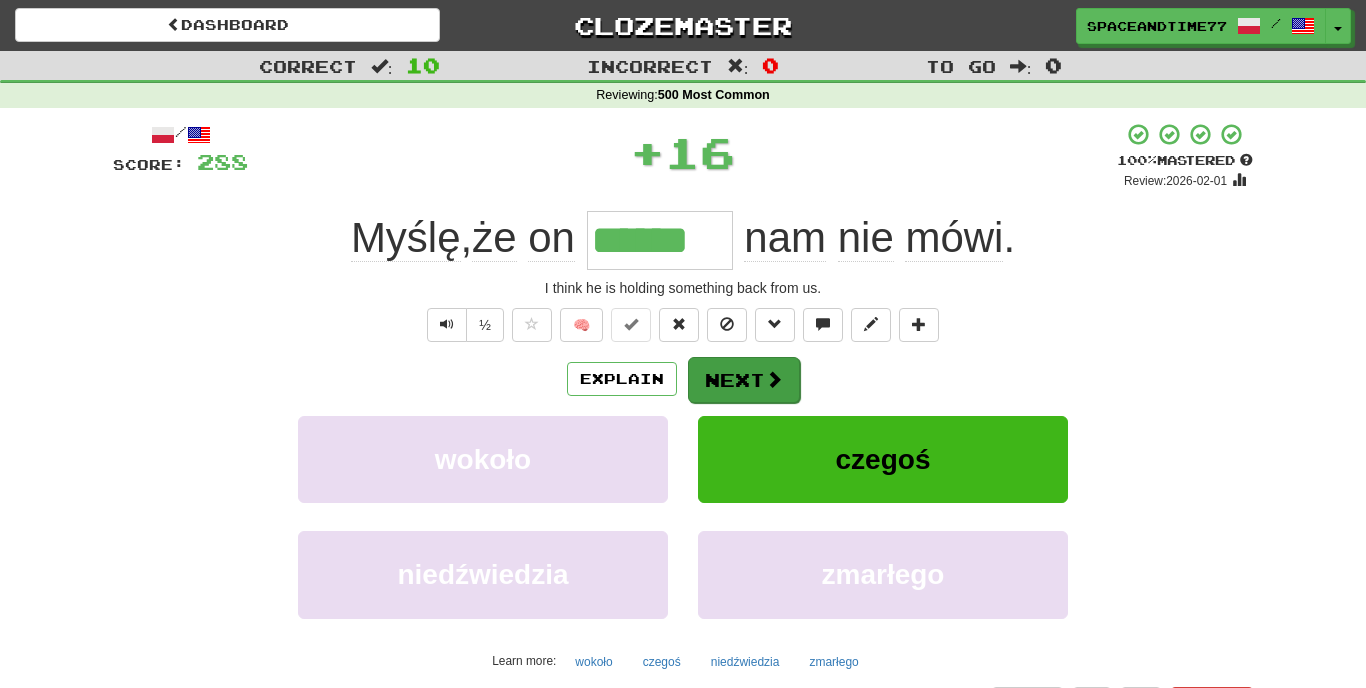 click on "Next" at bounding box center (744, 380) 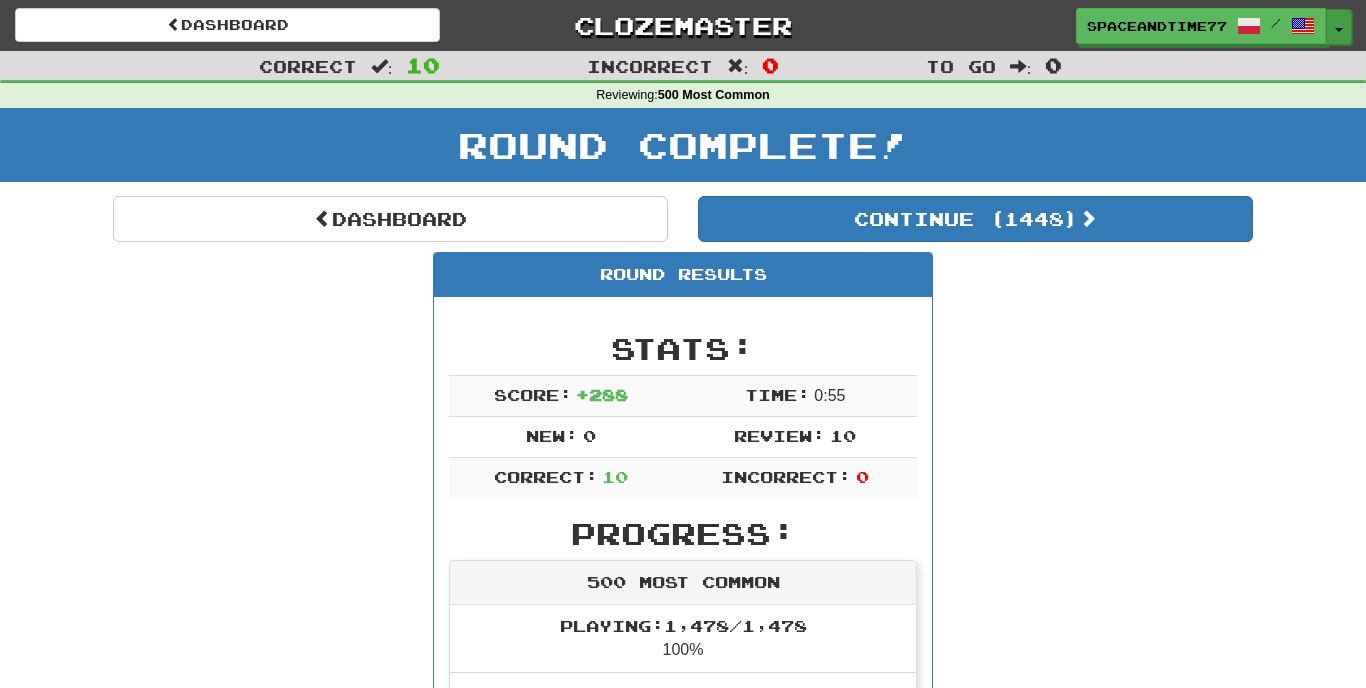 click on "Toggle Dropdown" at bounding box center [1339, 27] 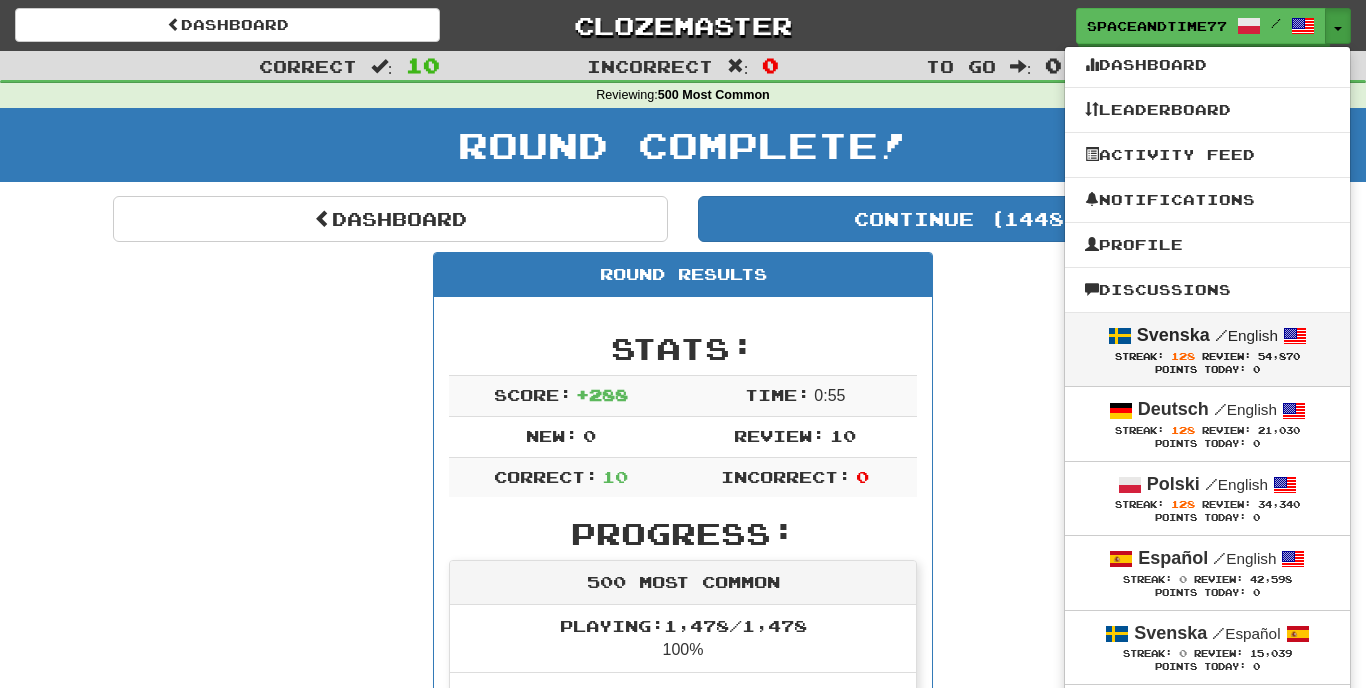 click on "Svenska
/
English" at bounding box center [1207, 336] 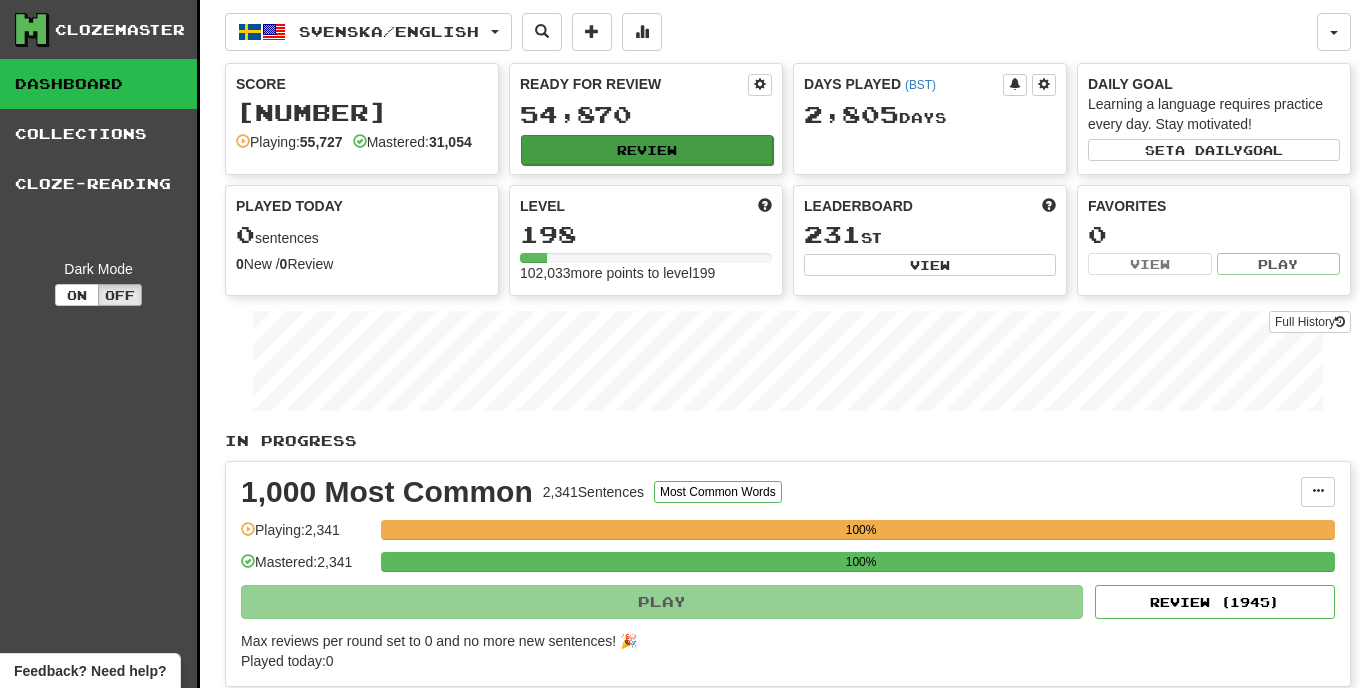 scroll, scrollTop: 0, scrollLeft: 0, axis: both 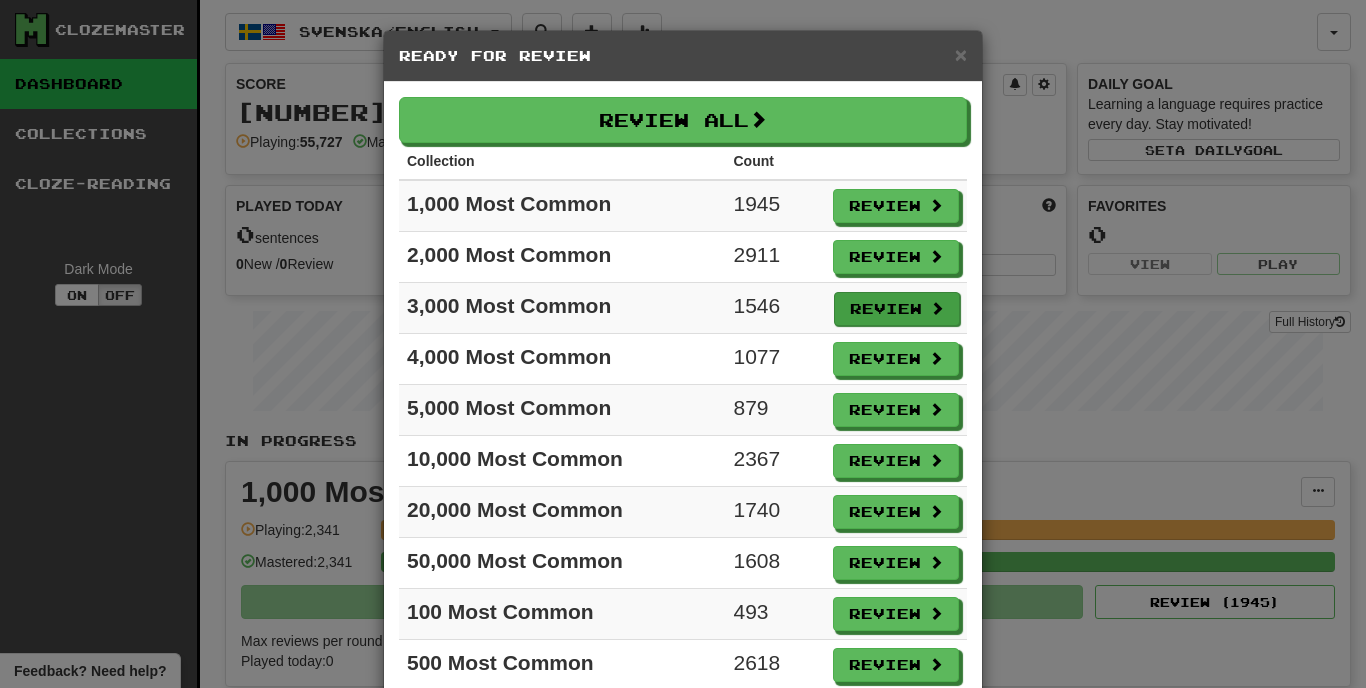 click on "Review" at bounding box center (897, 309) 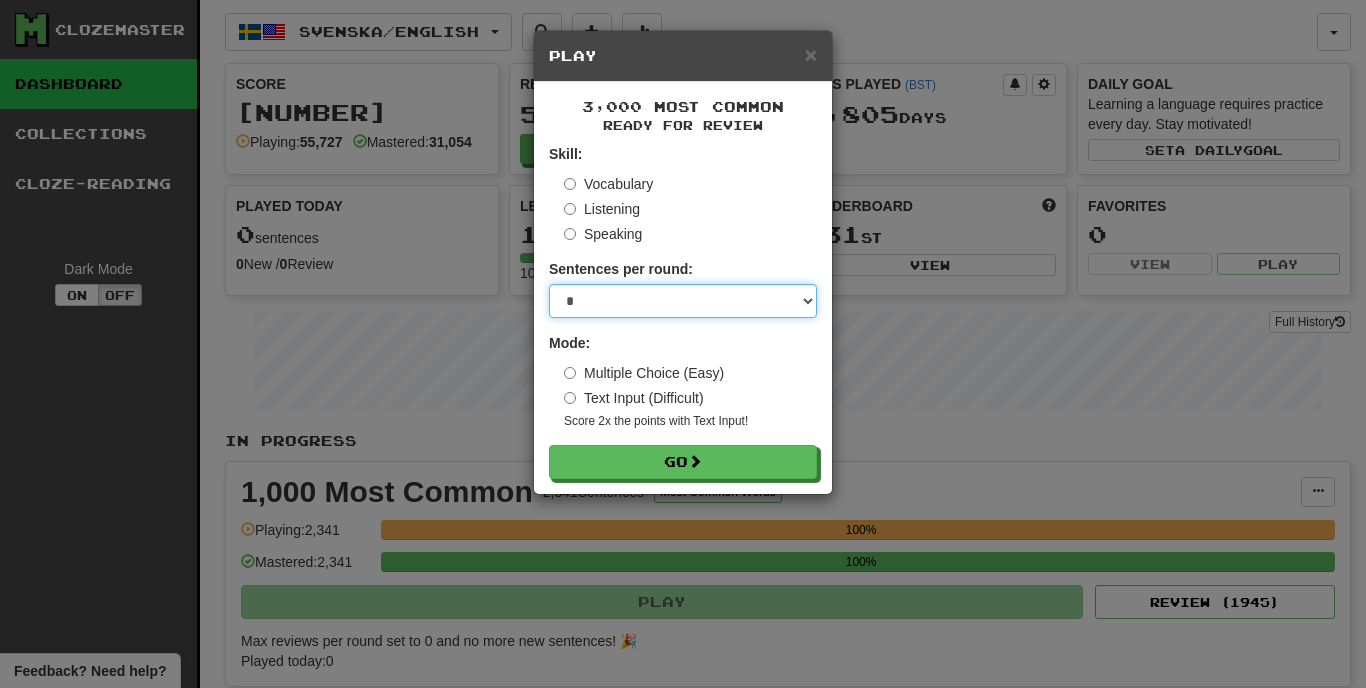 select on "**" 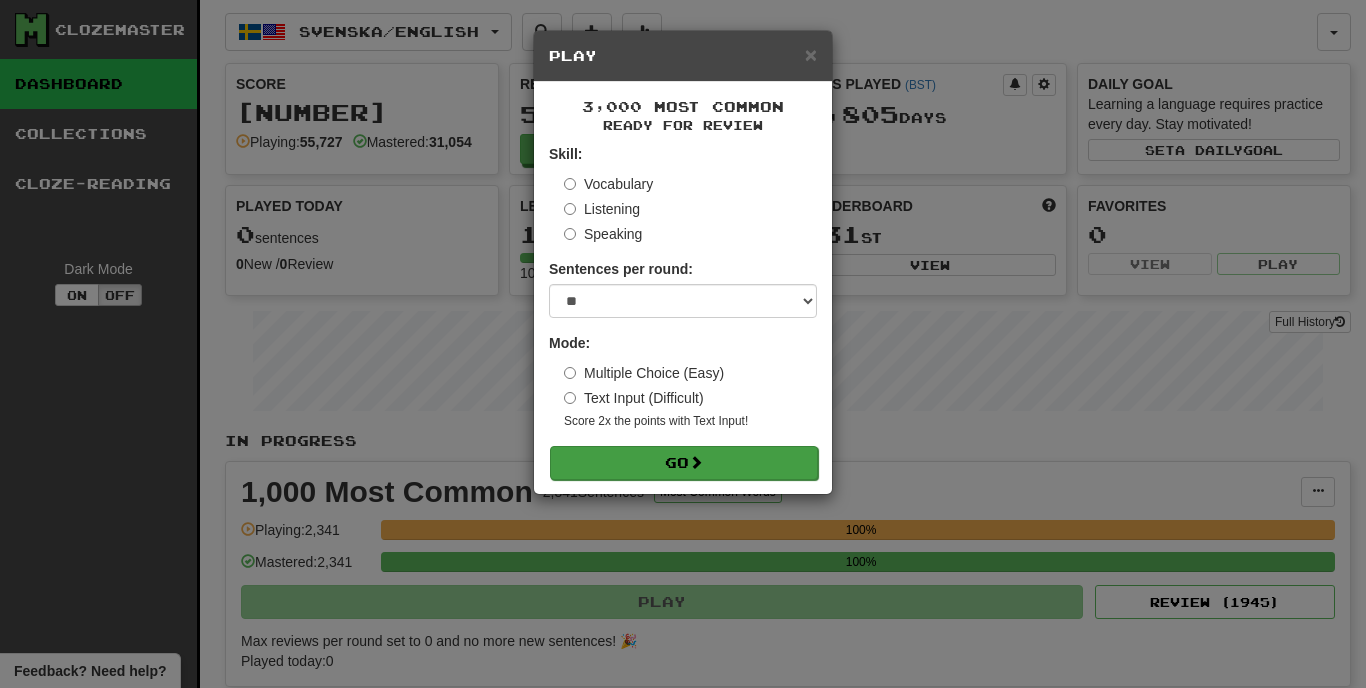 click on "Go" at bounding box center (684, 463) 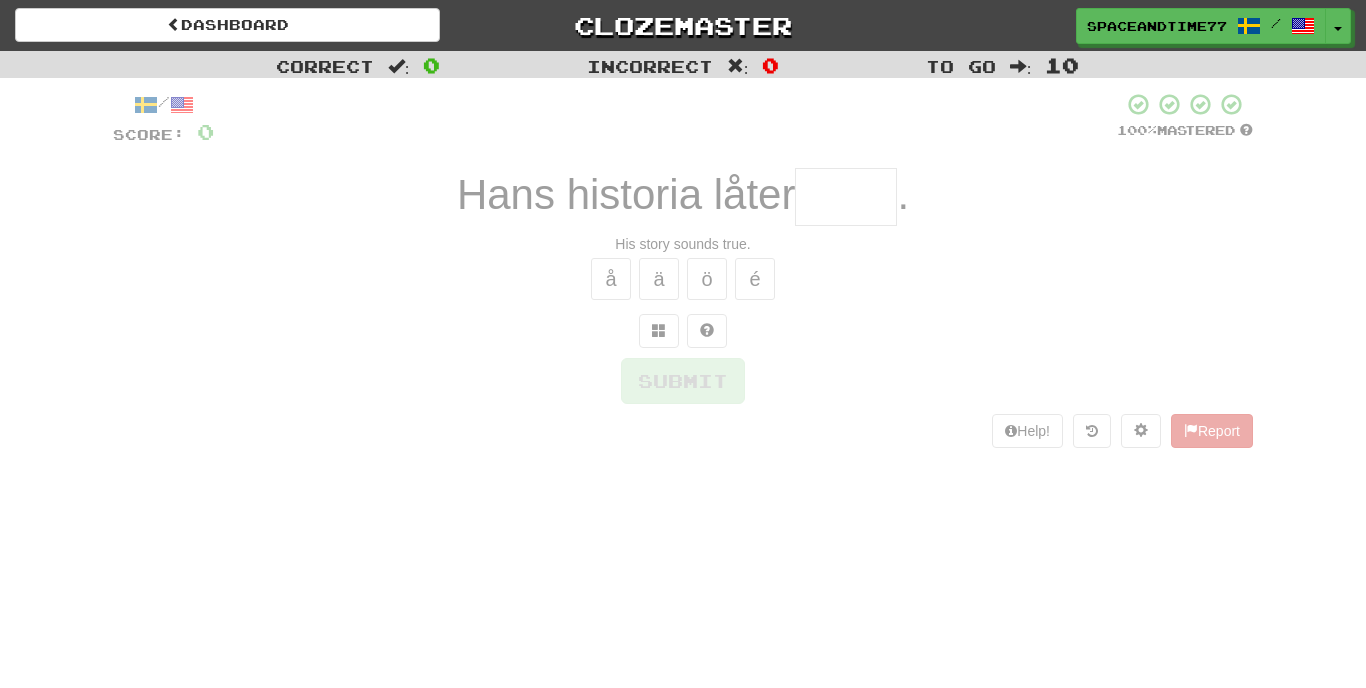 scroll, scrollTop: 0, scrollLeft: 0, axis: both 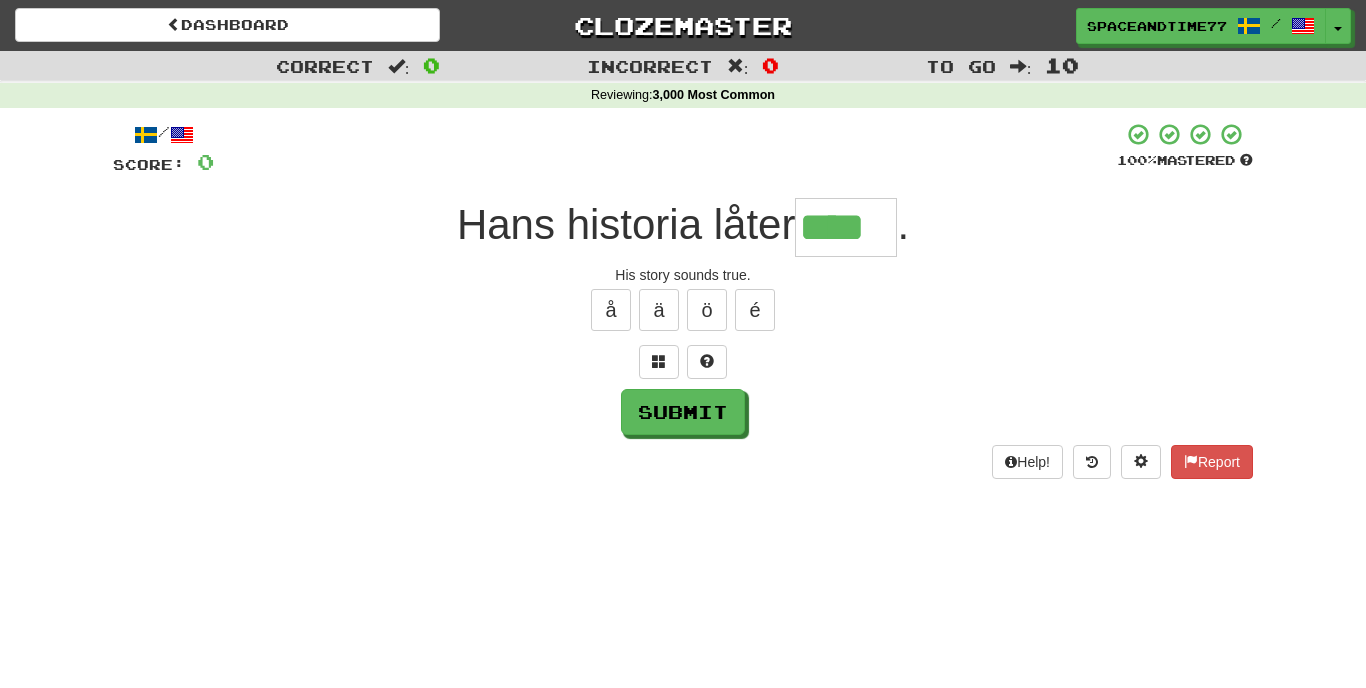 type on "****" 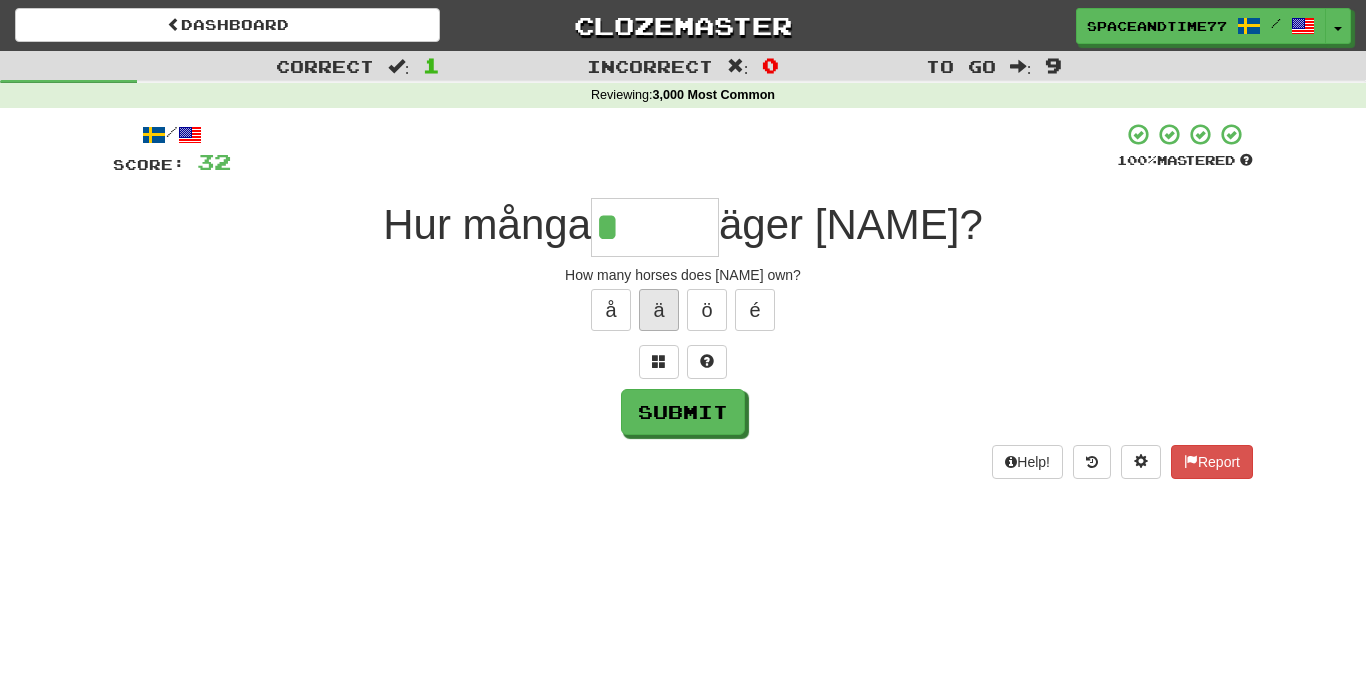 click on "ä" at bounding box center [659, 310] 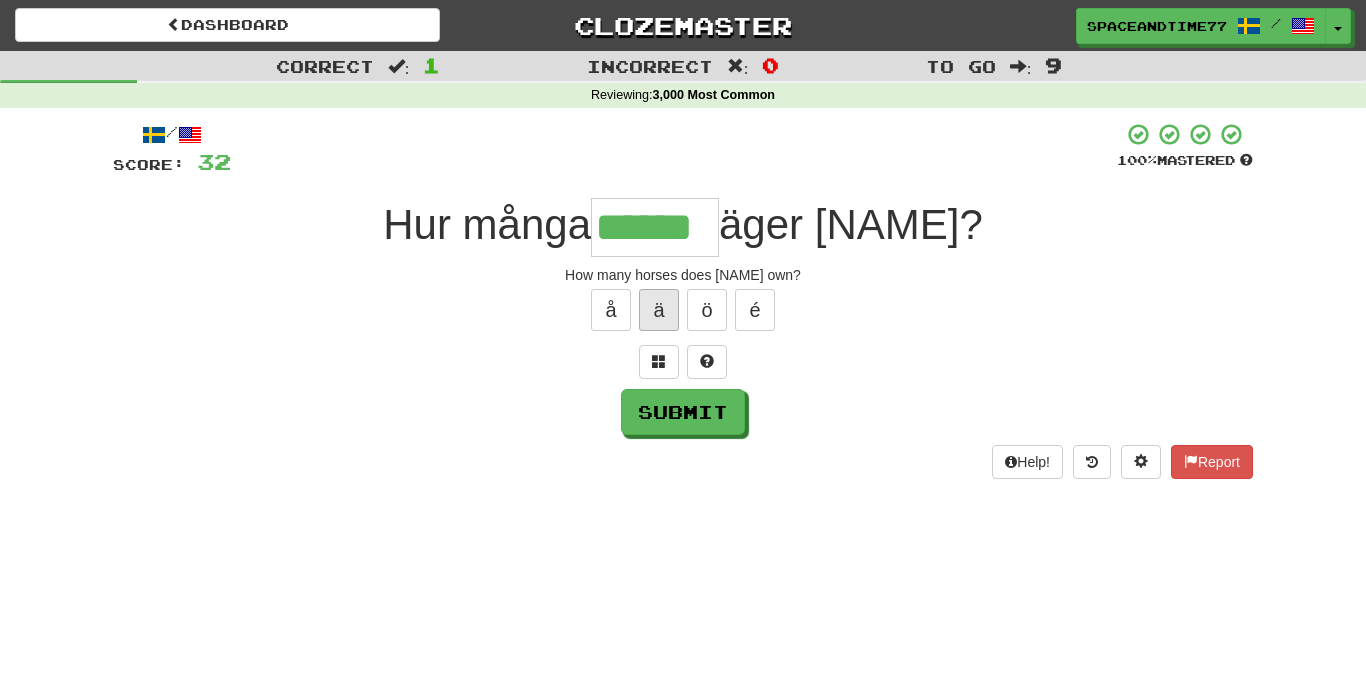 type on "******" 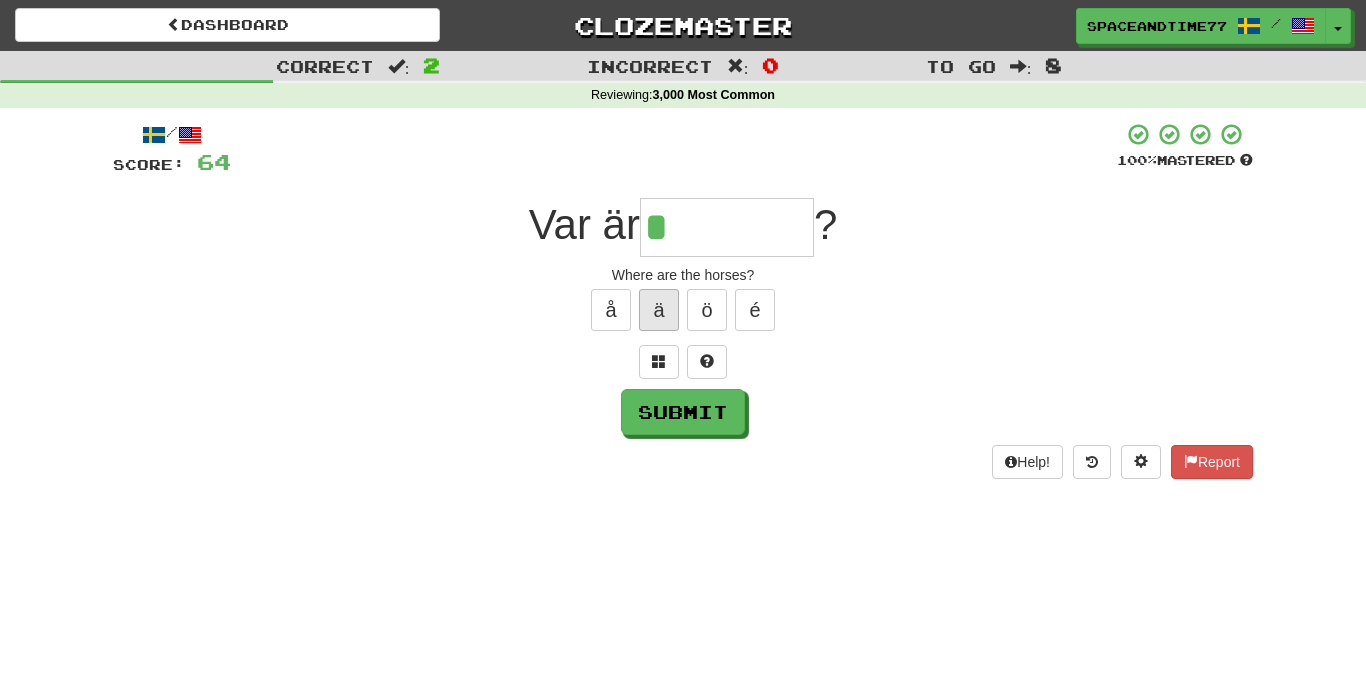 click on "ä" at bounding box center [659, 310] 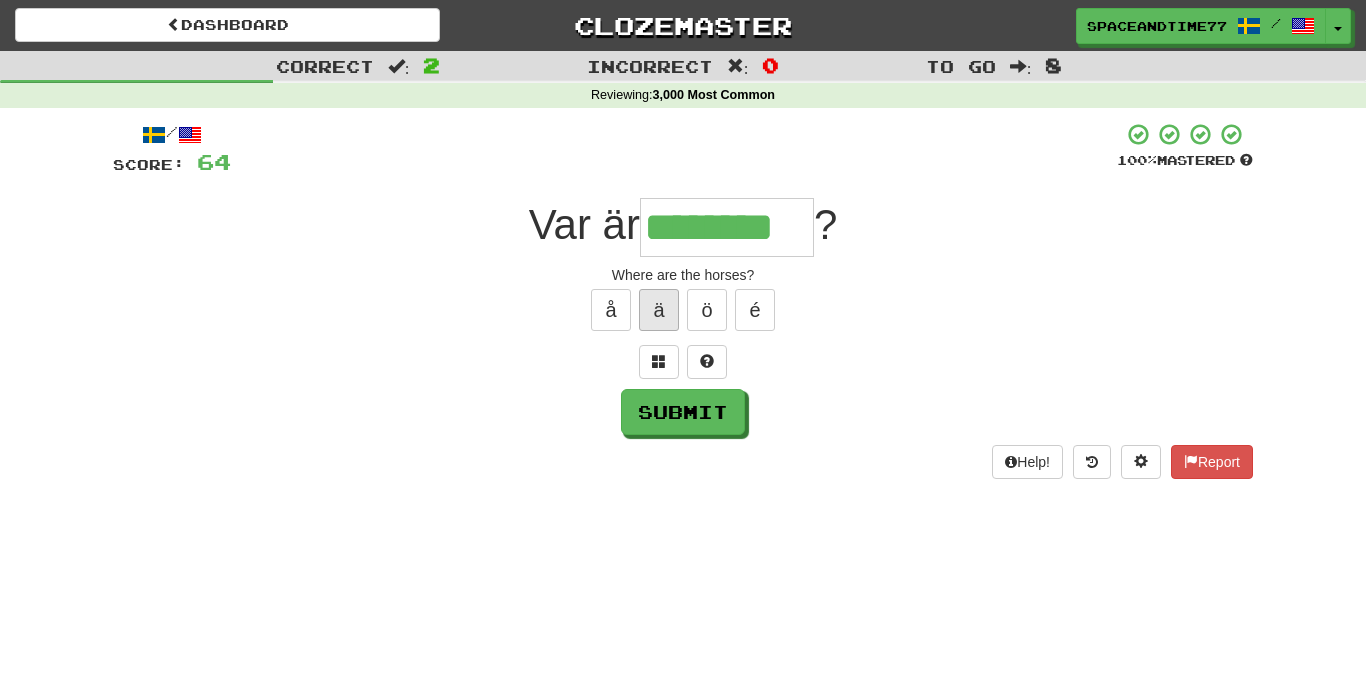 type on "********" 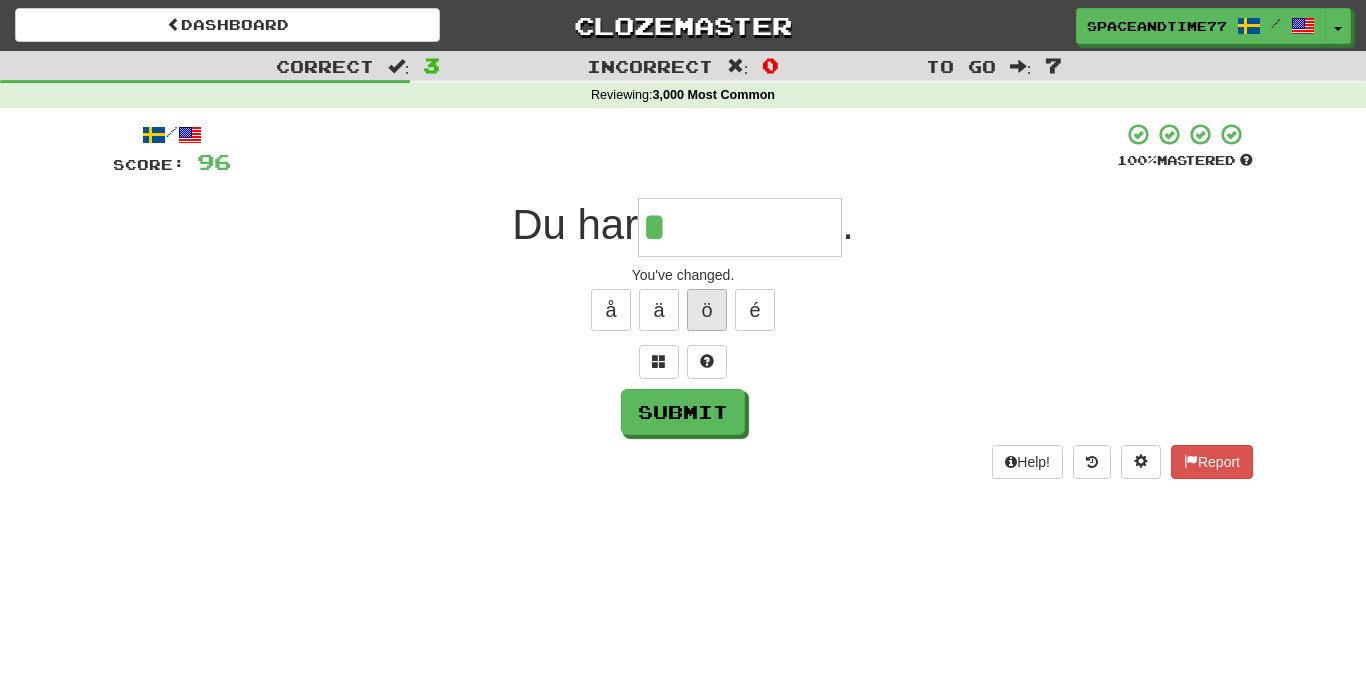 click on "ö" at bounding box center (707, 310) 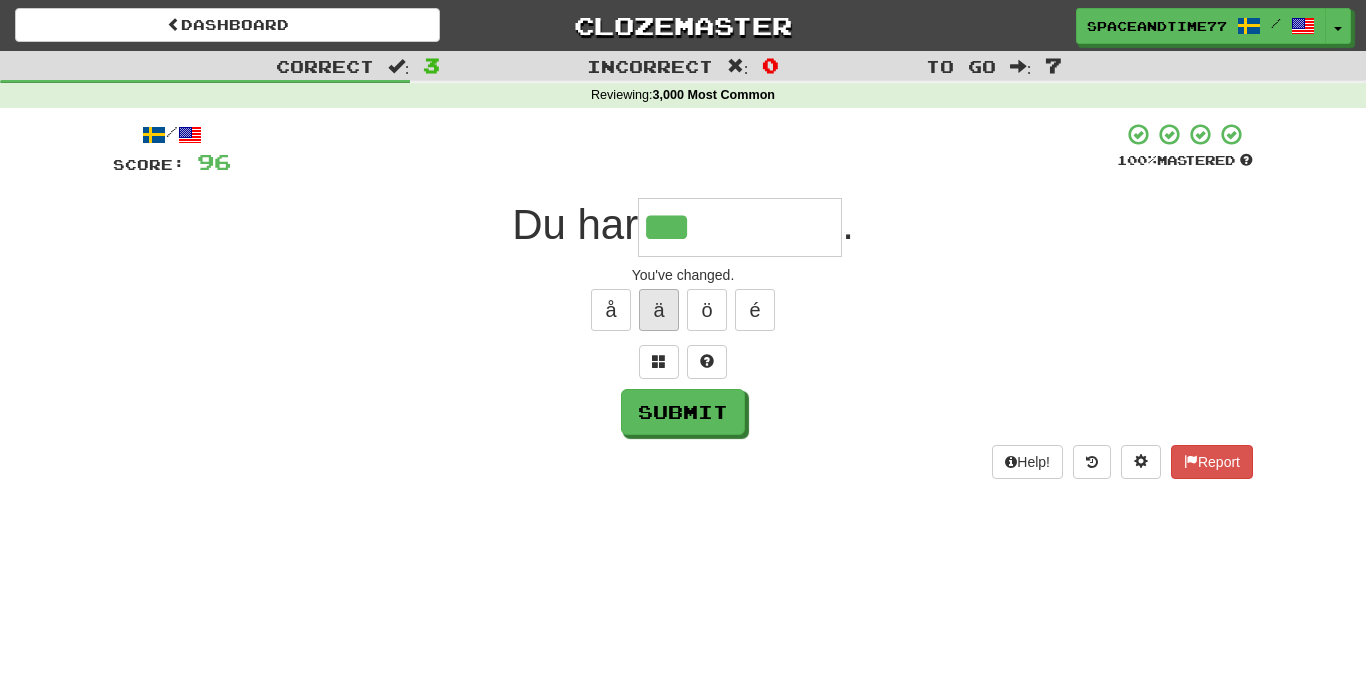 click on "ä" at bounding box center [659, 310] 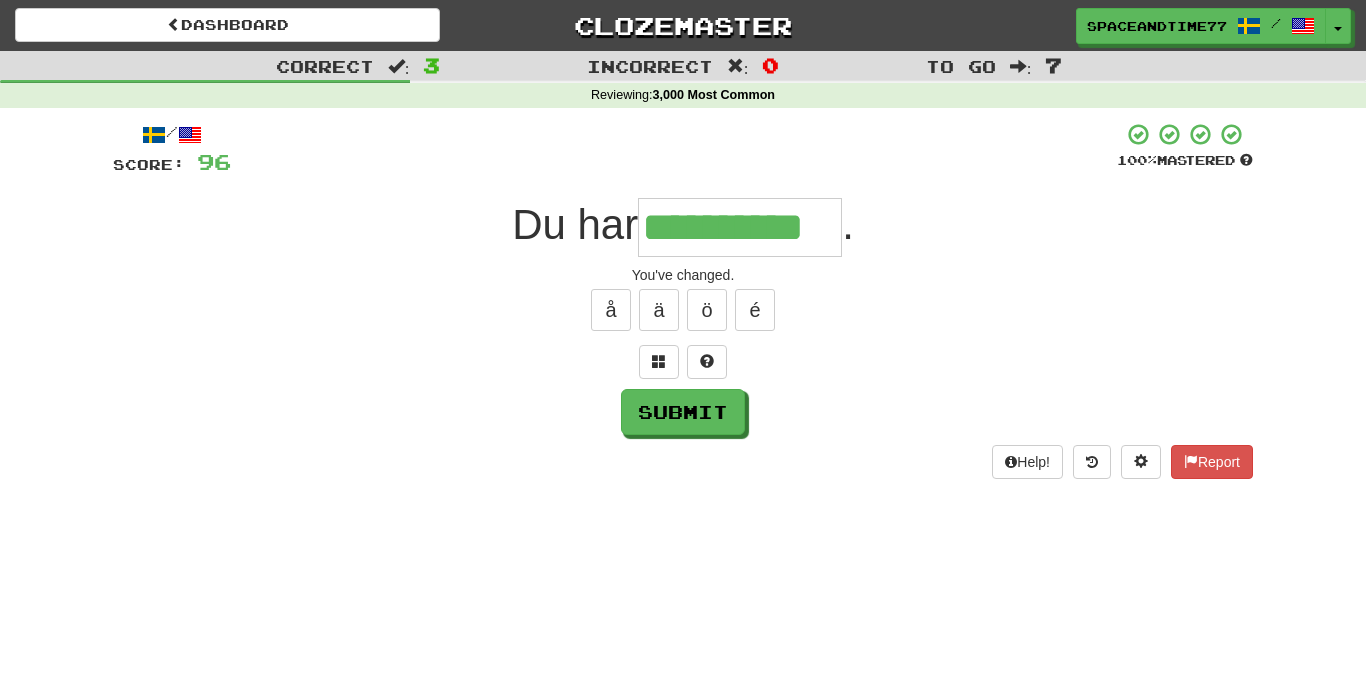 type on "**********" 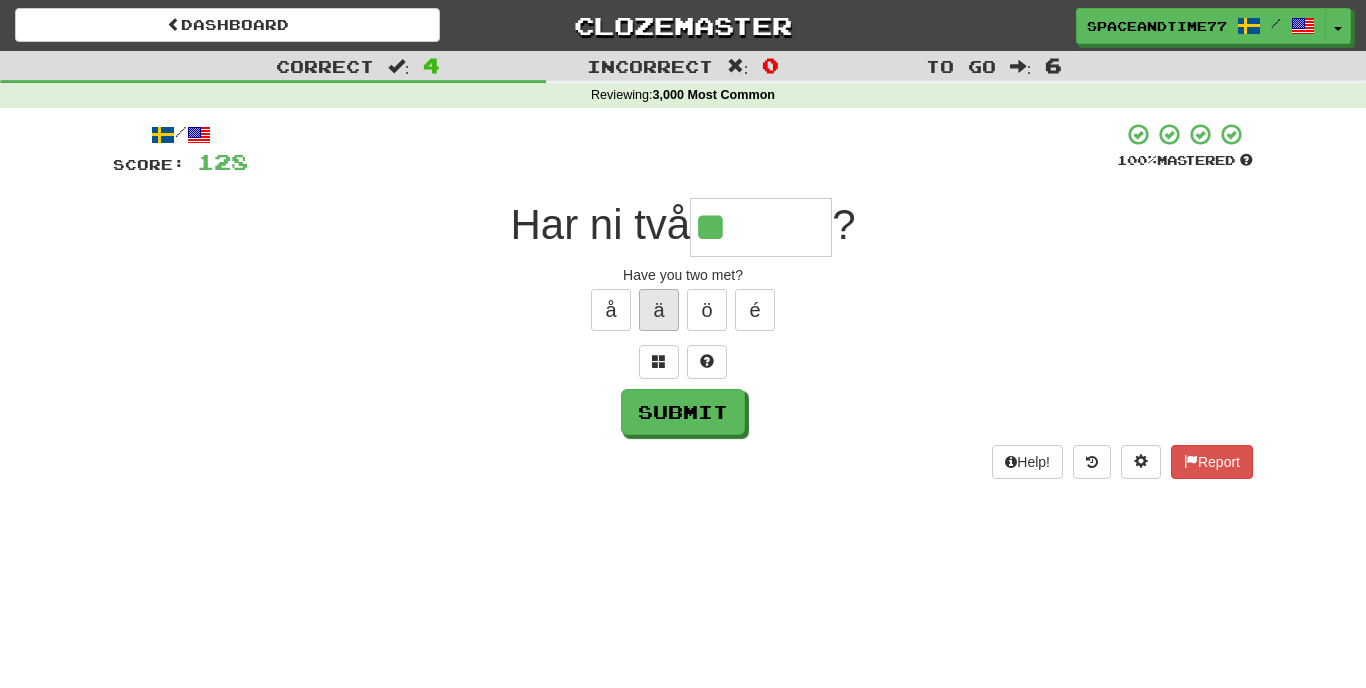 click on "ä" at bounding box center [659, 310] 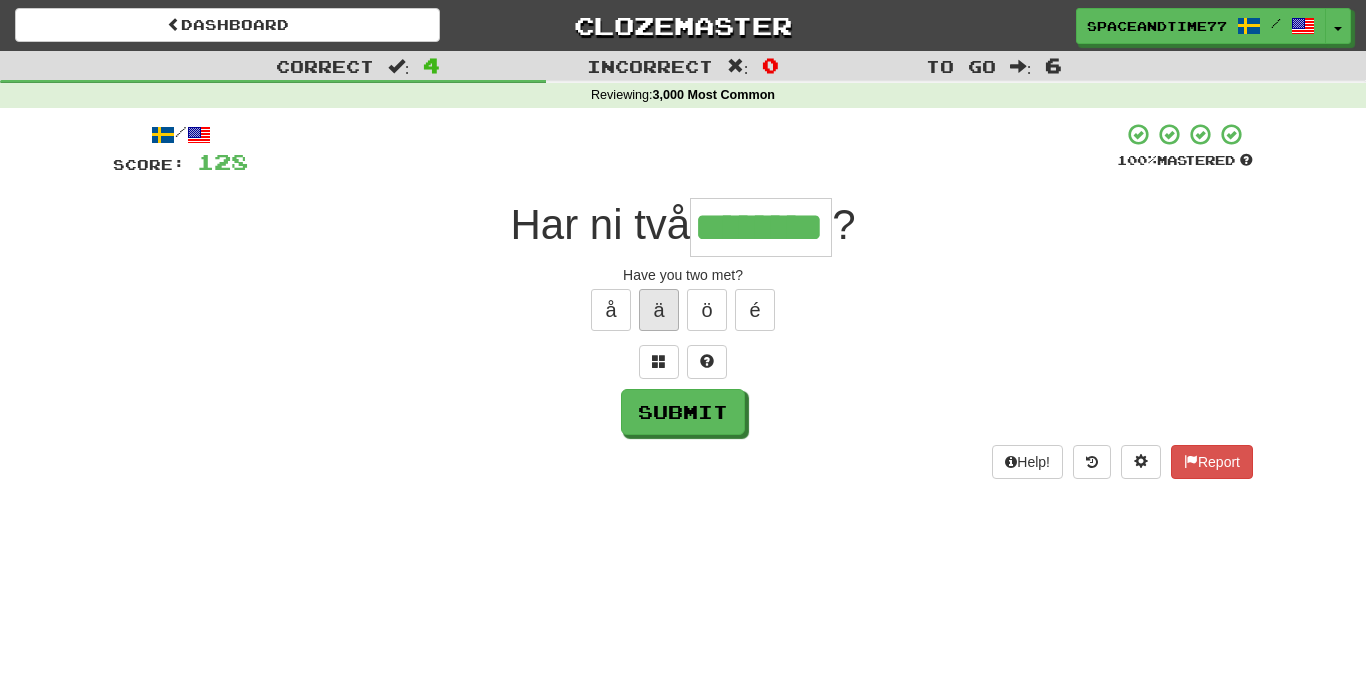 type on "********" 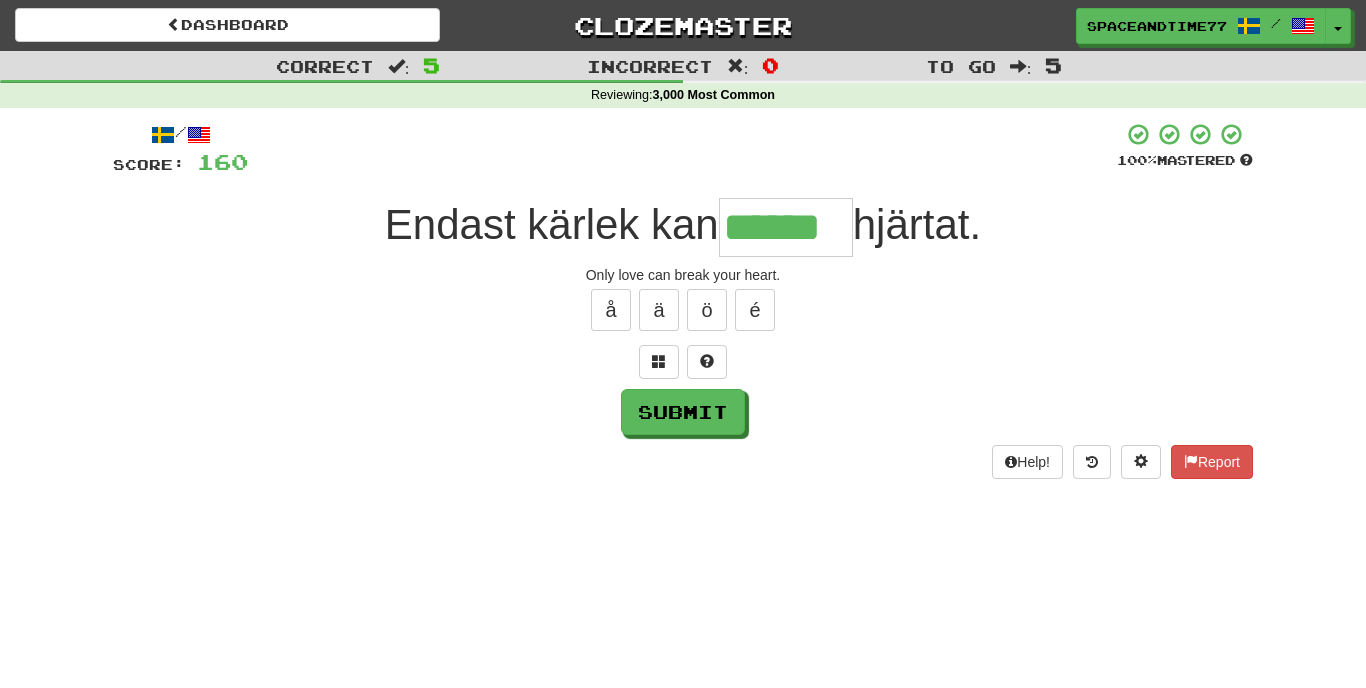 type on "******" 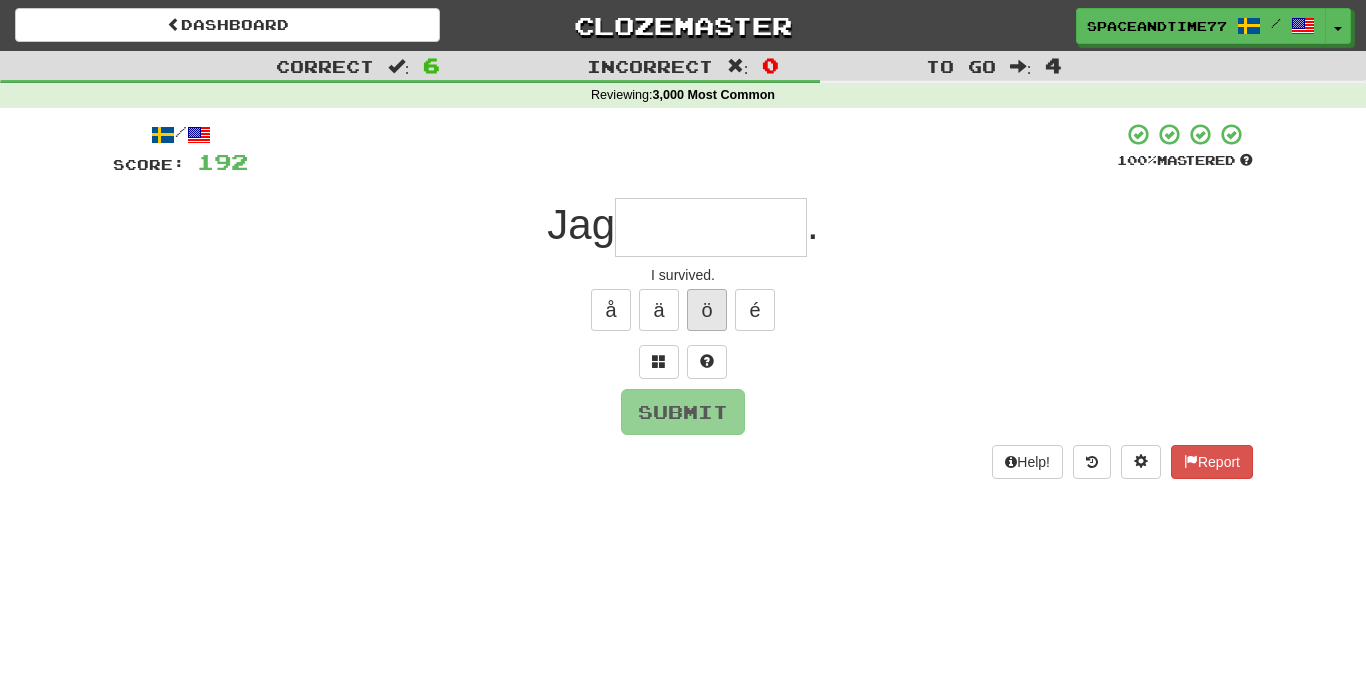 click on "ö" at bounding box center (707, 310) 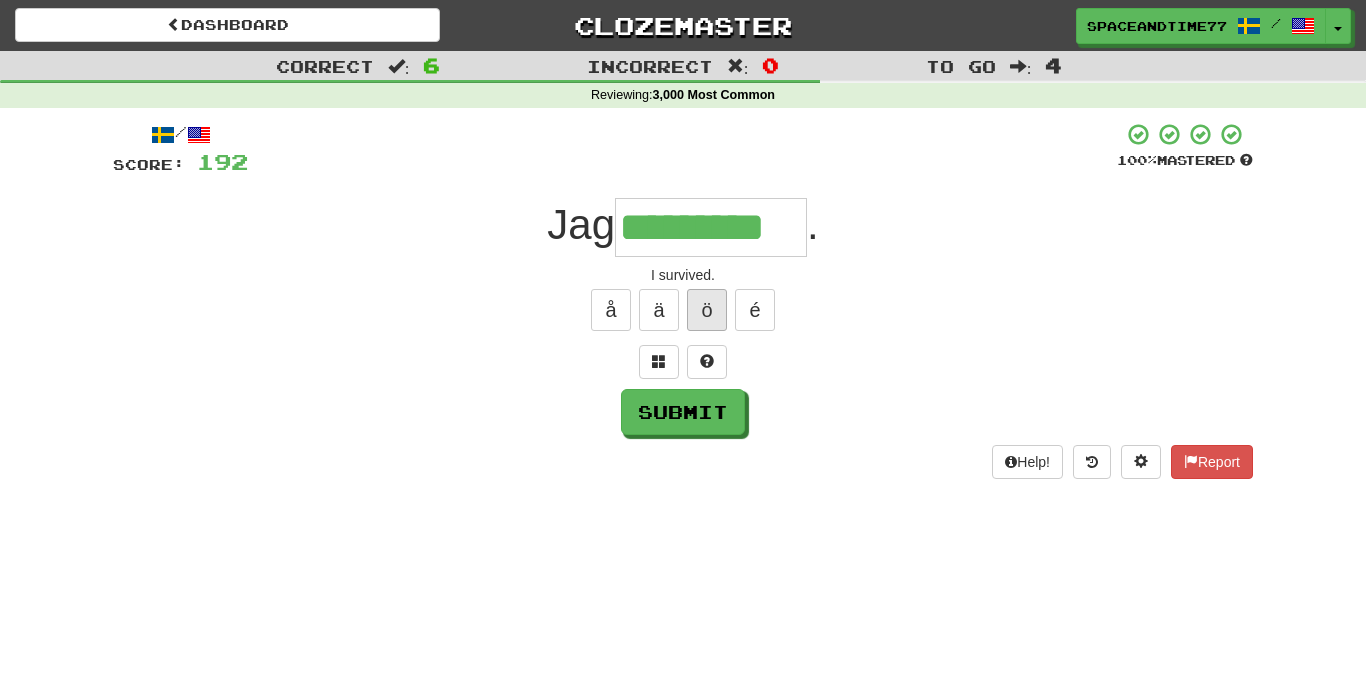 type on "*********" 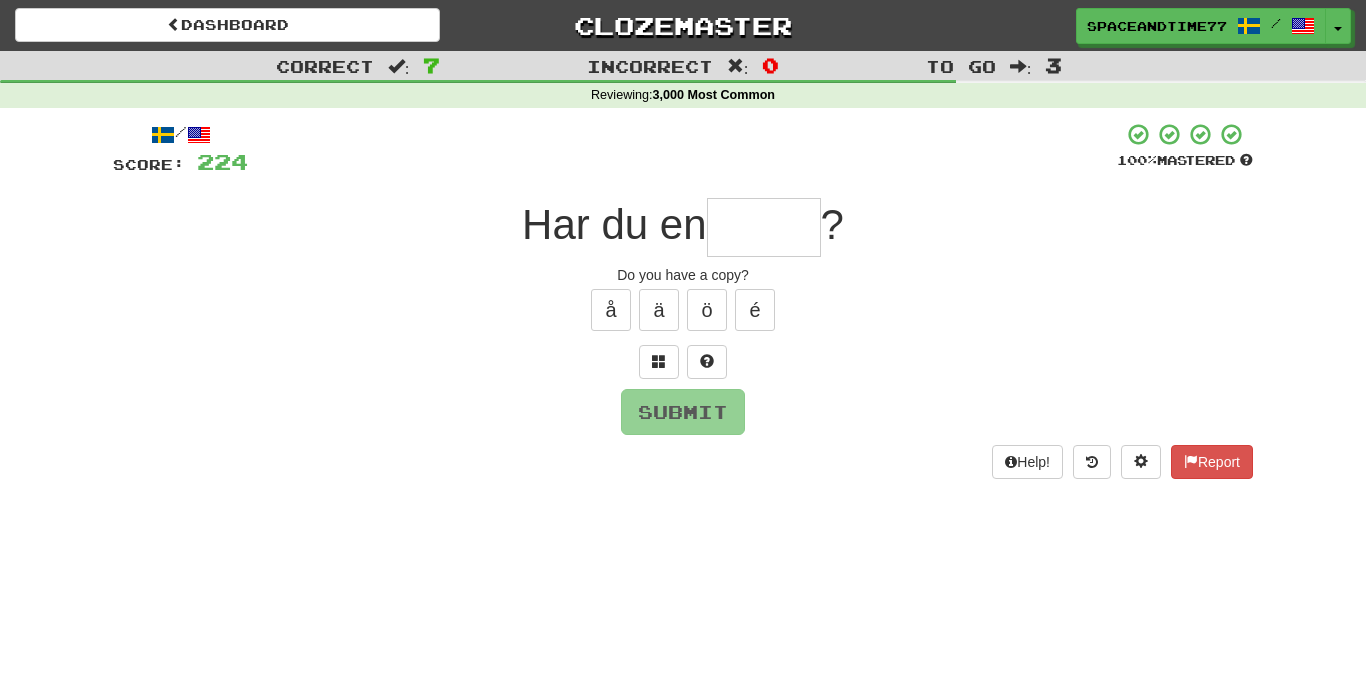 type on "*" 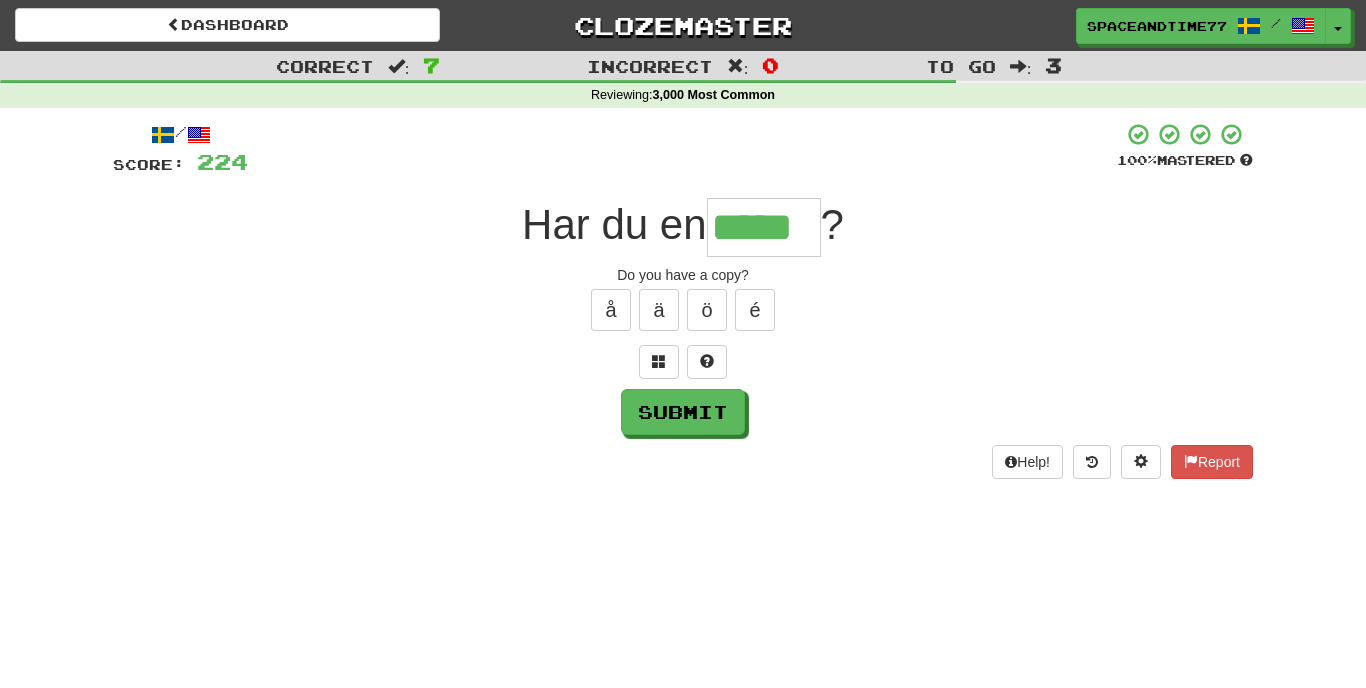type on "*****" 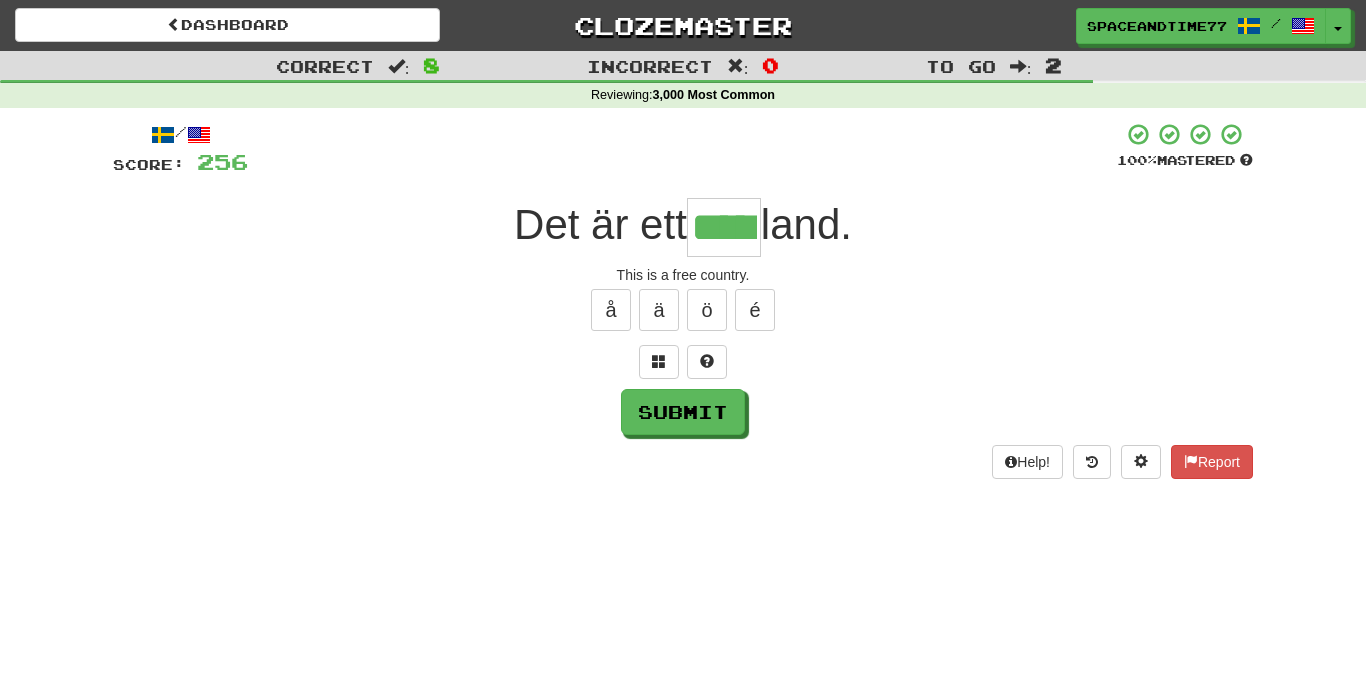 type on "*****" 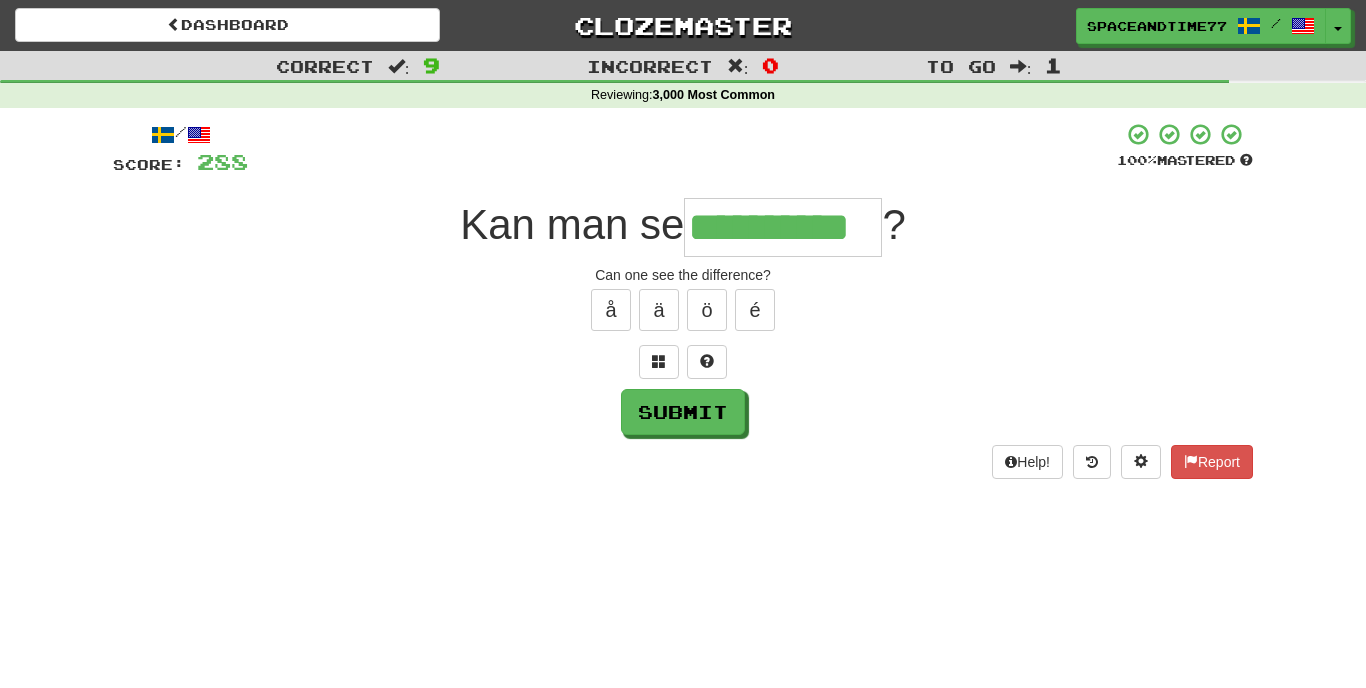 type on "**********" 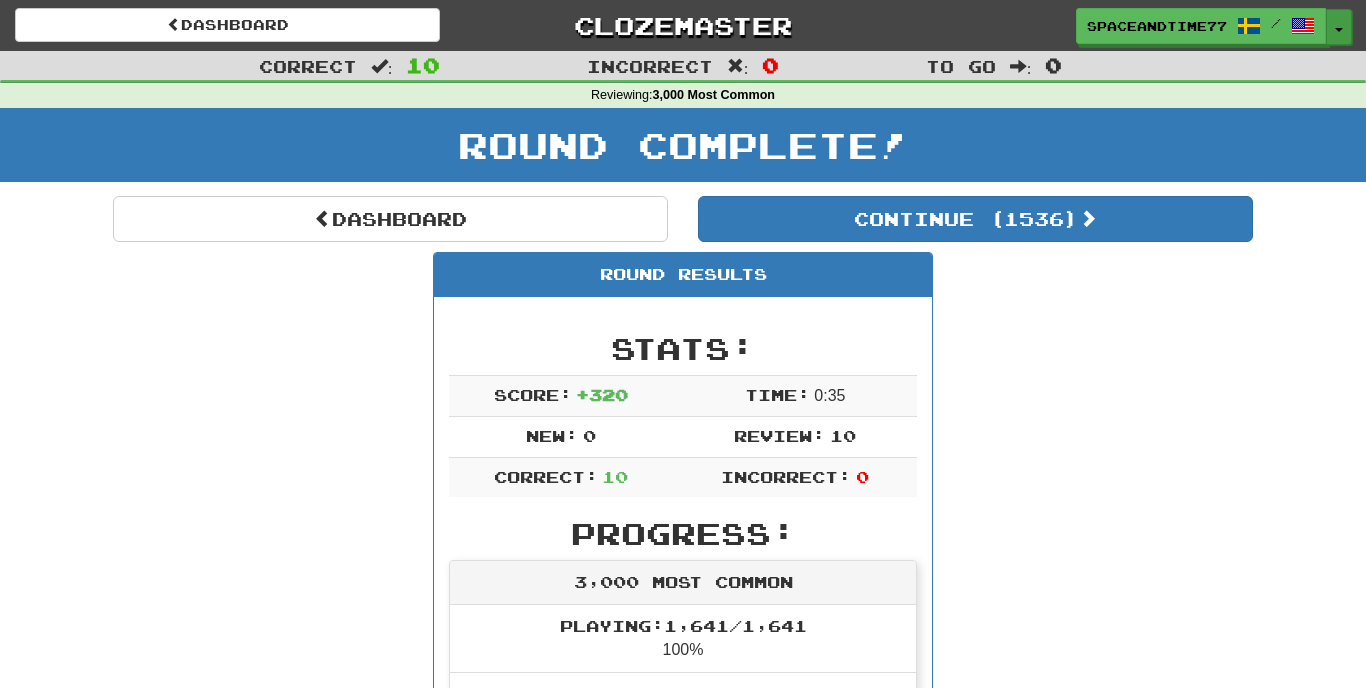 click on "Toggle Dropdown" at bounding box center (1339, 27) 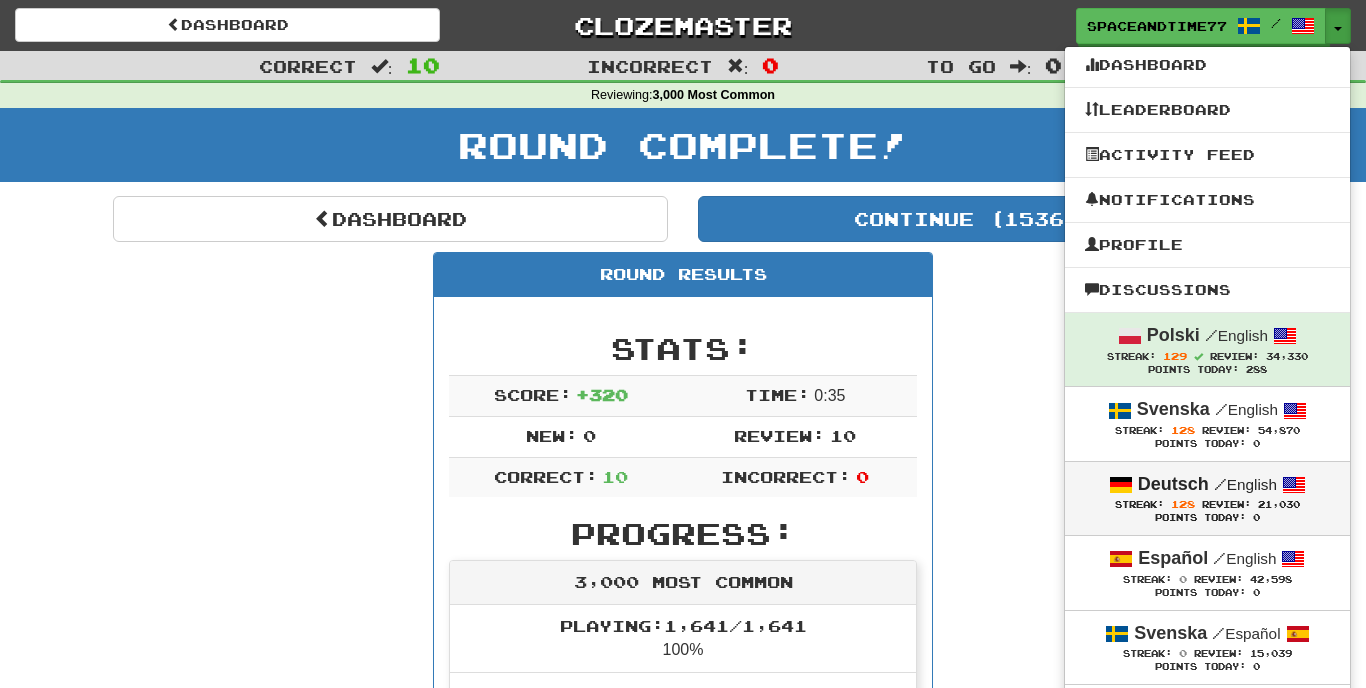 click on "Deutsch" at bounding box center [1173, 484] 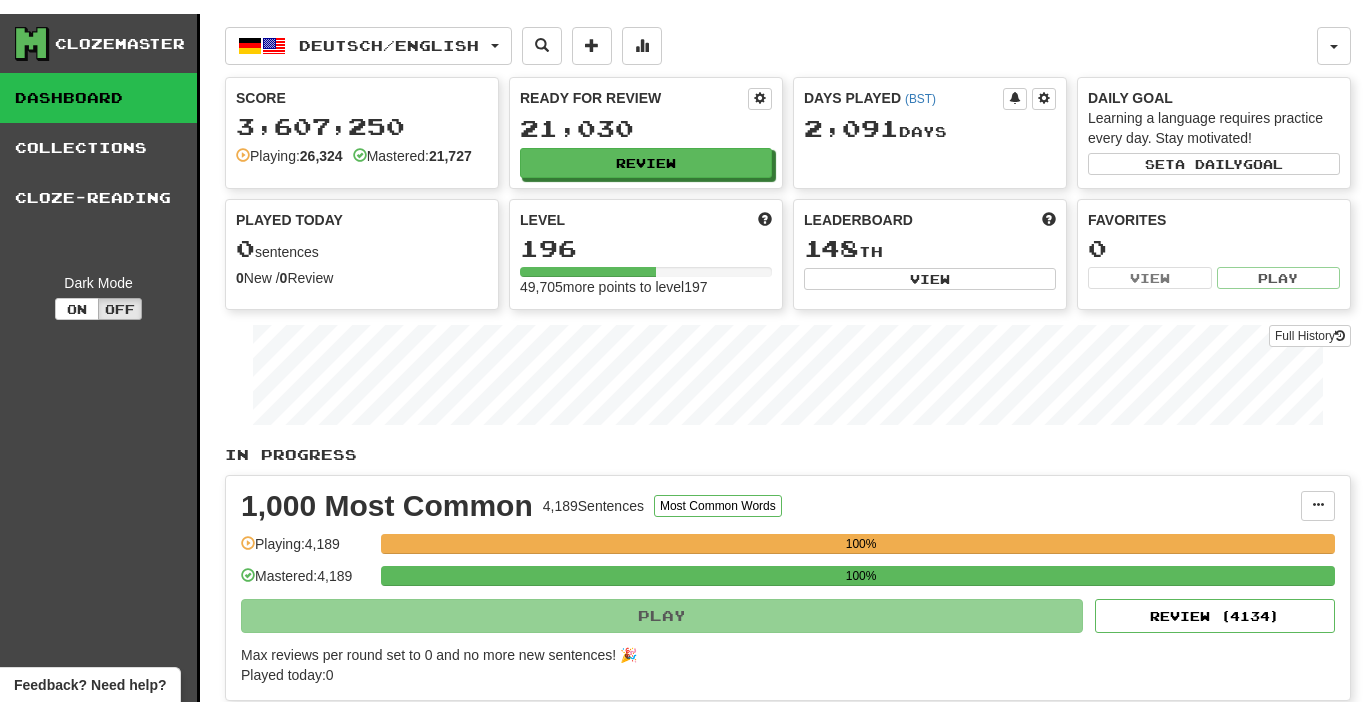 scroll, scrollTop: 0, scrollLeft: 0, axis: both 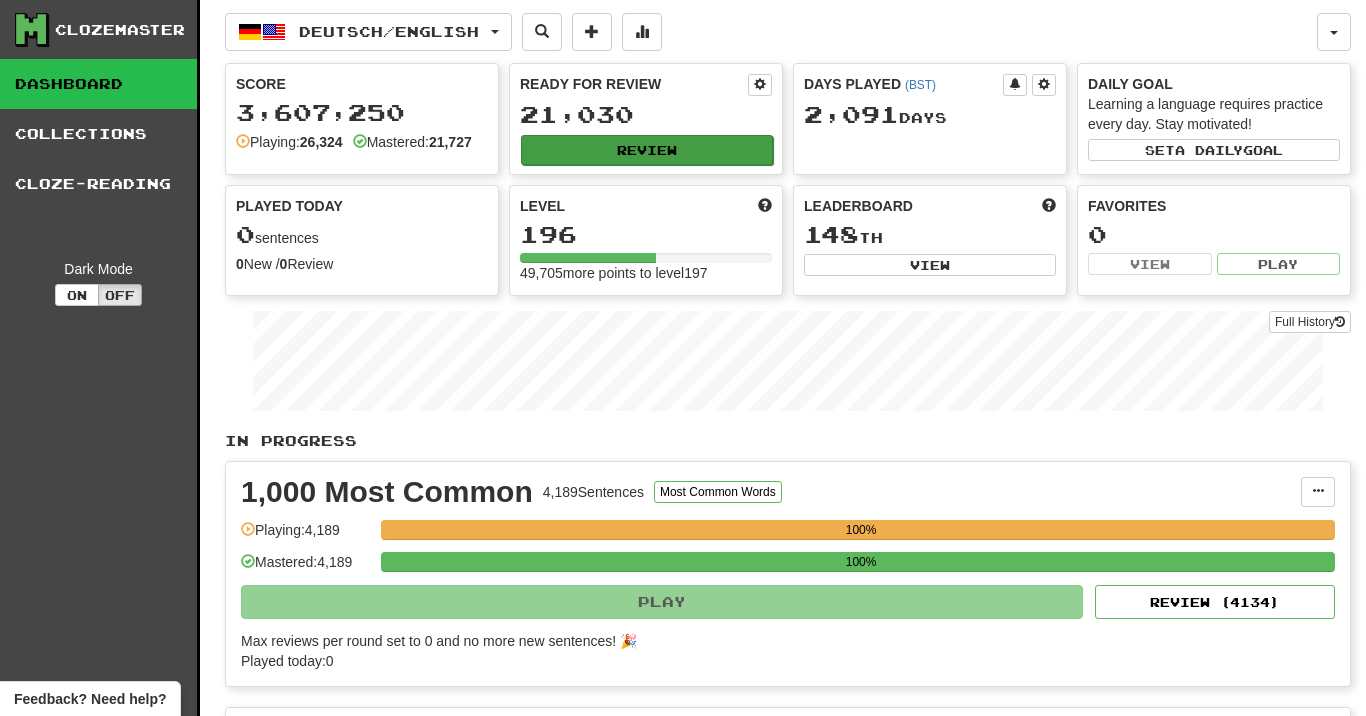 click on "Review" at bounding box center (647, 150) 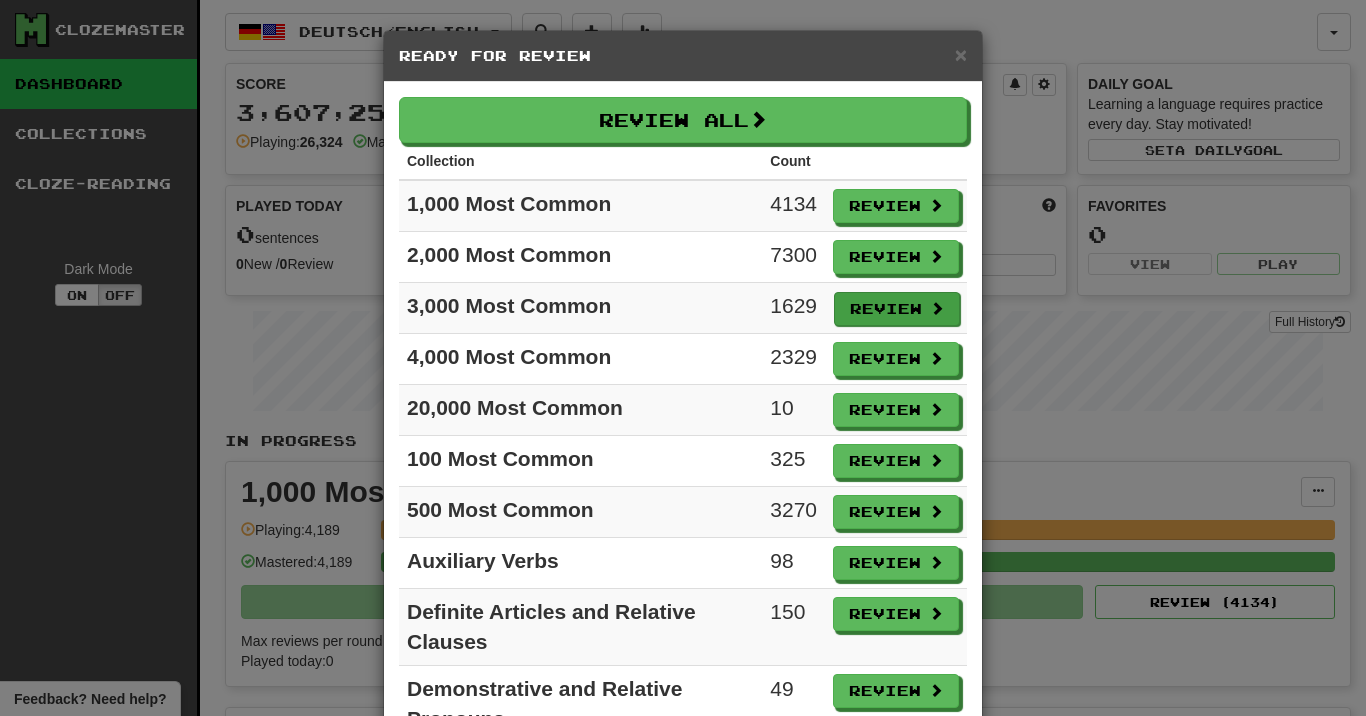 click on "Review" at bounding box center [897, 309] 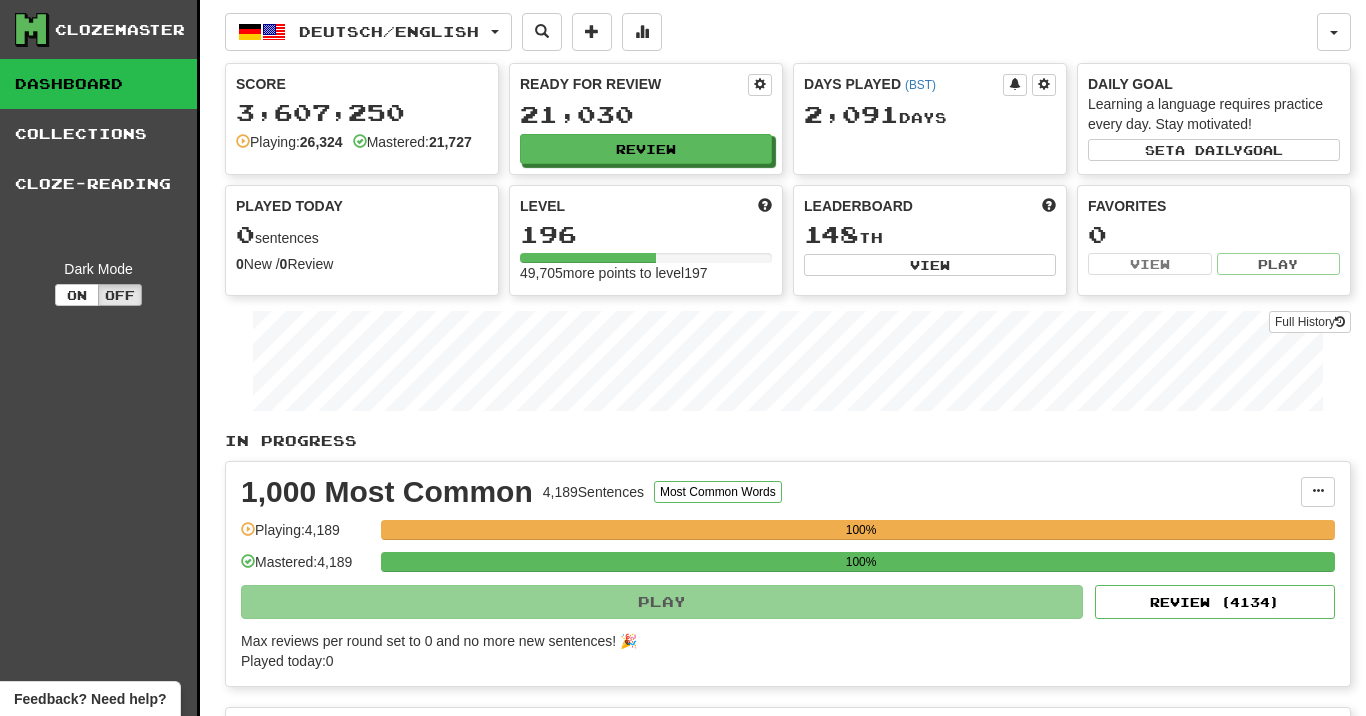 select on "**" 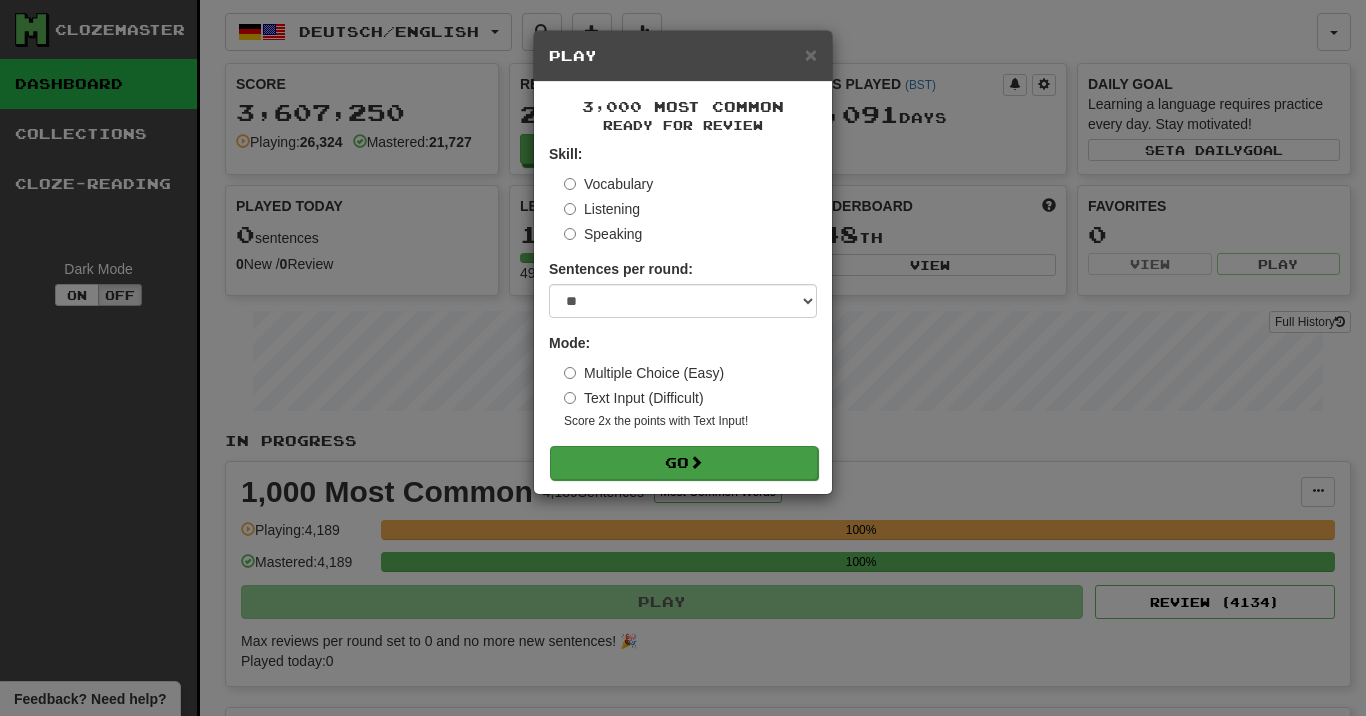 click on "Go" at bounding box center (684, 463) 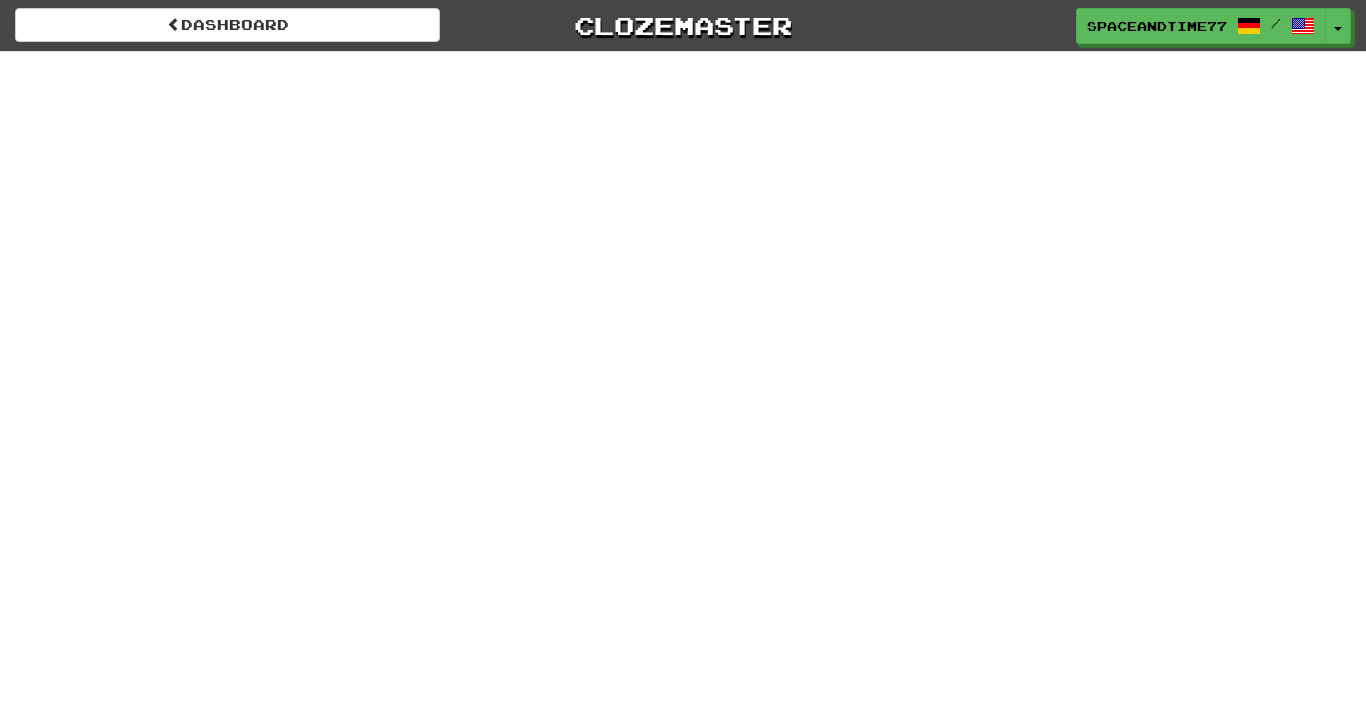 scroll, scrollTop: 0, scrollLeft: 0, axis: both 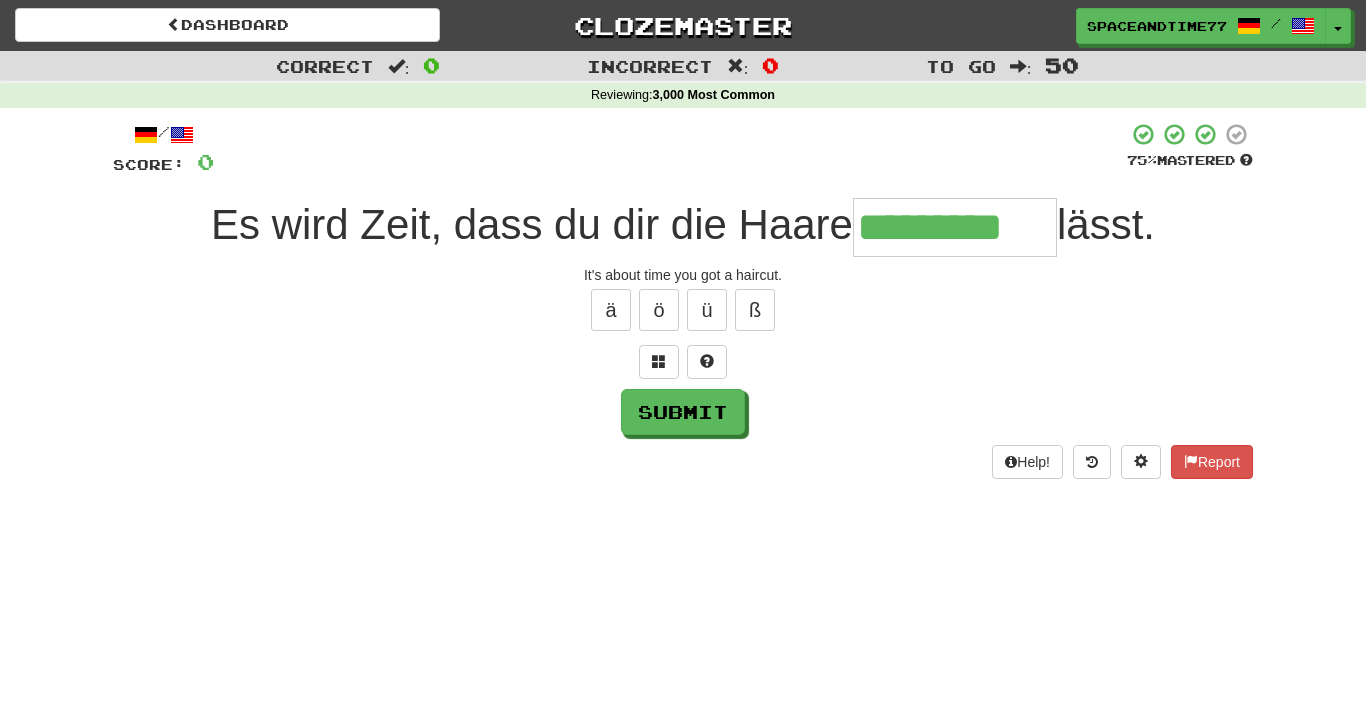 type on "*********" 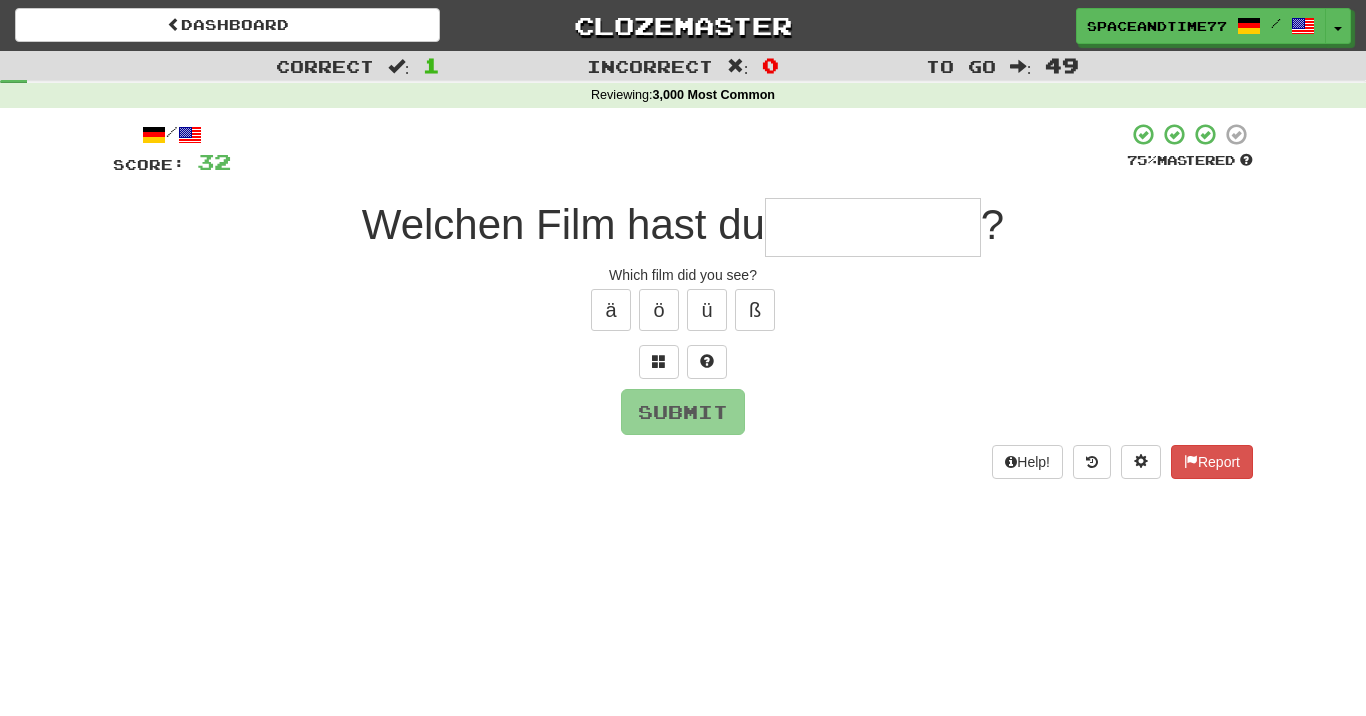 type on "*" 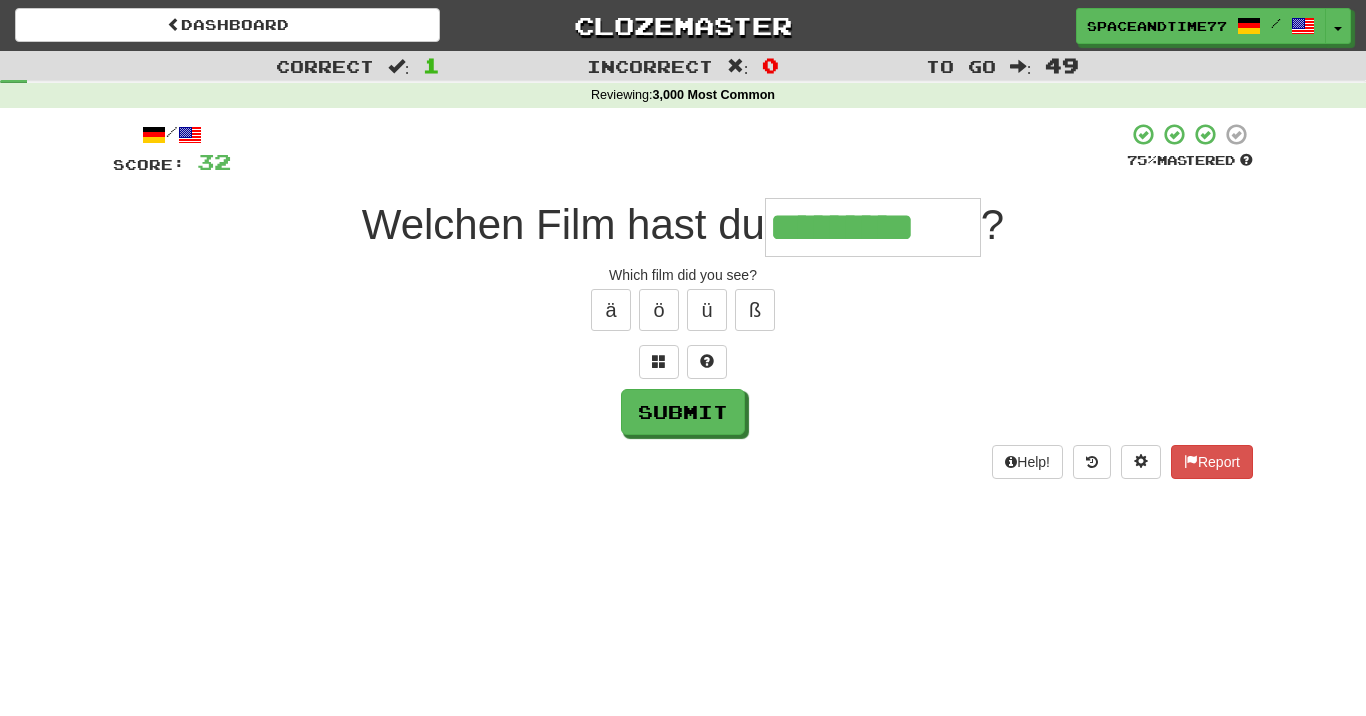 type on "*********" 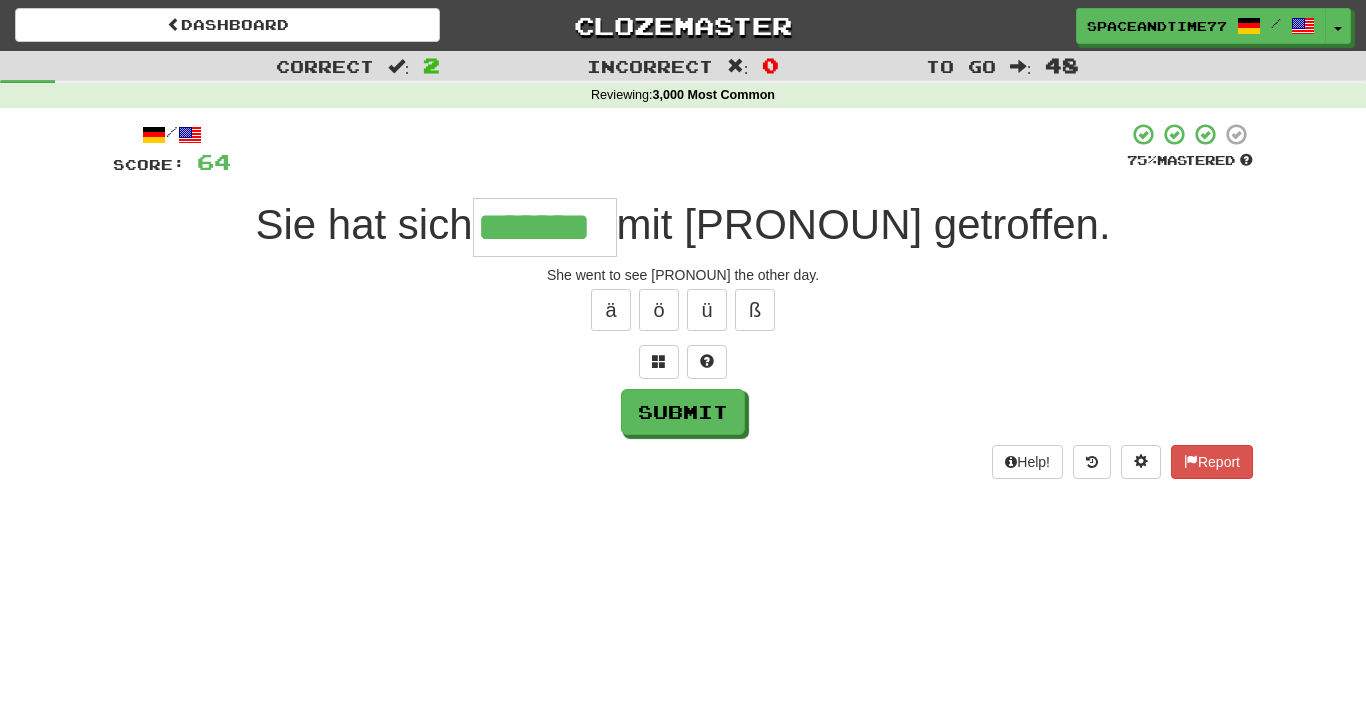 type on "*******" 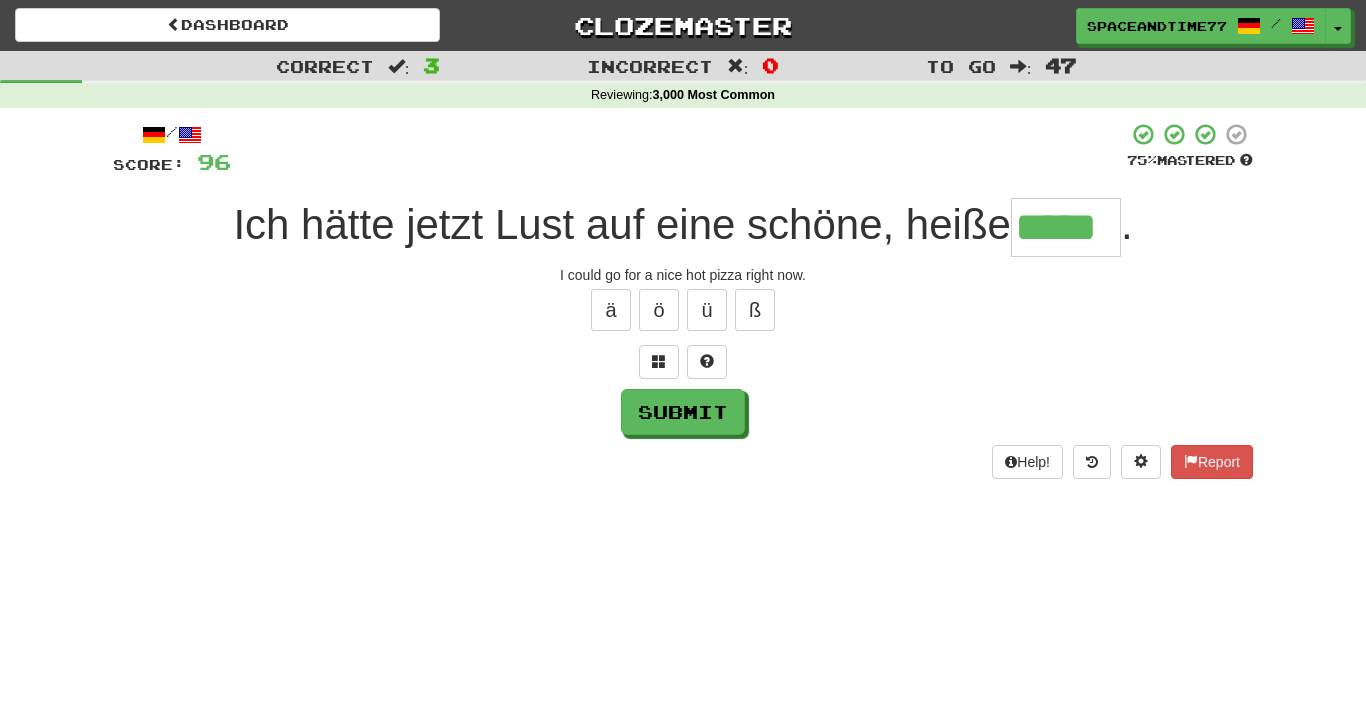 type on "*****" 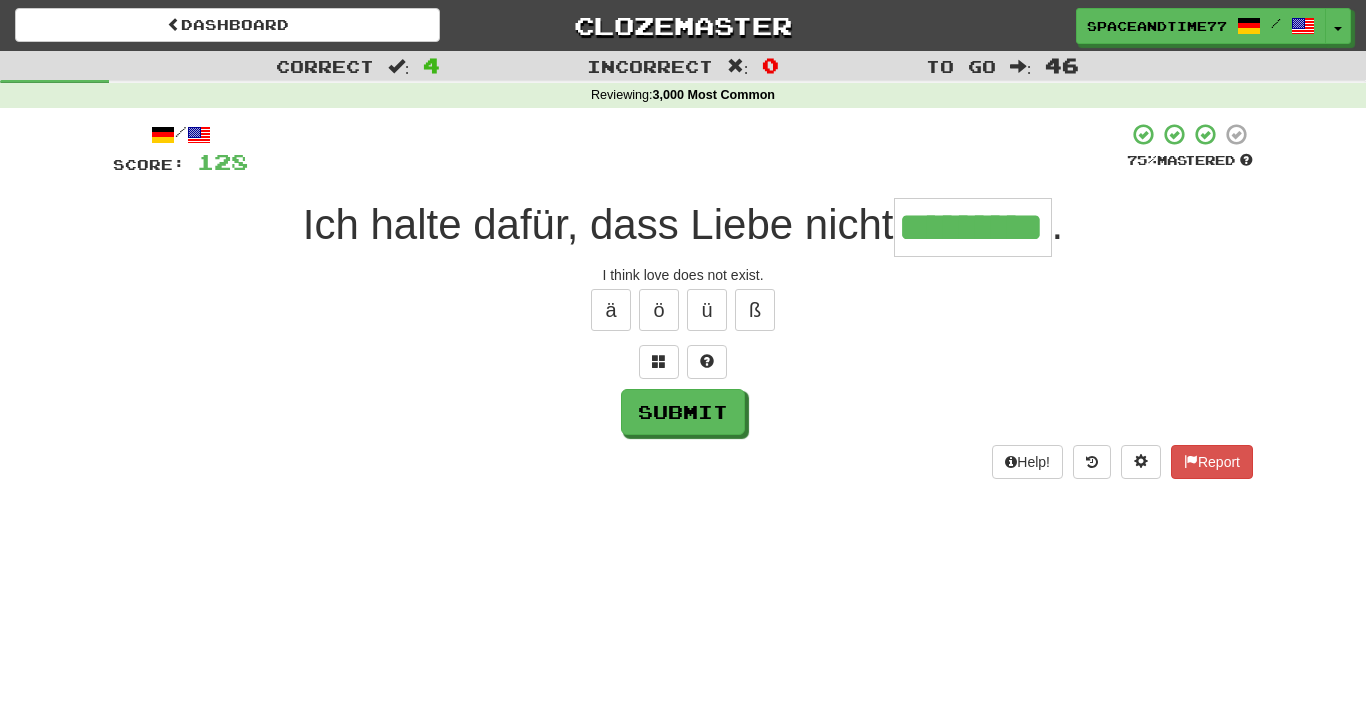 type on "*********" 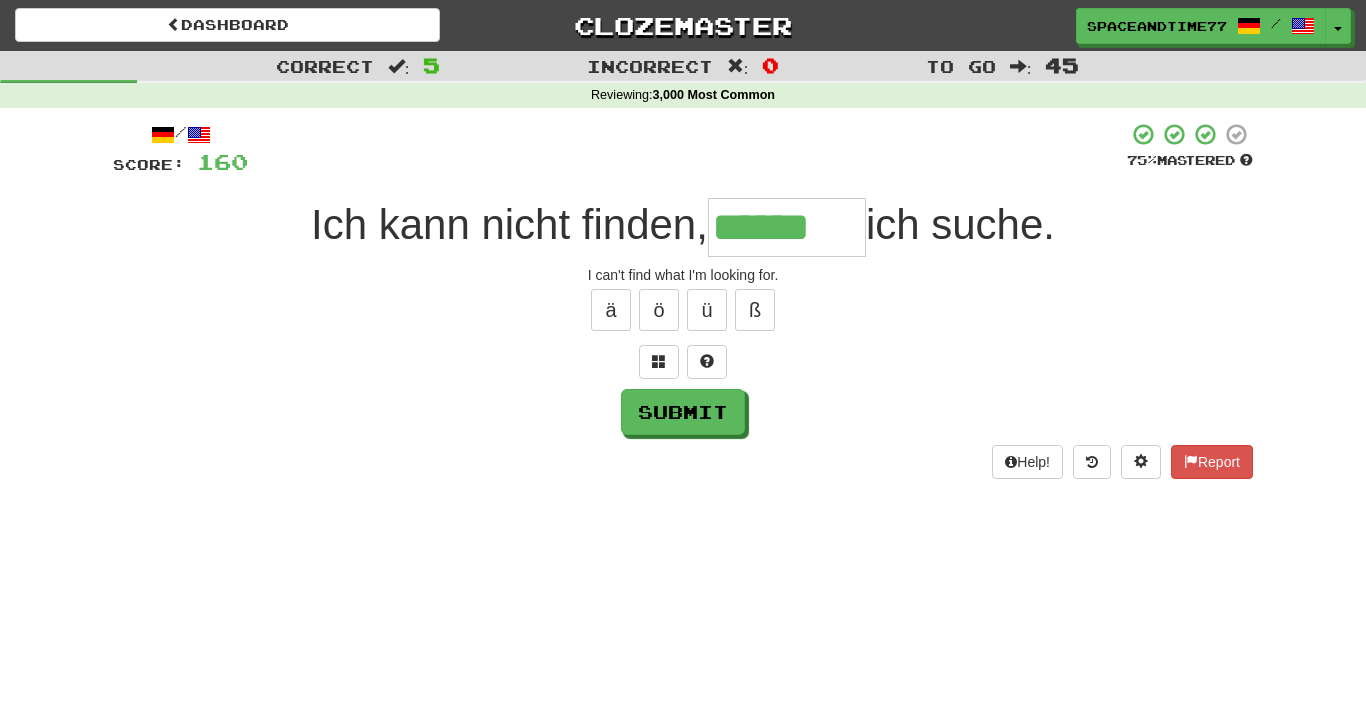 type on "******" 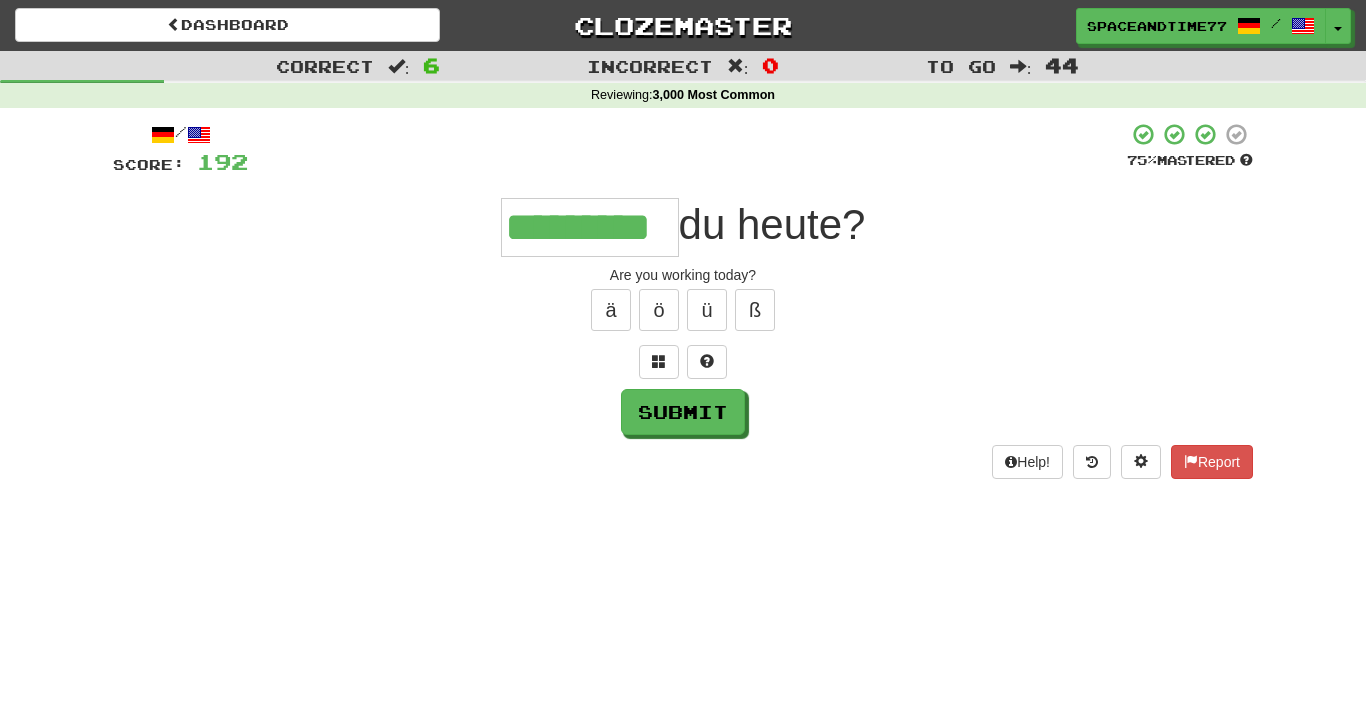 type on "*********" 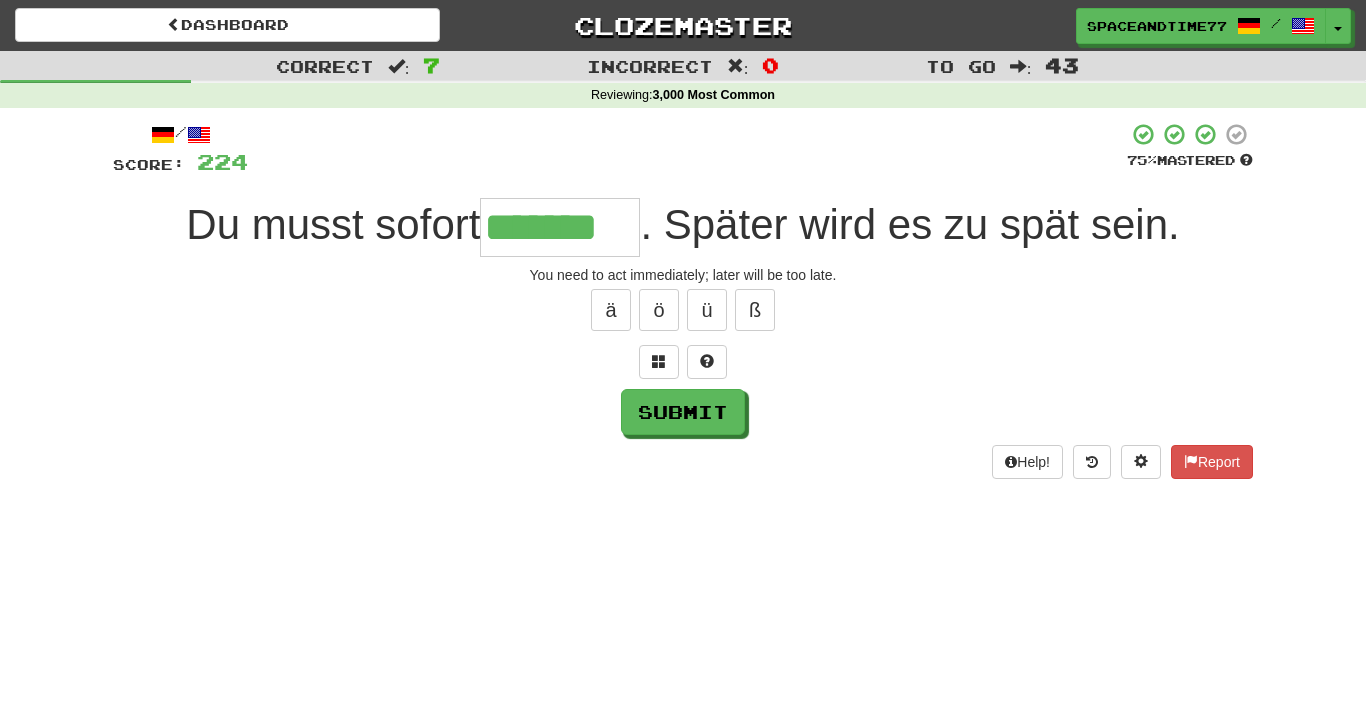 type on "*******" 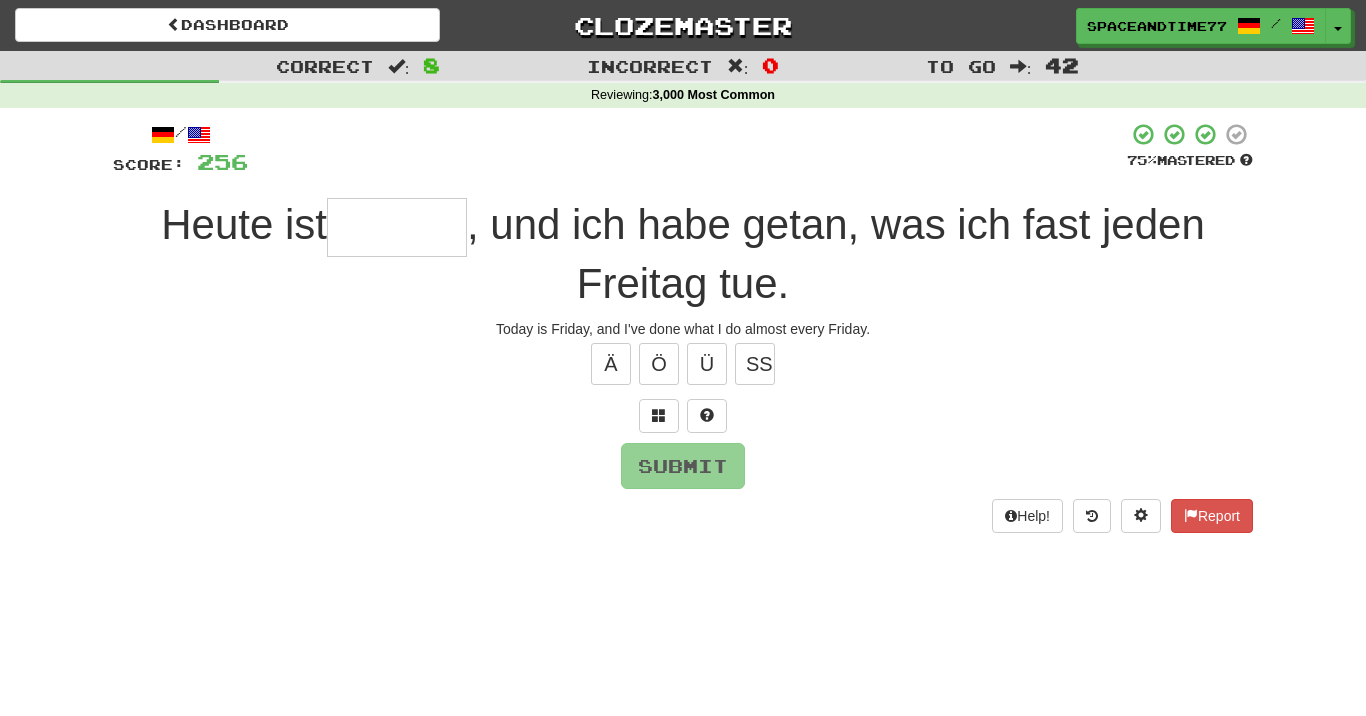 type on "*" 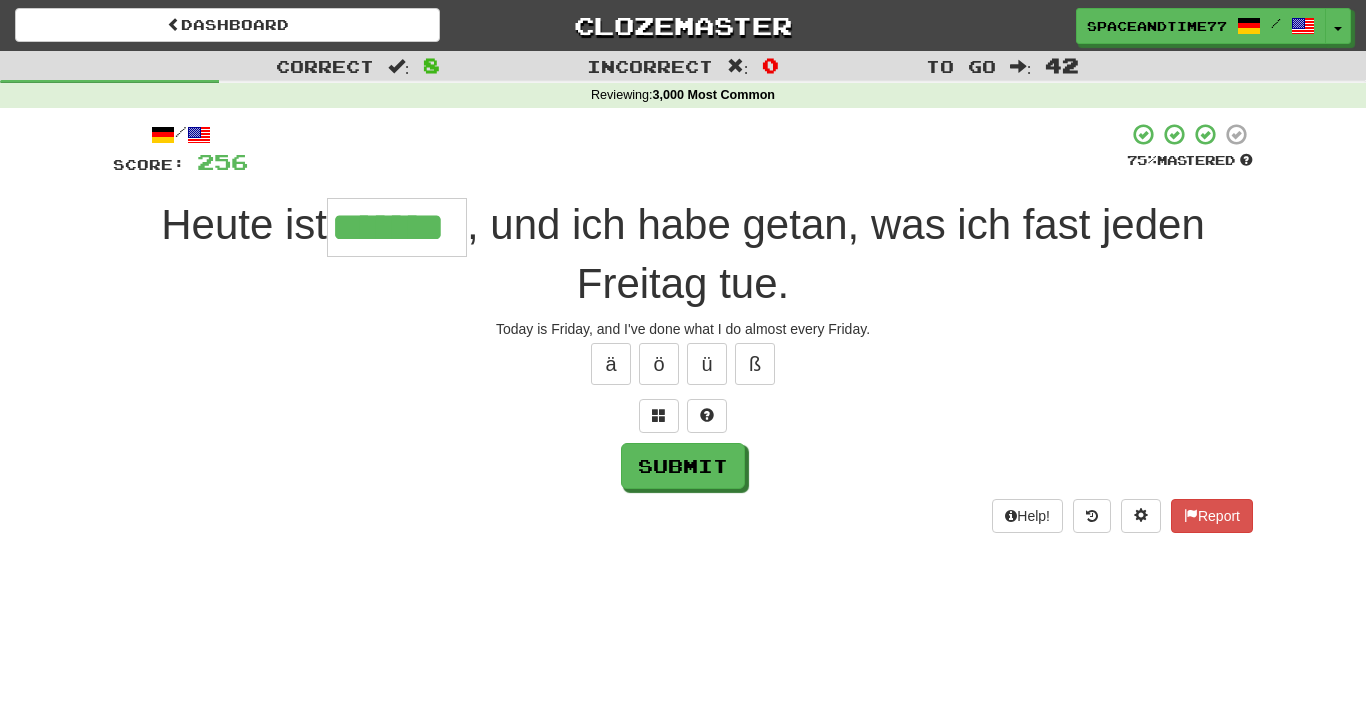 type on "*******" 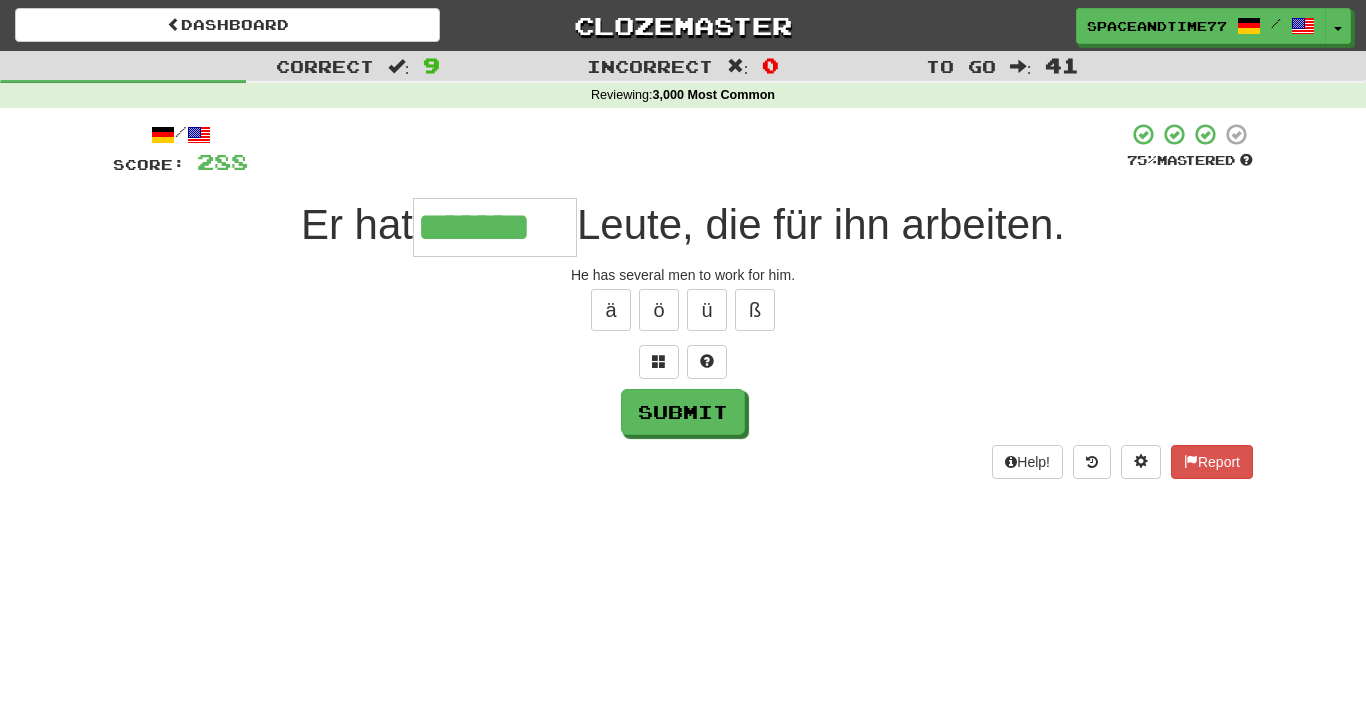 type on "*******" 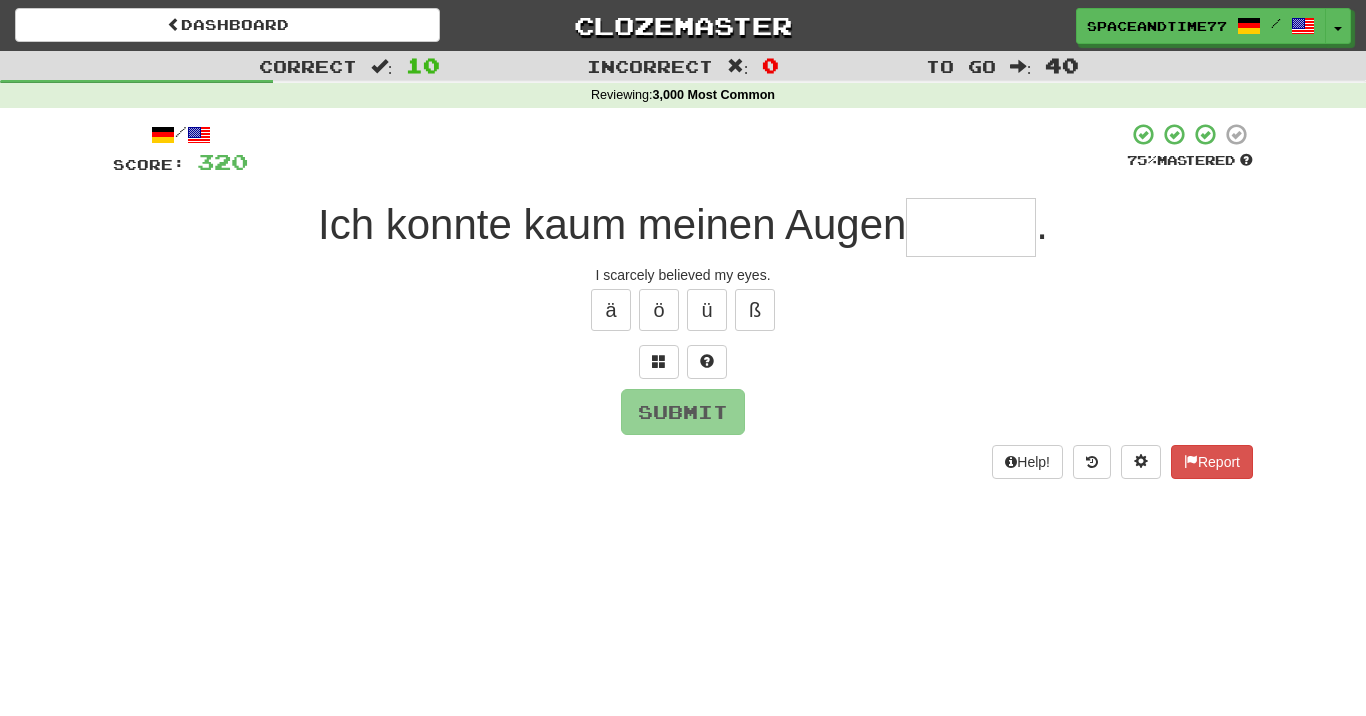 type on "*" 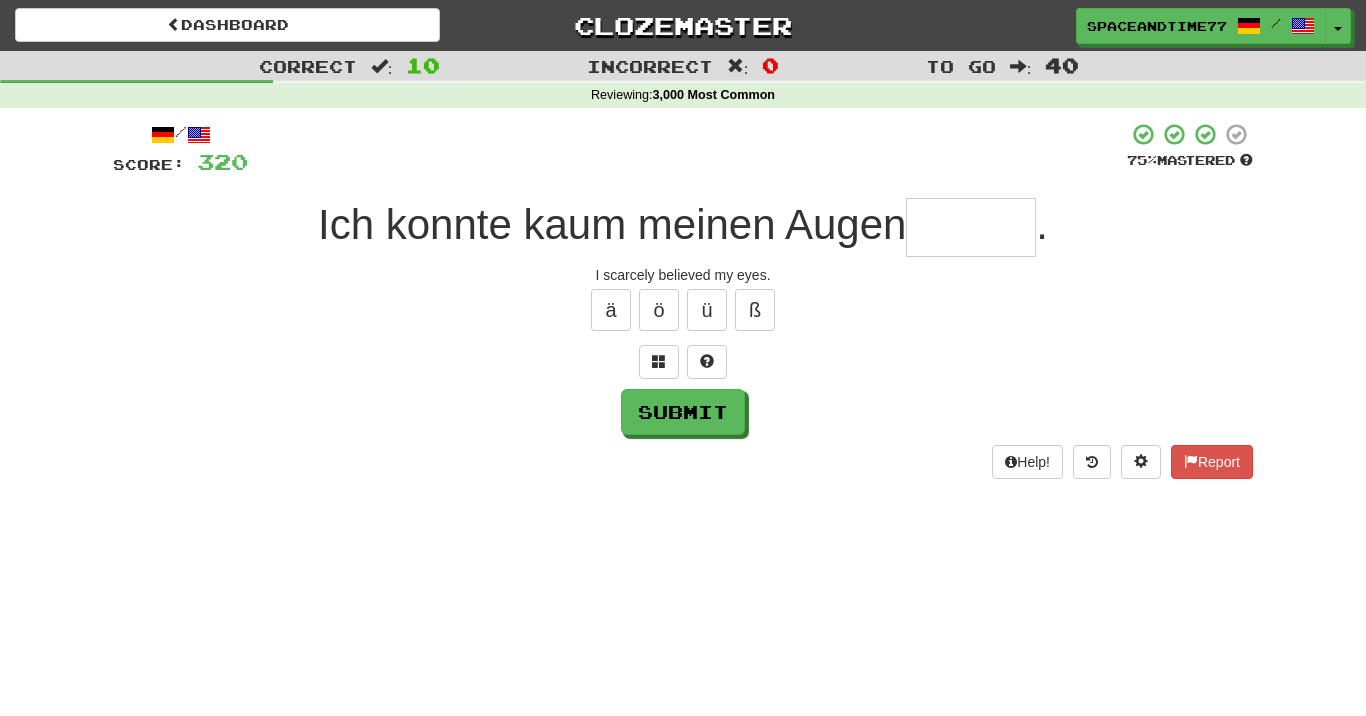 type on "*" 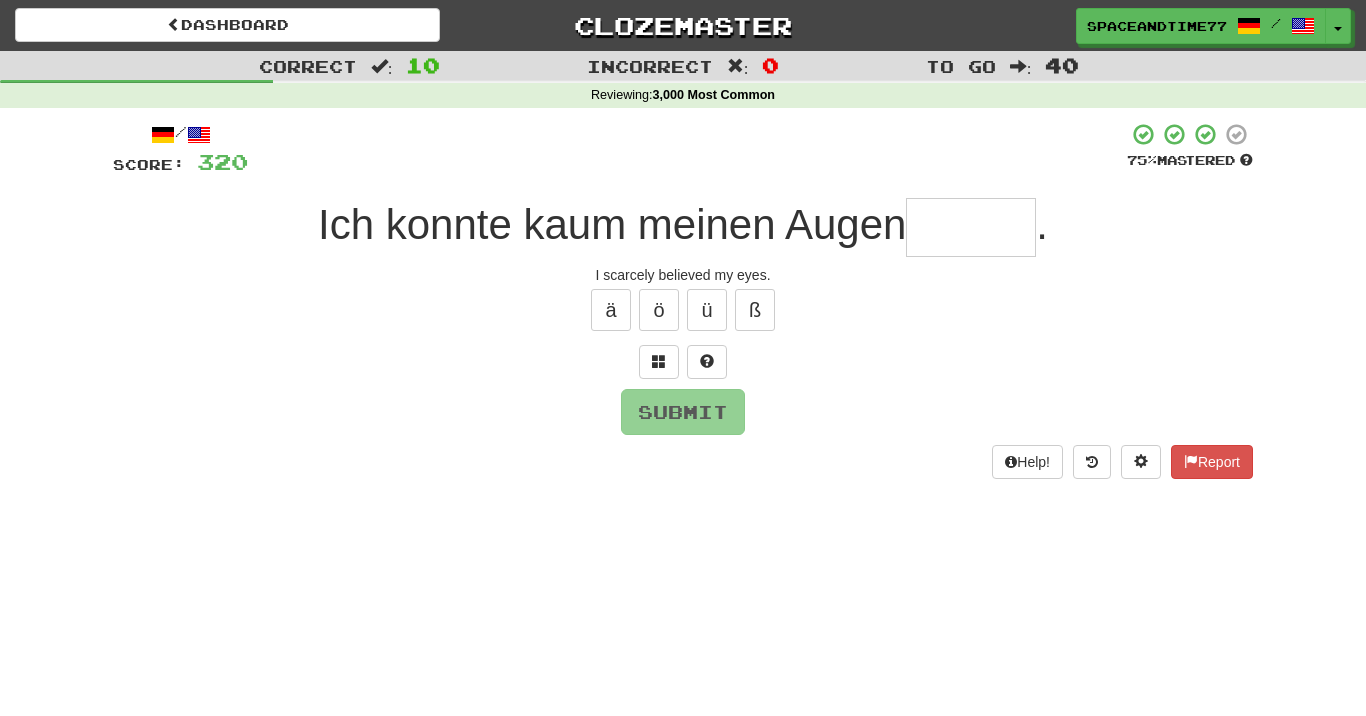 type on "*" 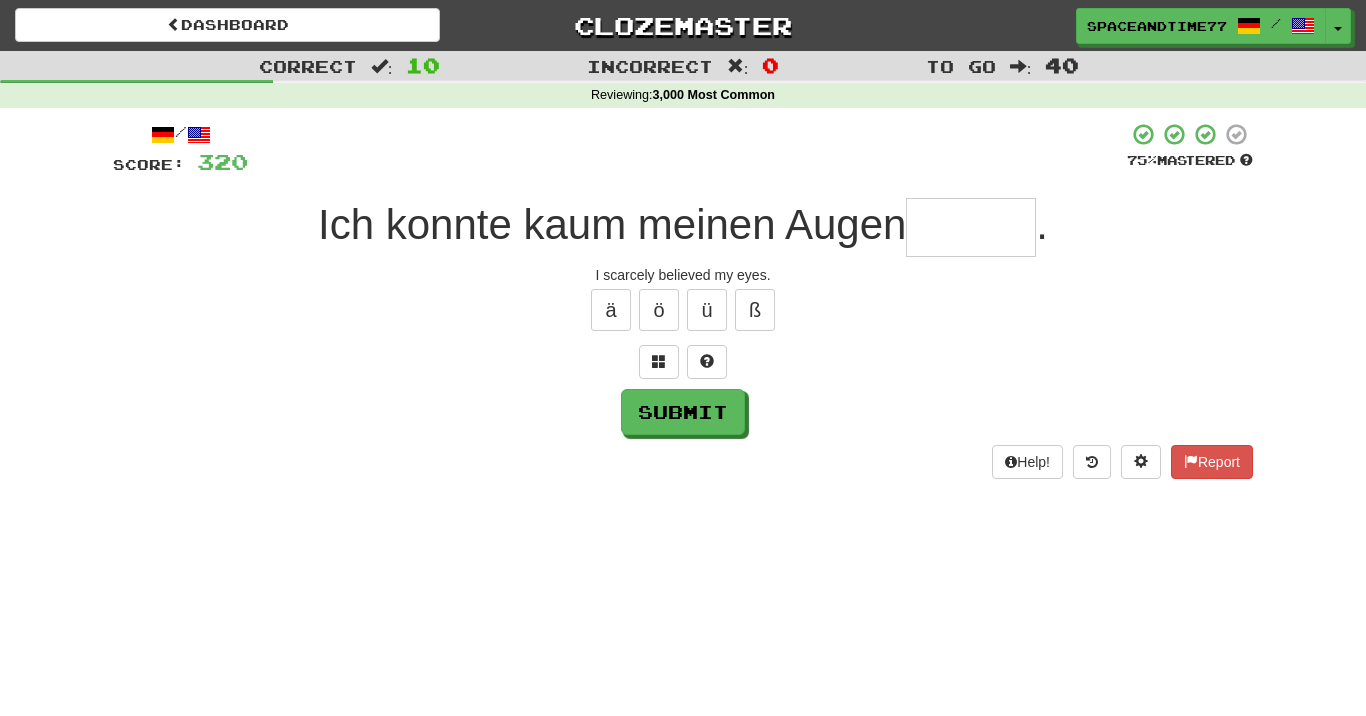 type on "*" 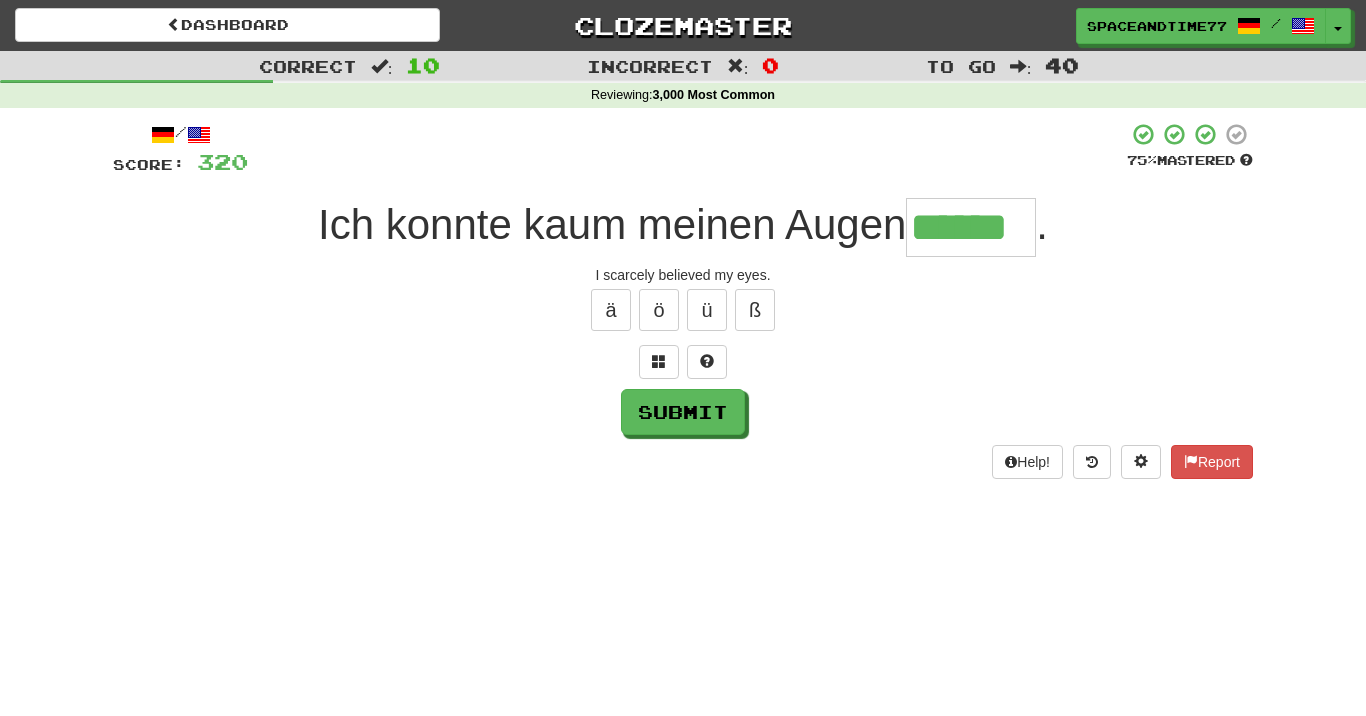 type on "******" 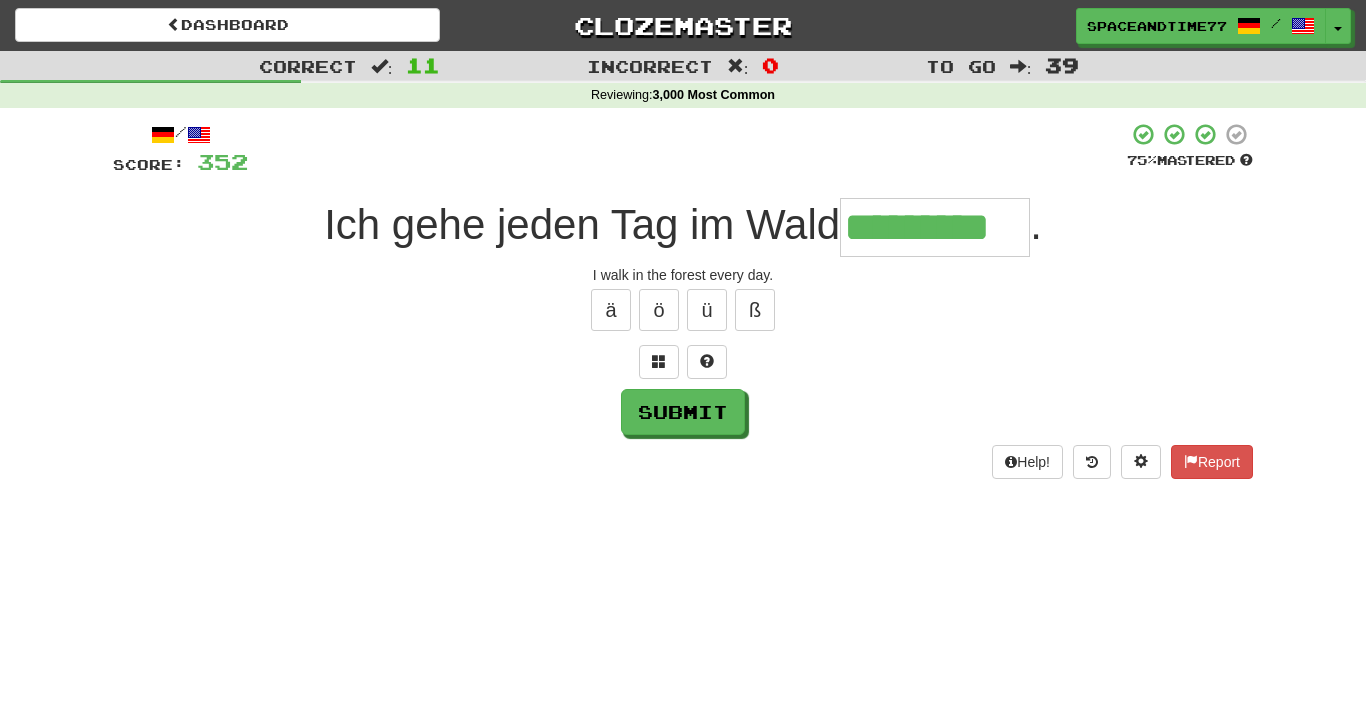 type on "*********" 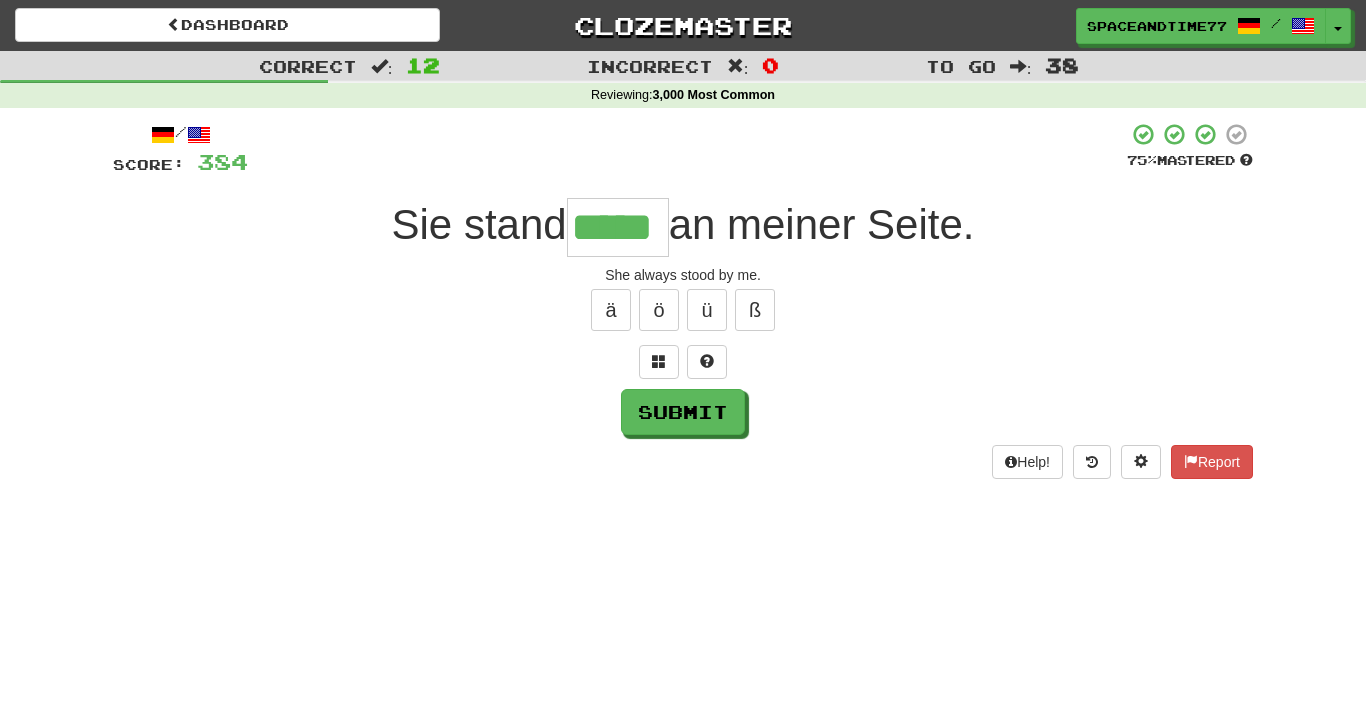 type on "*****" 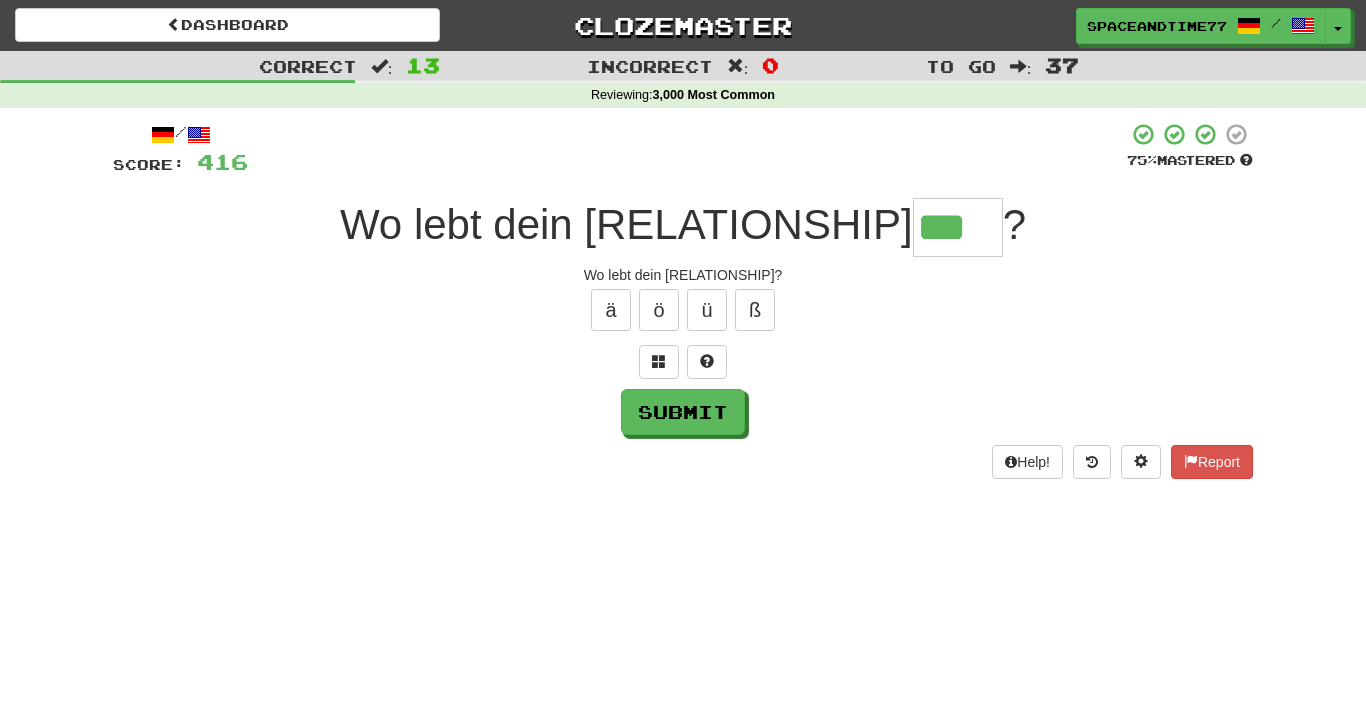 type on "***" 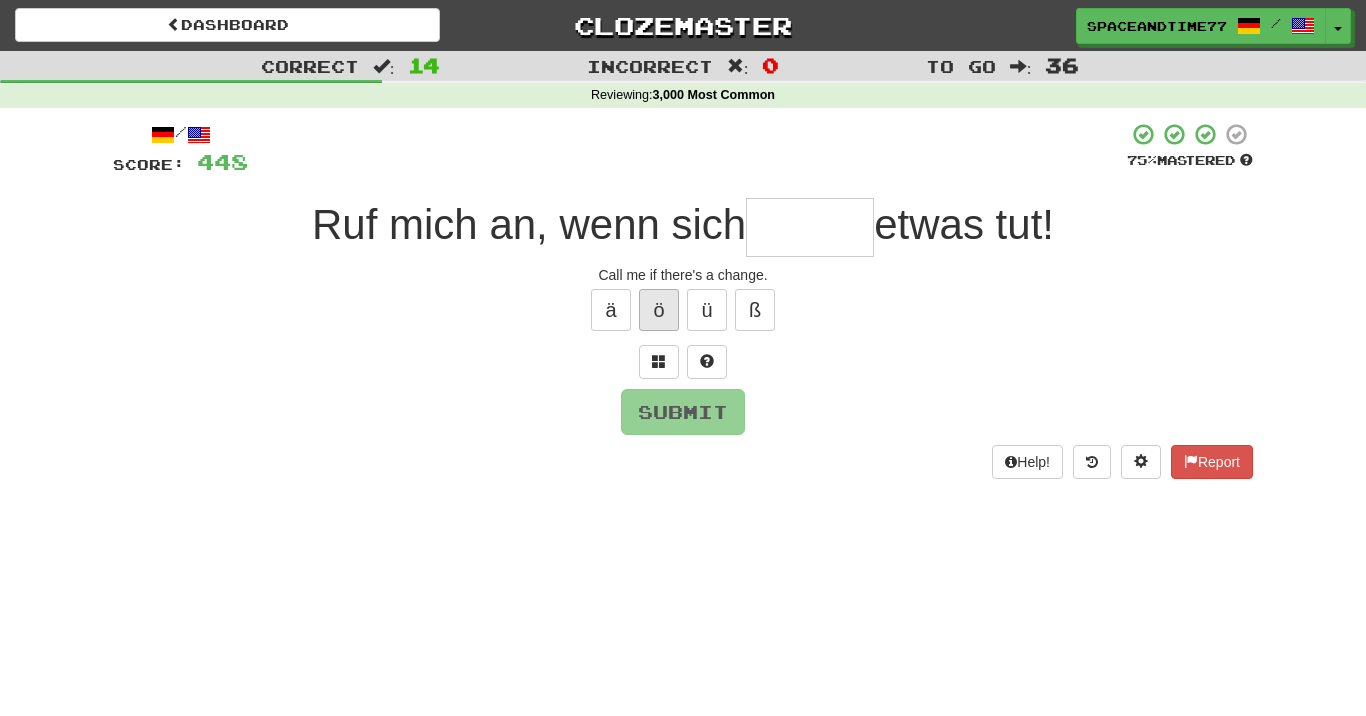 click on "ö" at bounding box center (659, 310) 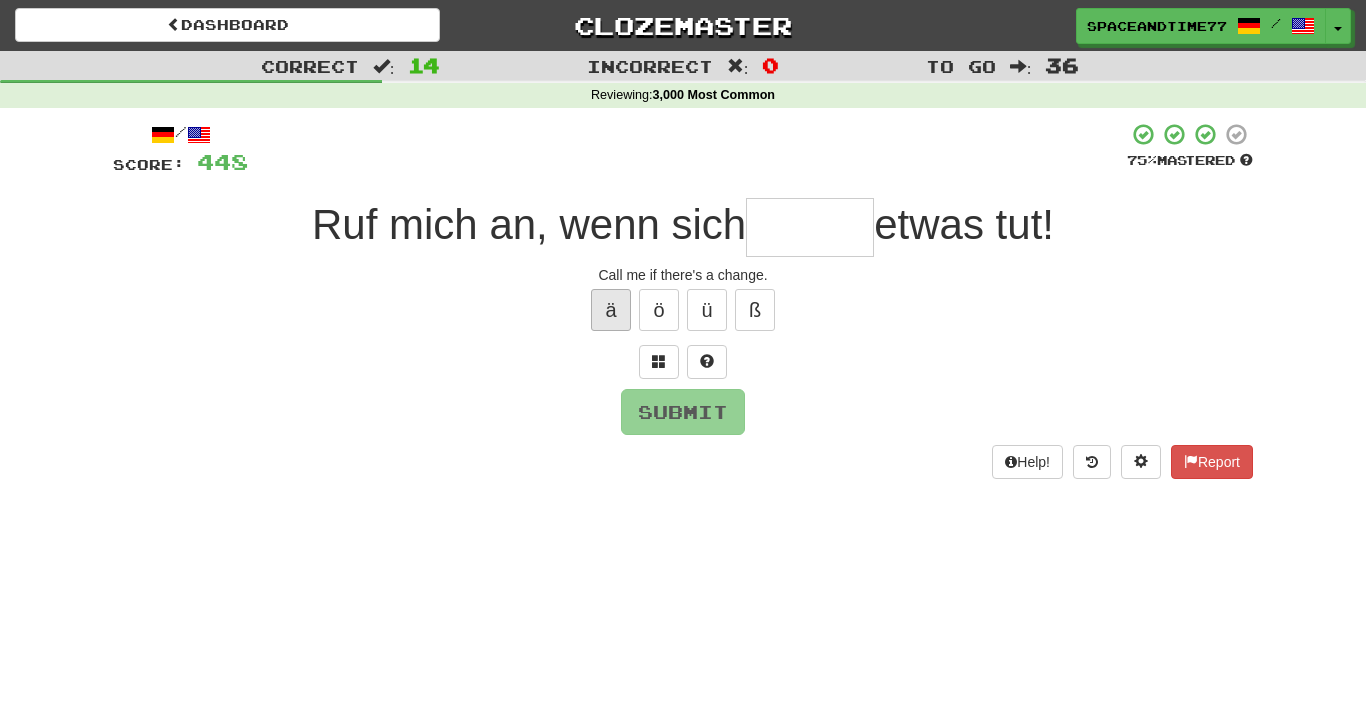 click on "ä" at bounding box center (611, 310) 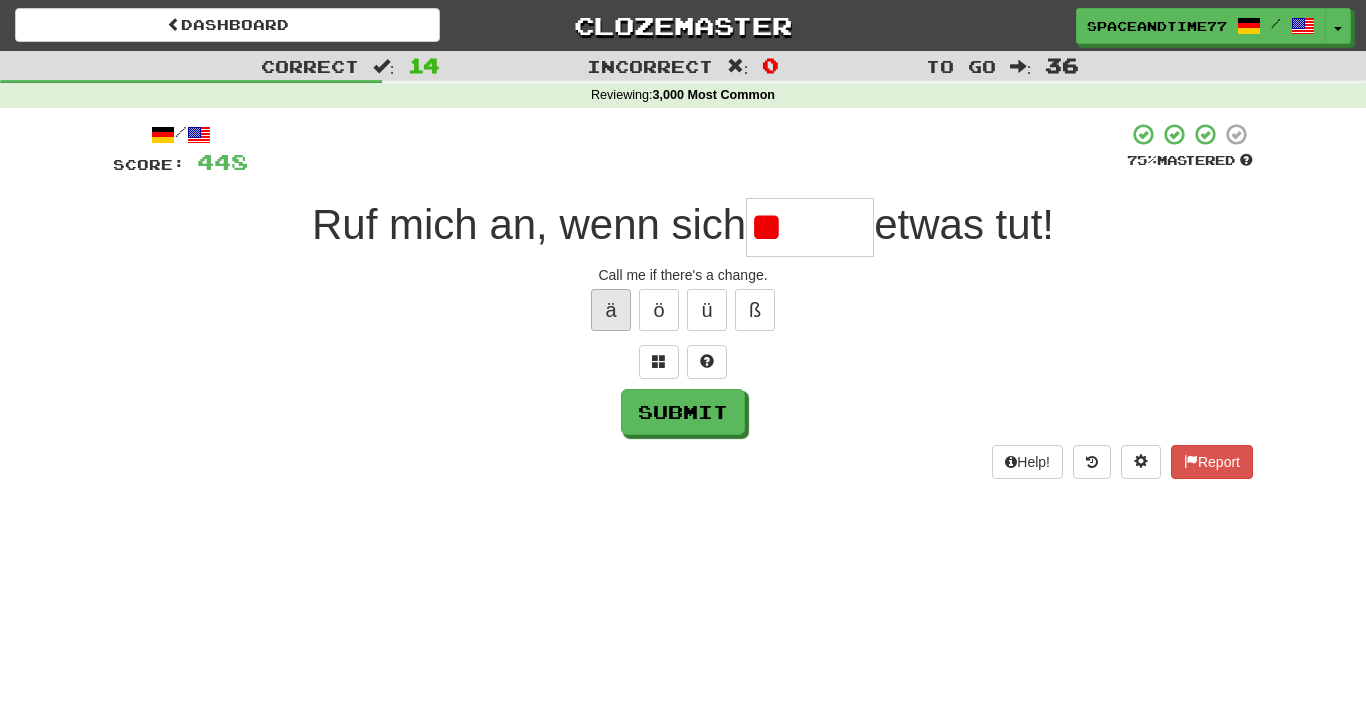 type on "*" 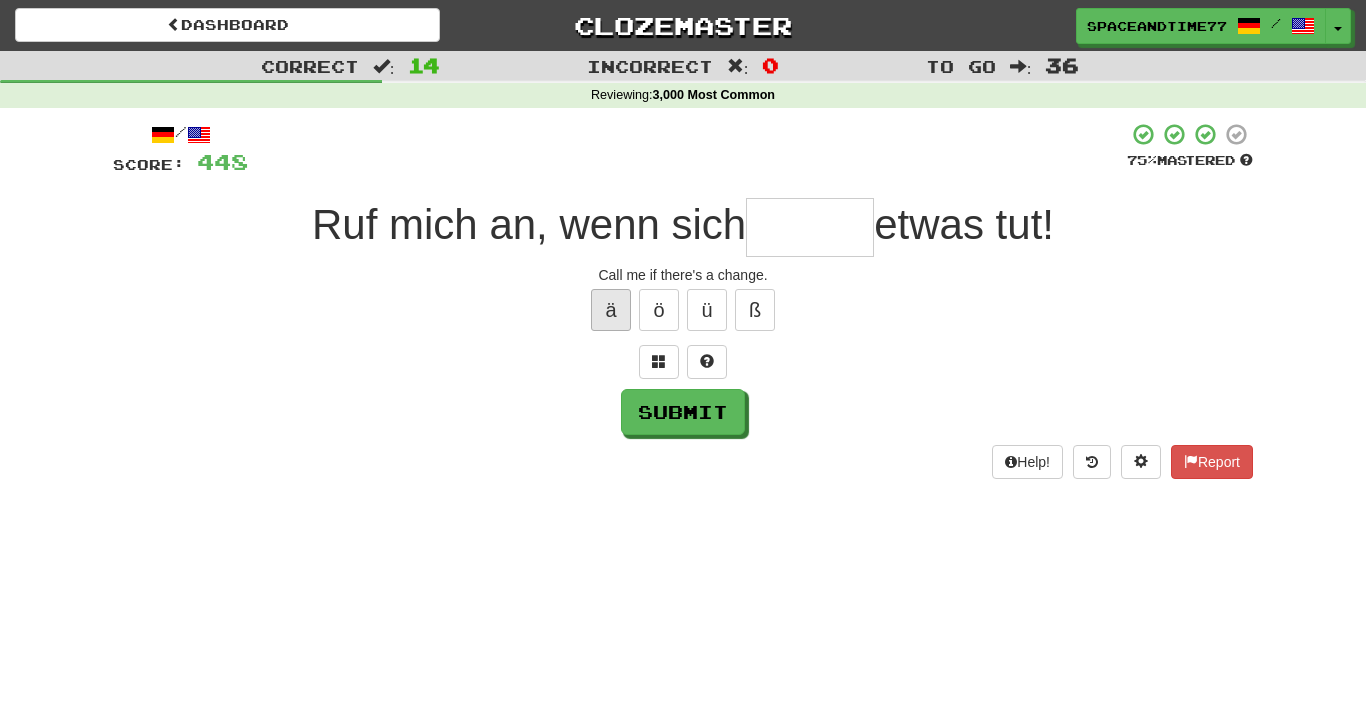 type on "*" 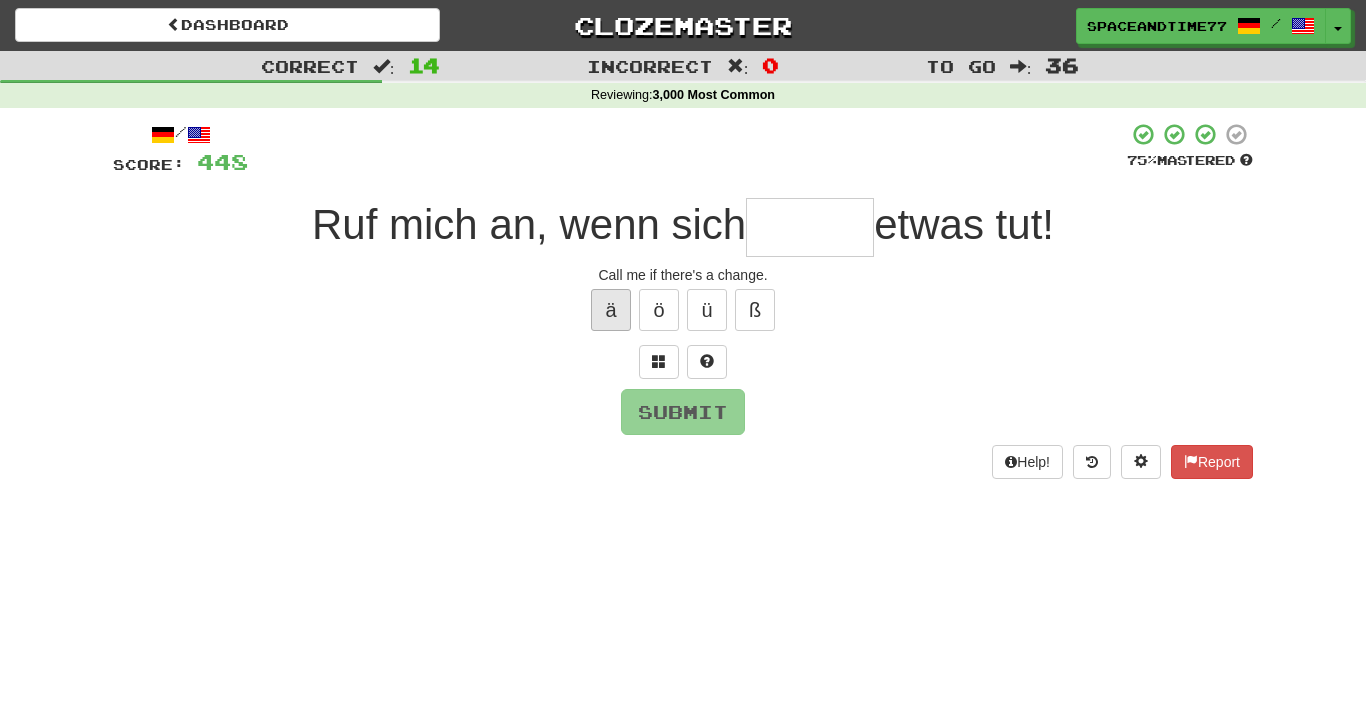 type on "*" 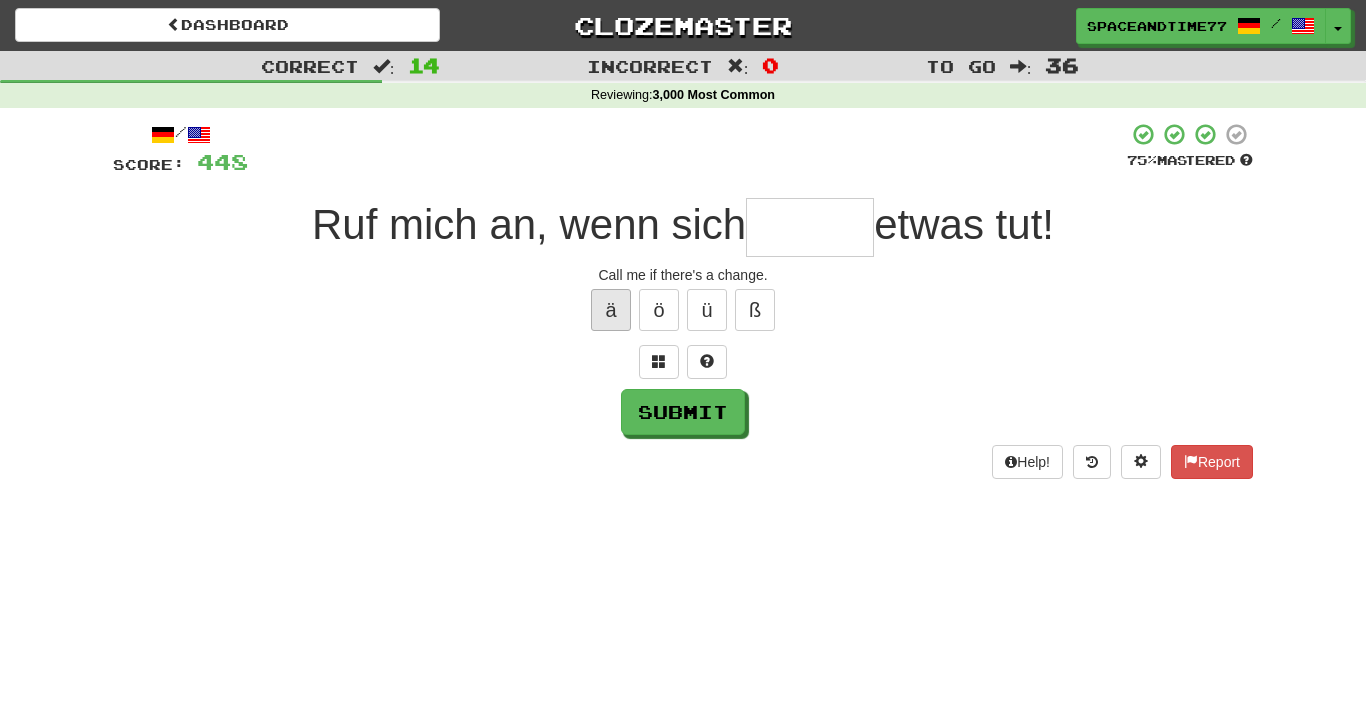 type on "*" 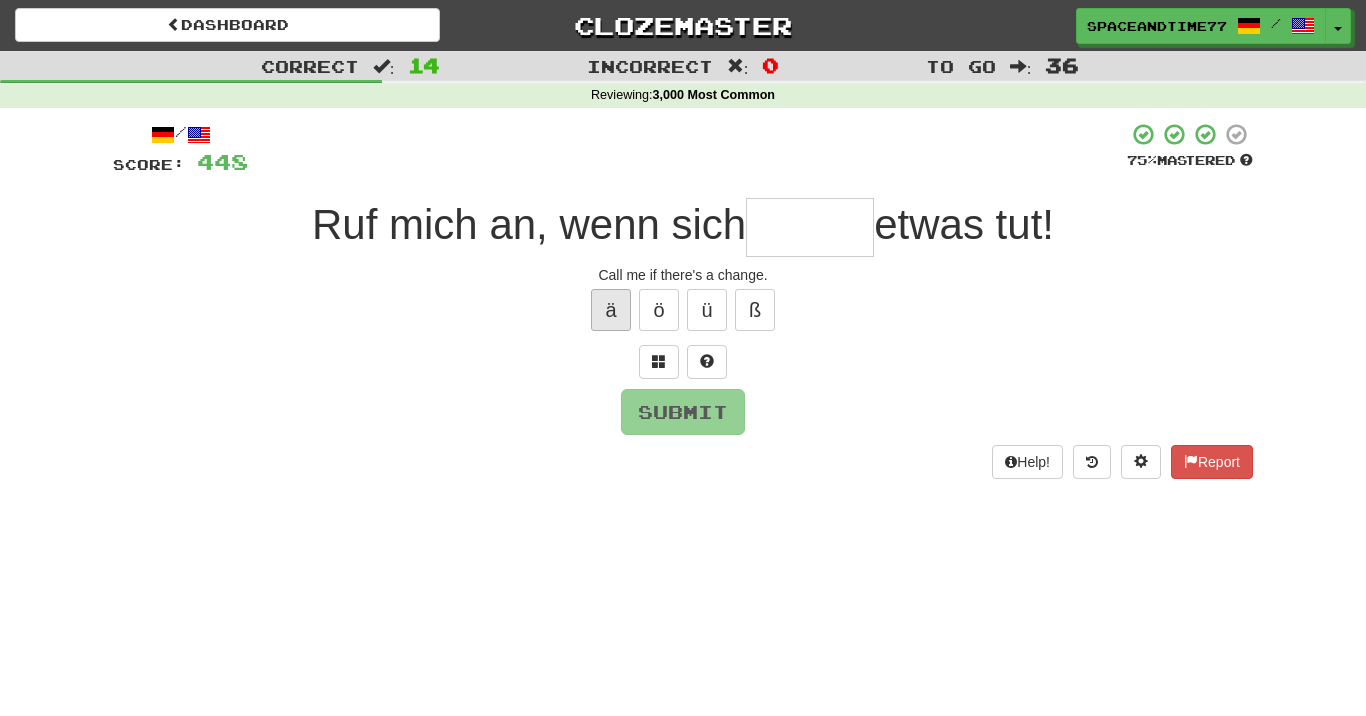 type on "*" 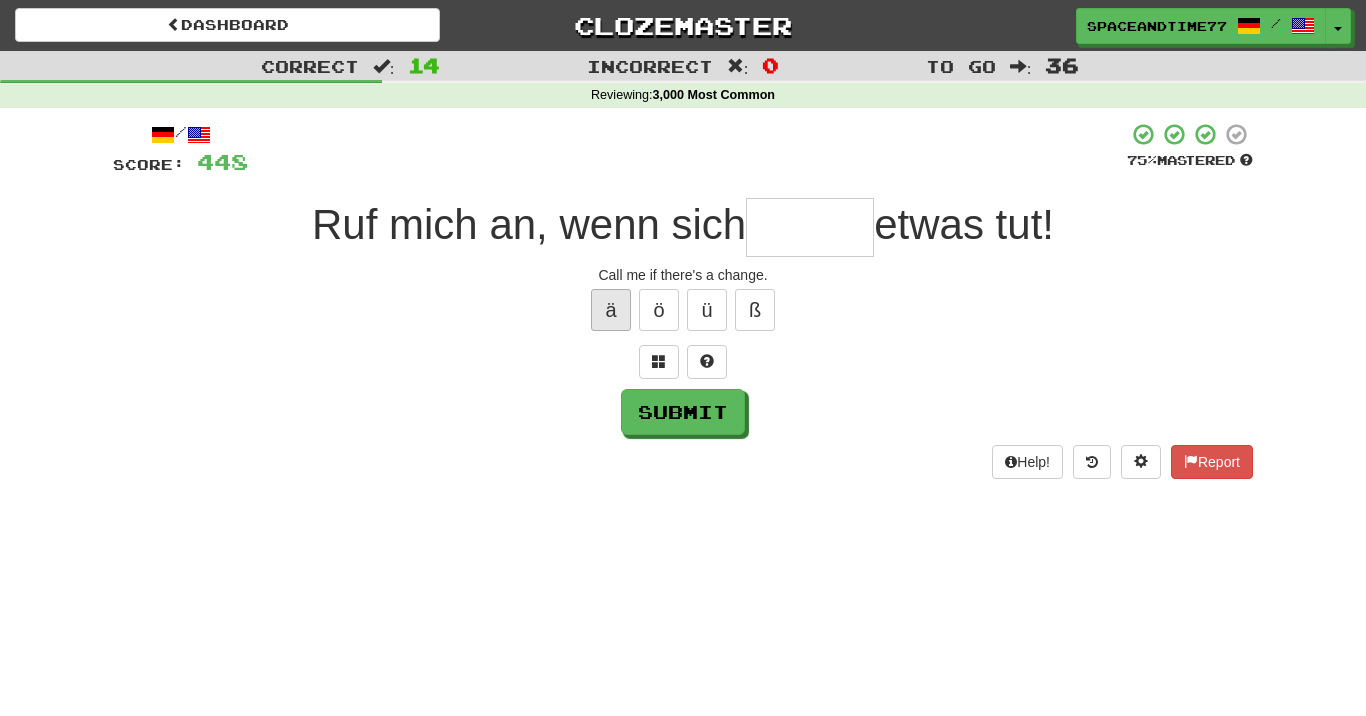 type on "*" 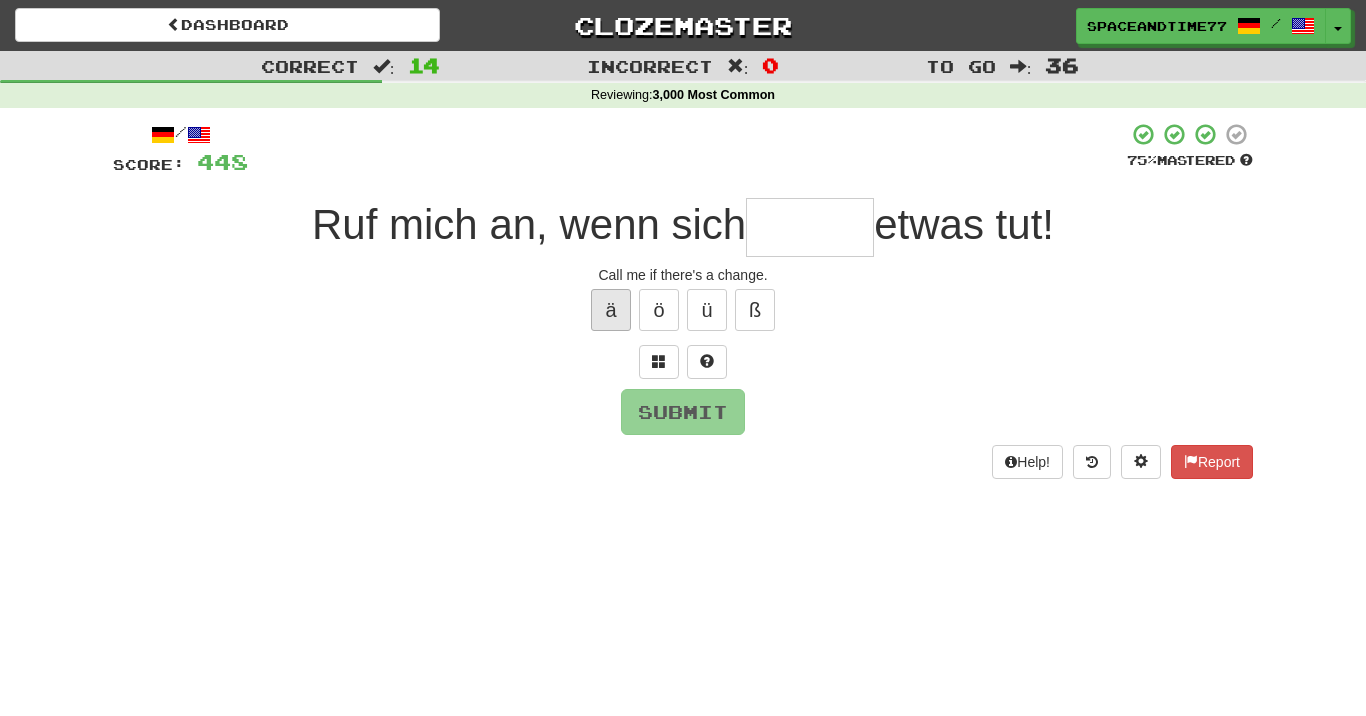 type on "*" 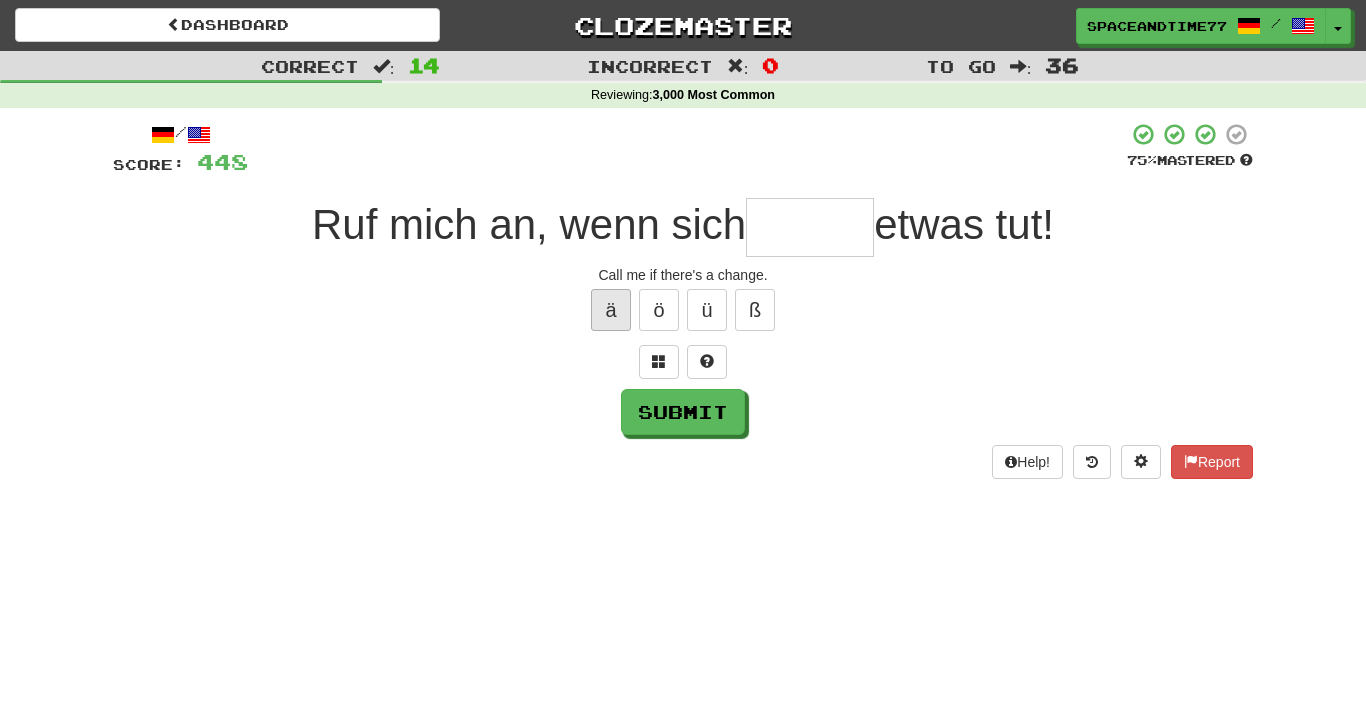 type on "*" 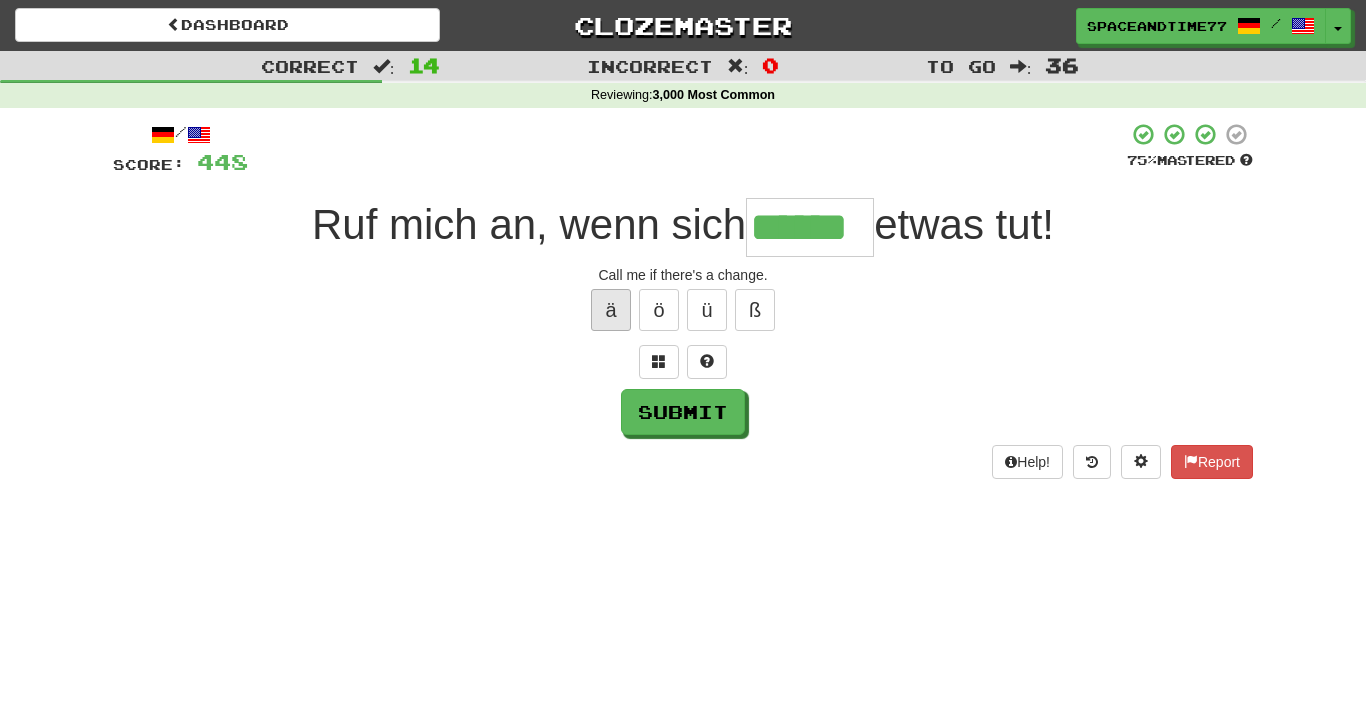 type on "******" 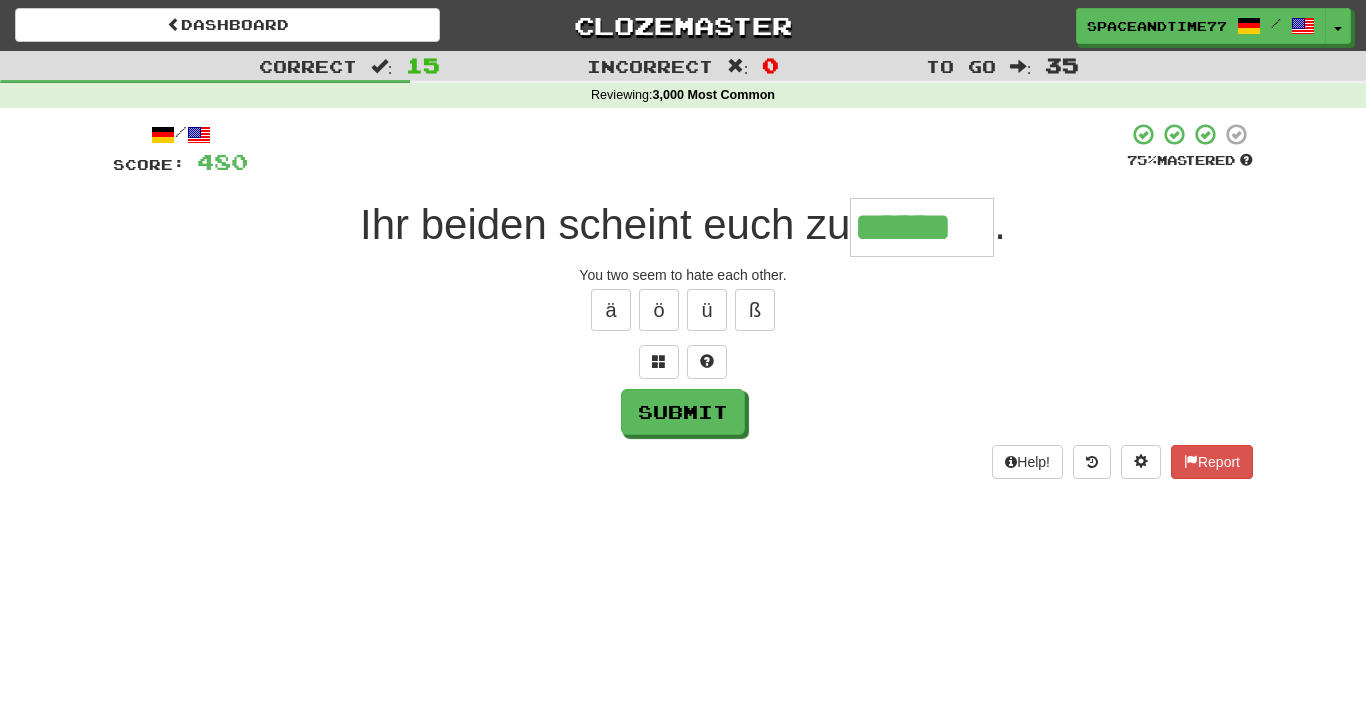 type on "******" 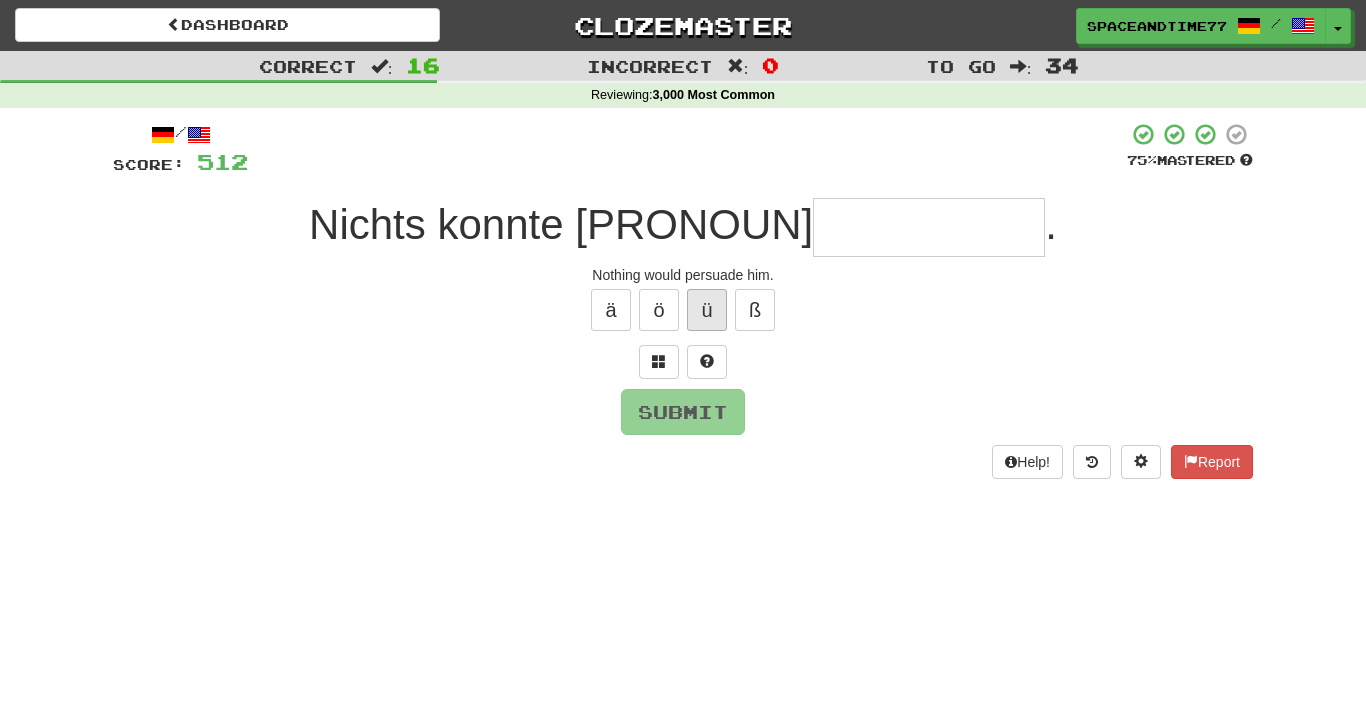 click on "ü" at bounding box center (707, 310) 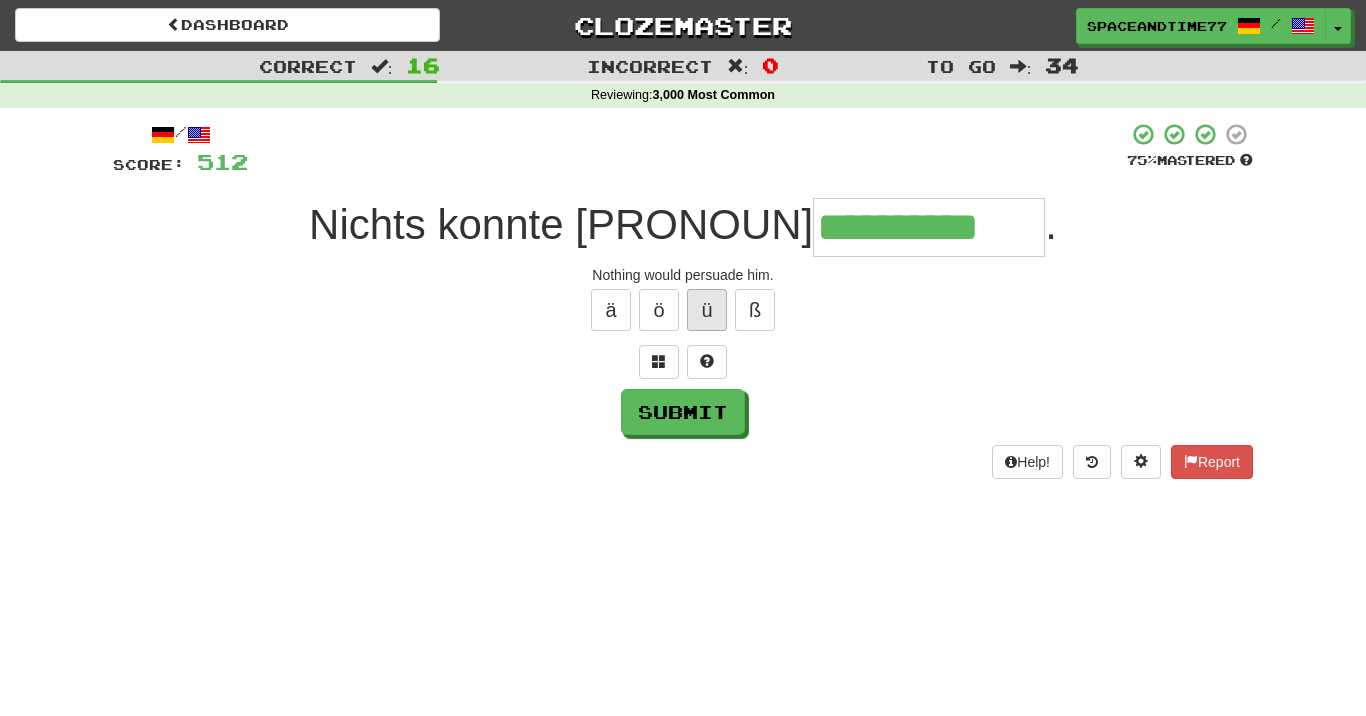 type on "**********" 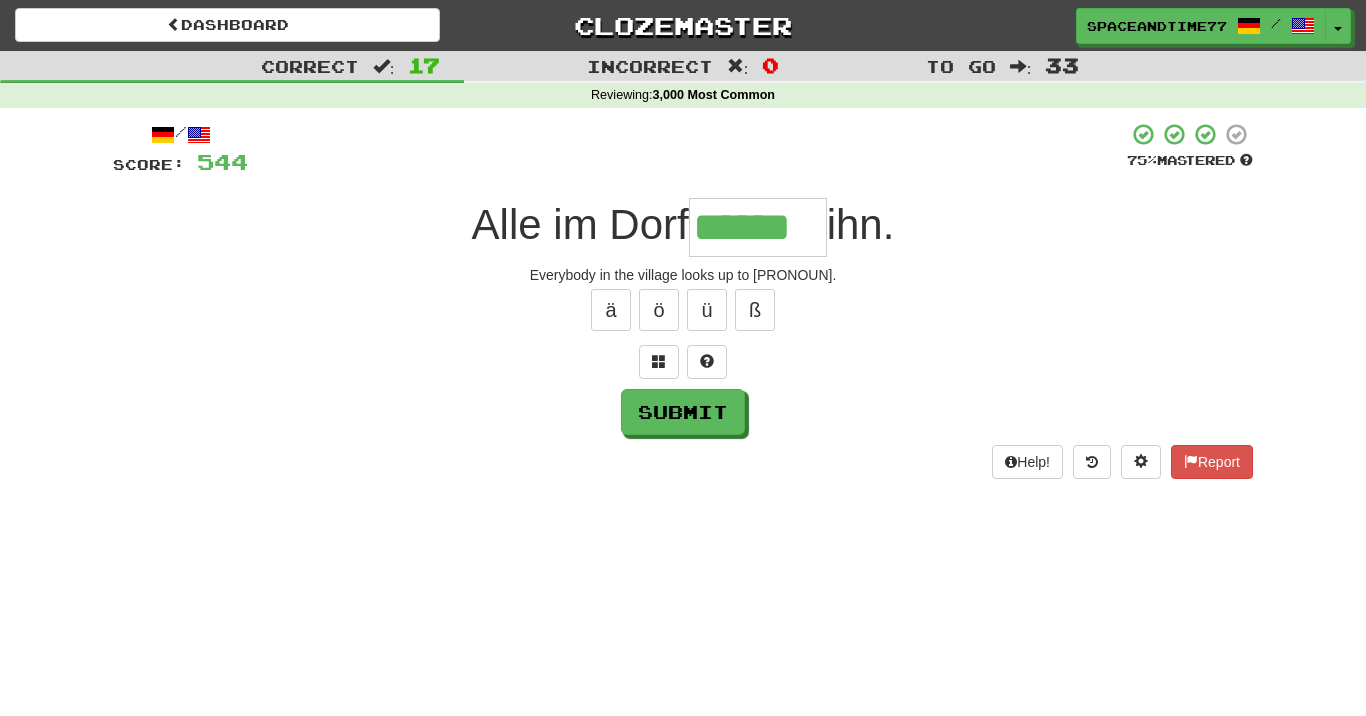 type on "******" 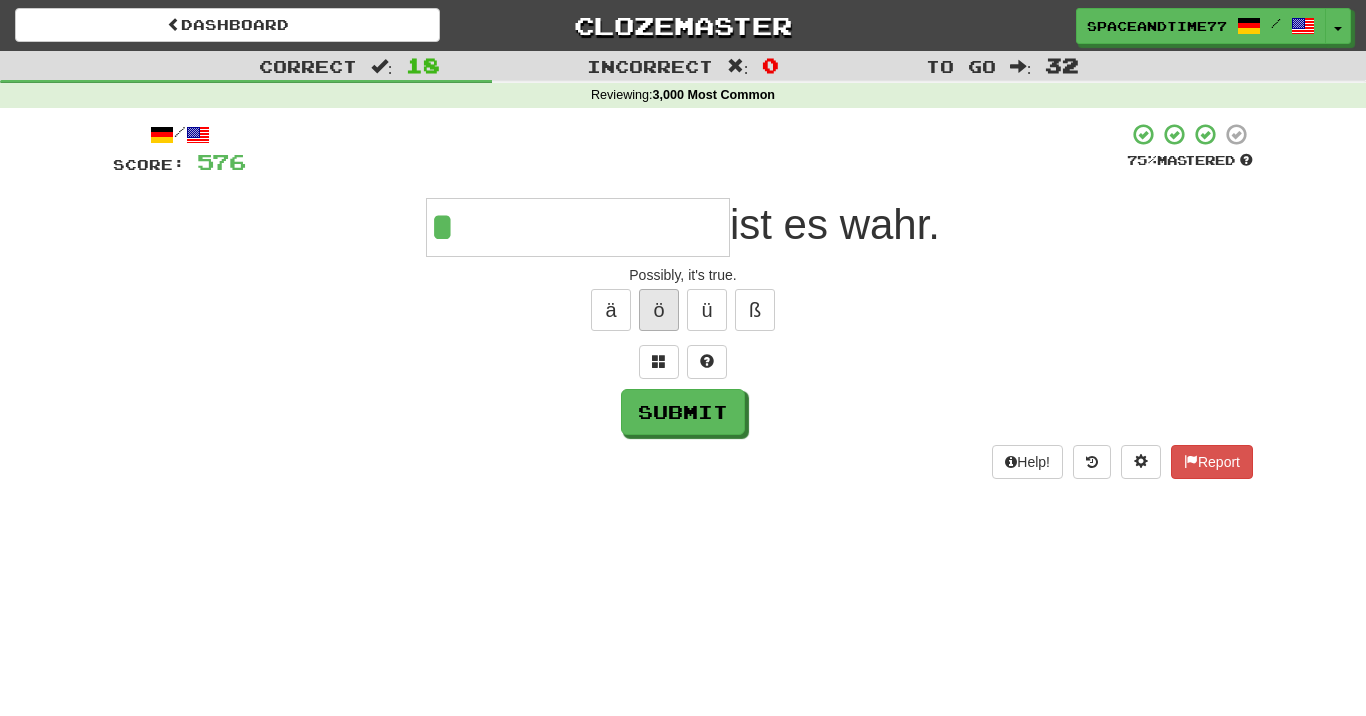 click on "ö" at bounding box center [659, 310] 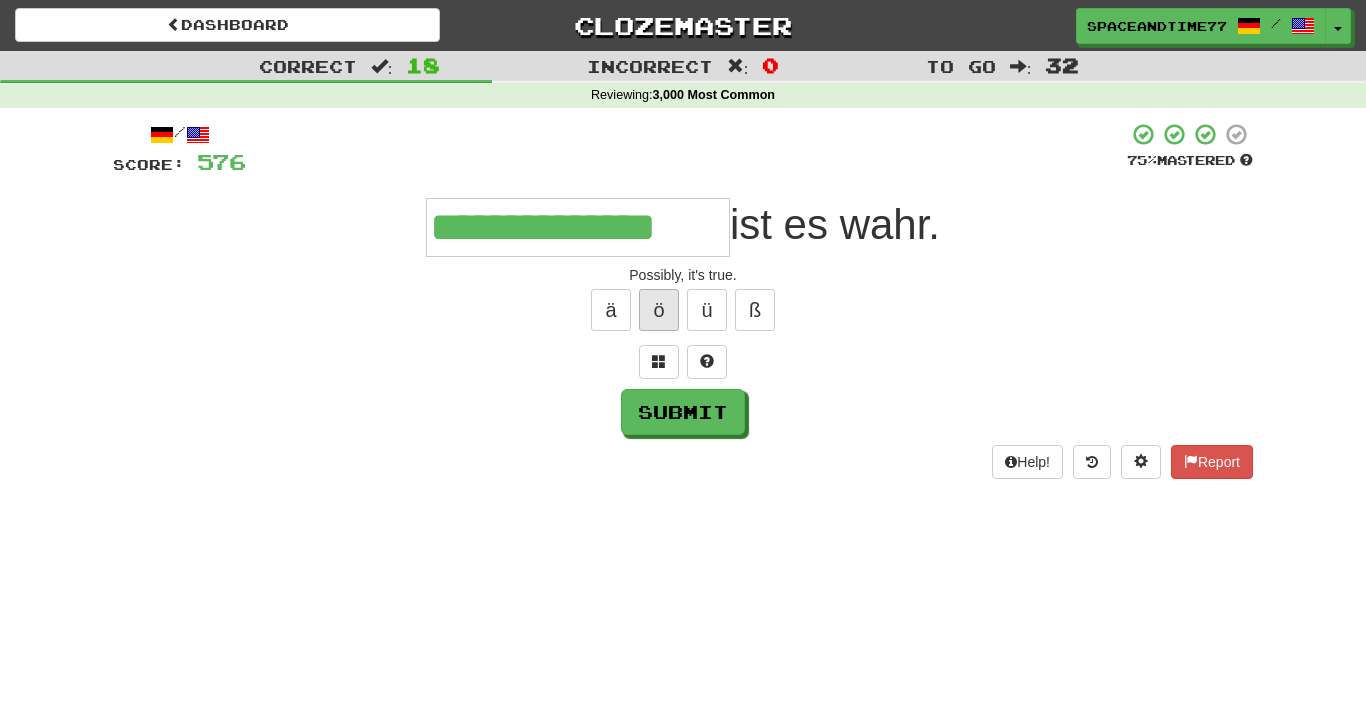 type on "**********" 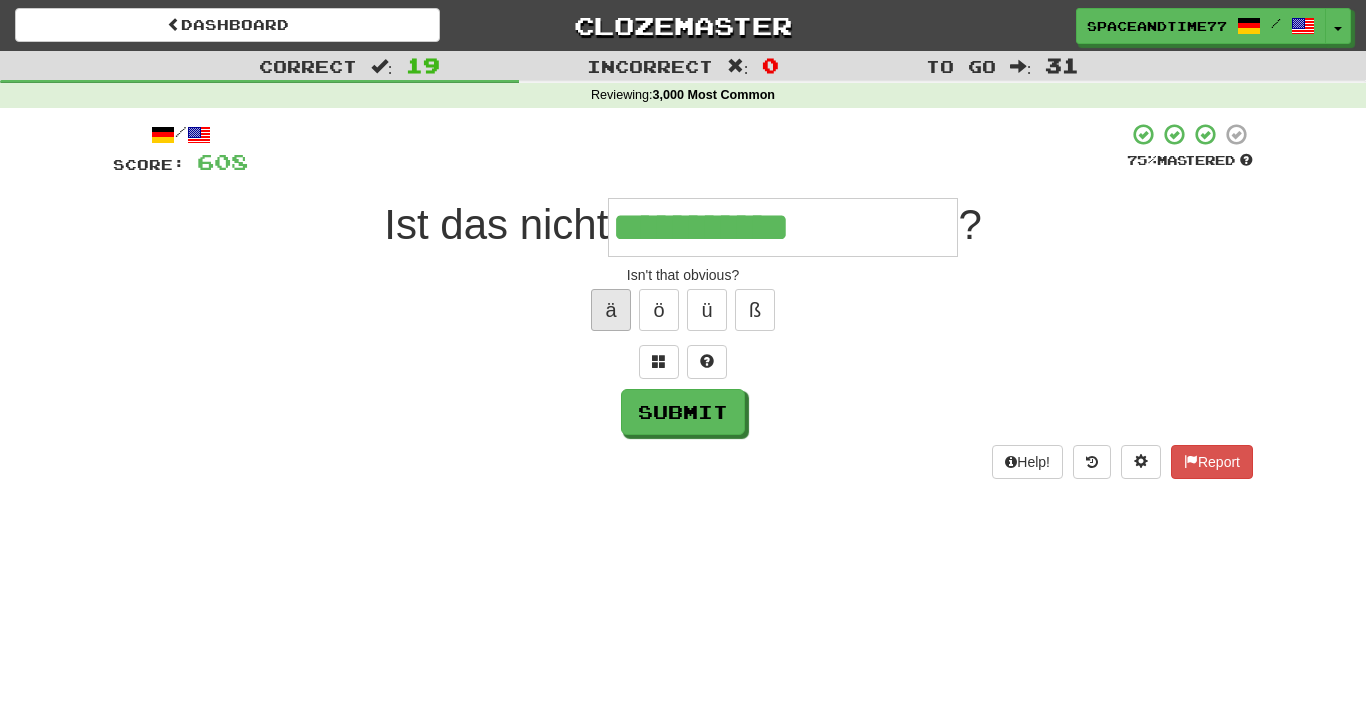 click on "ä" at bounding box center [611, 310] 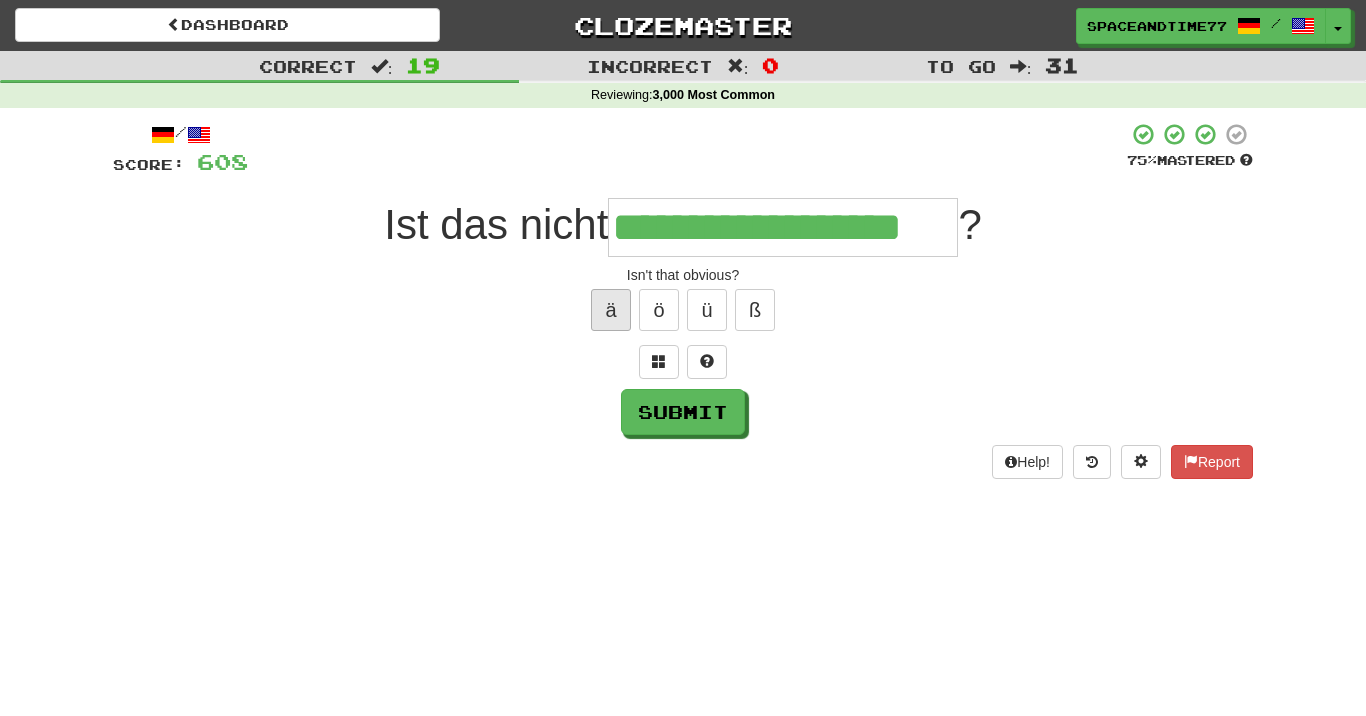 type on "**********" 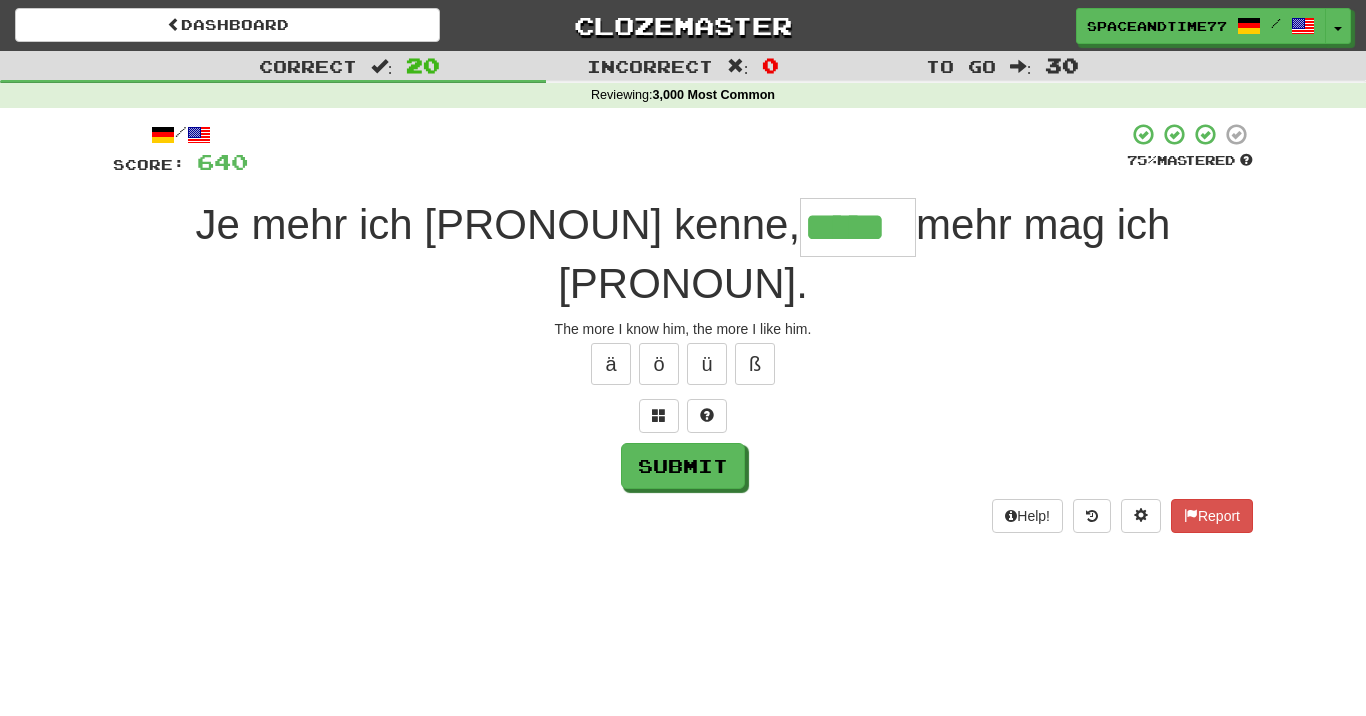 type on "*****" 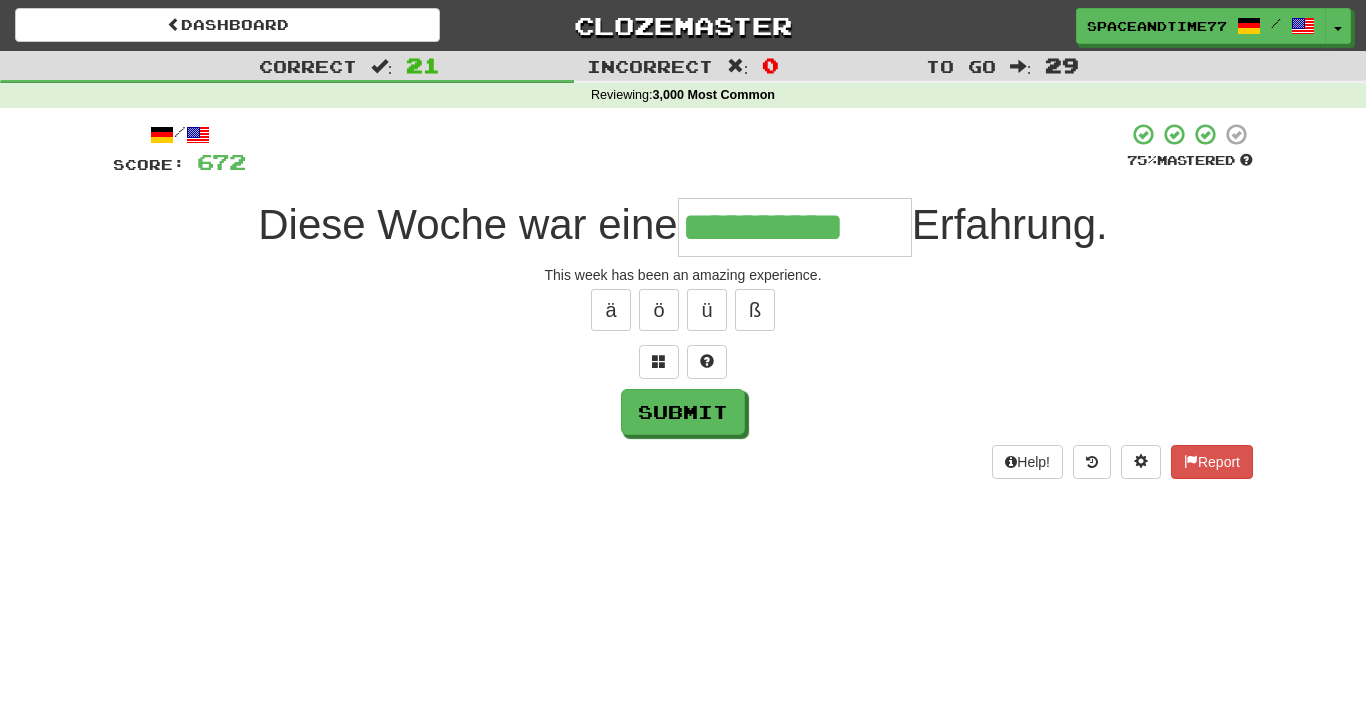 type on "**********" 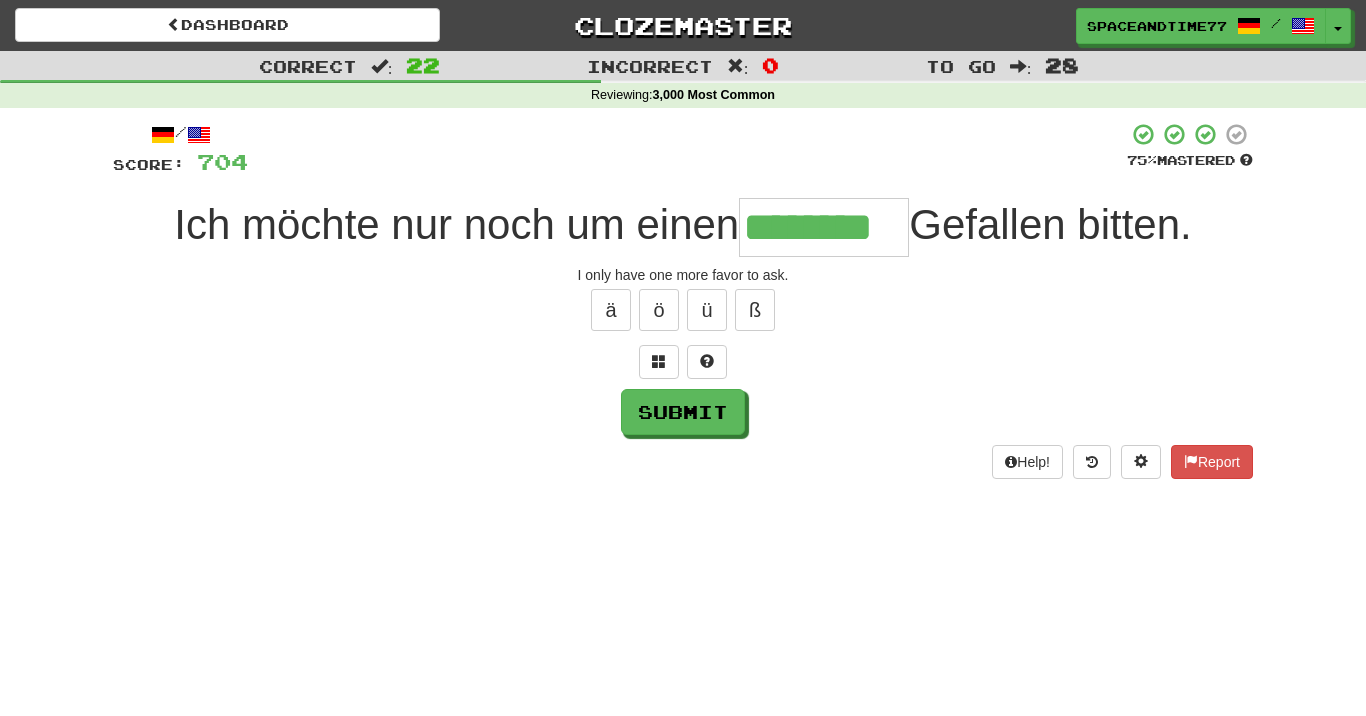 type on "********" 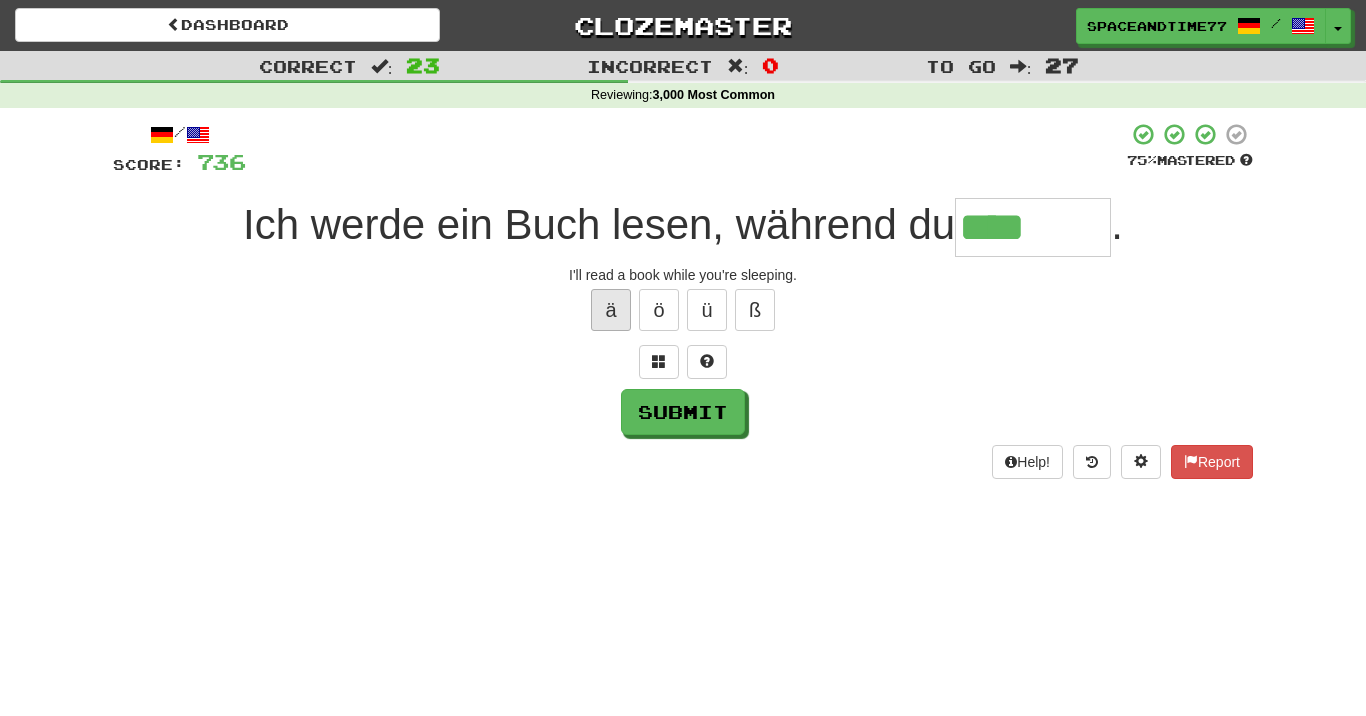 click on "ä" at bounding box center (611, 310) 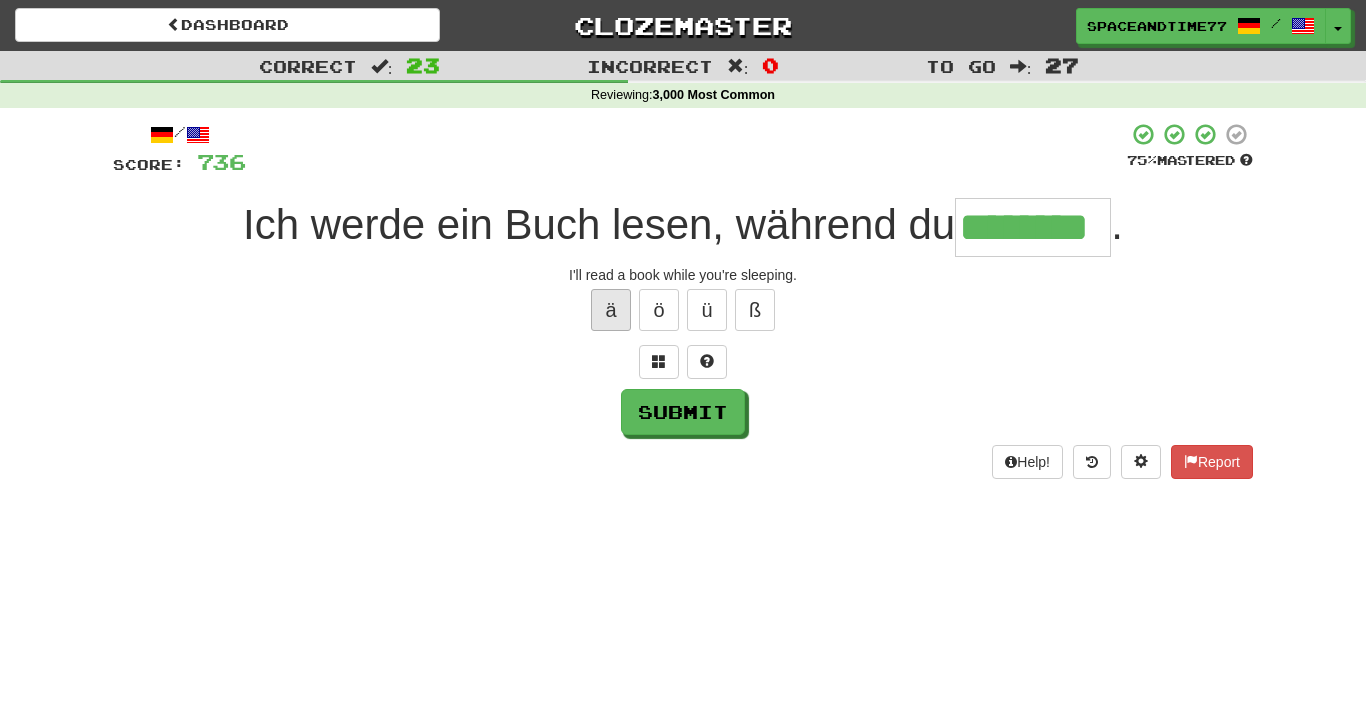 type on "********" 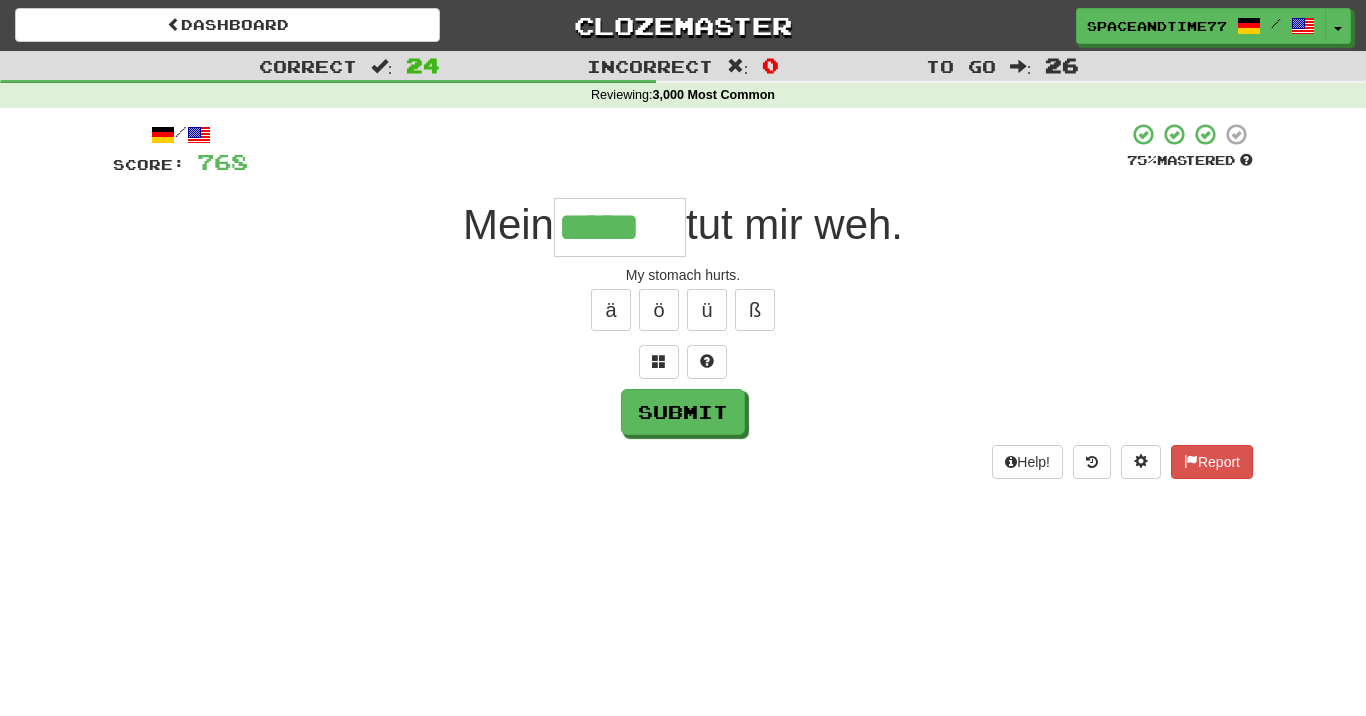 type on "*****" 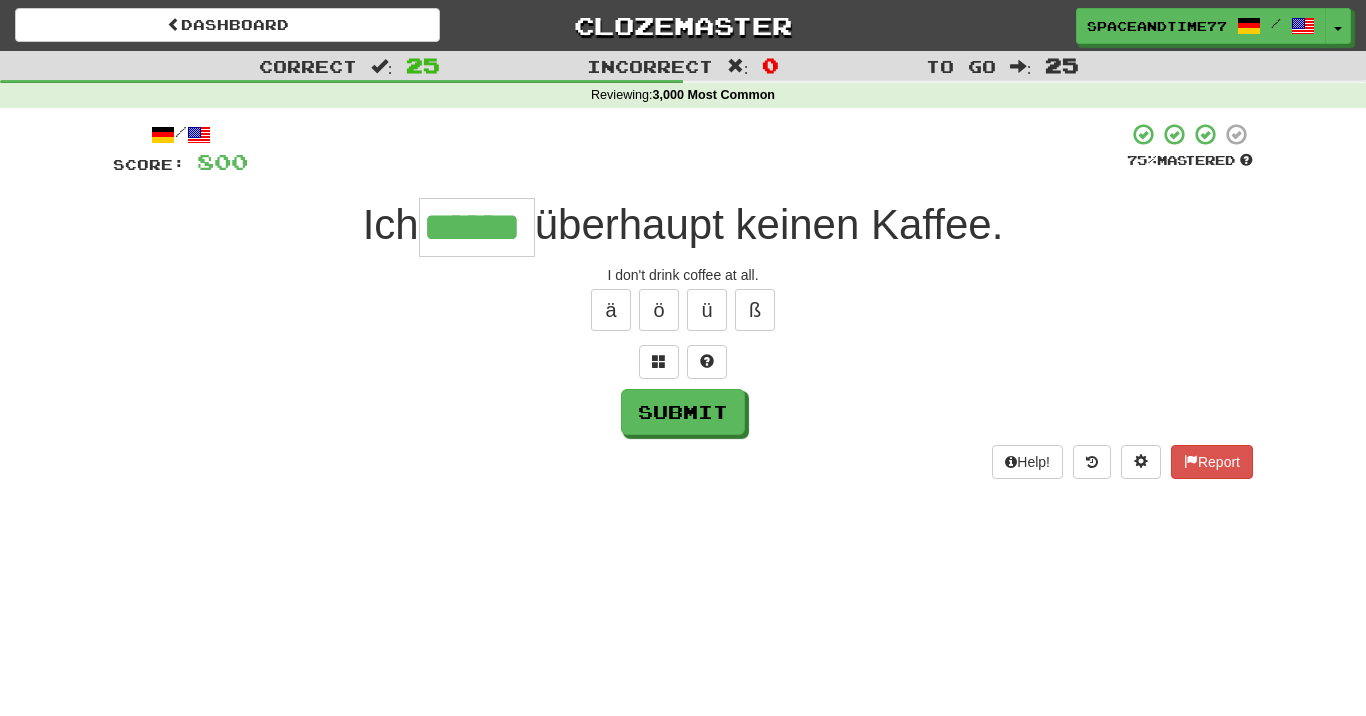 type on "******" 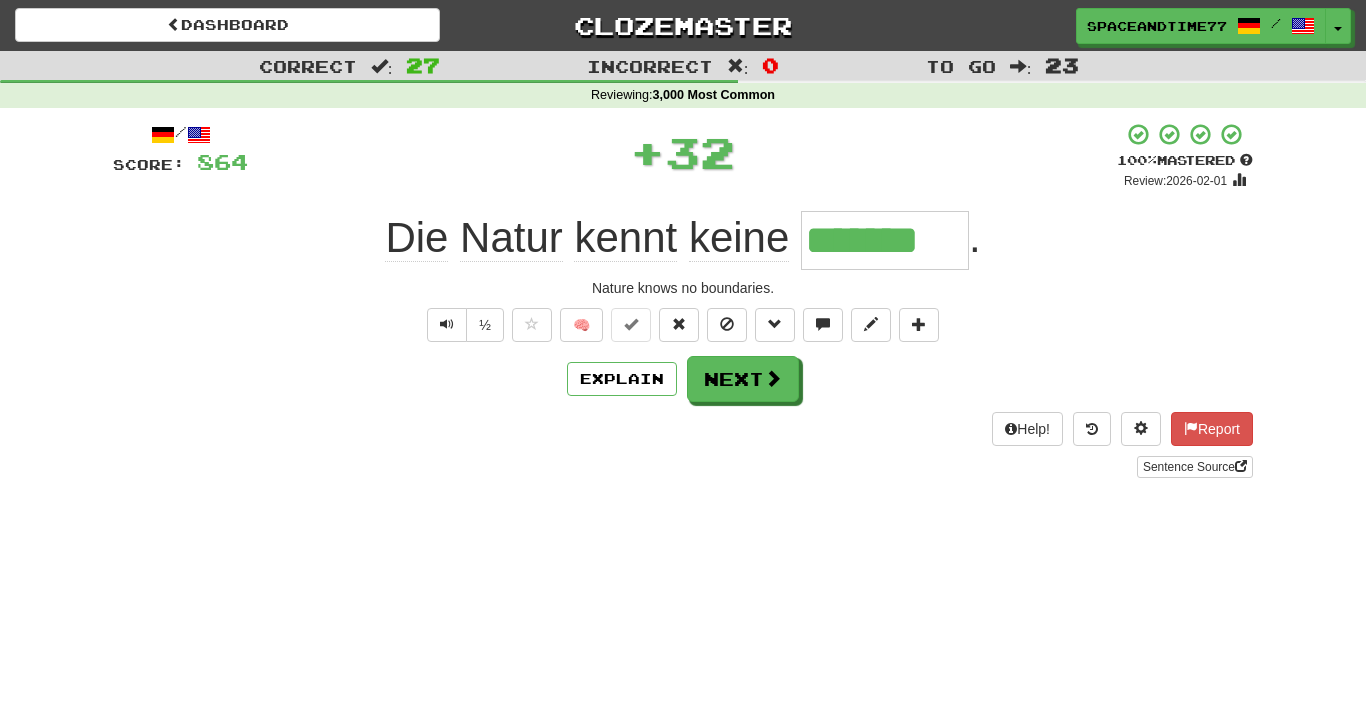 type on "*******" 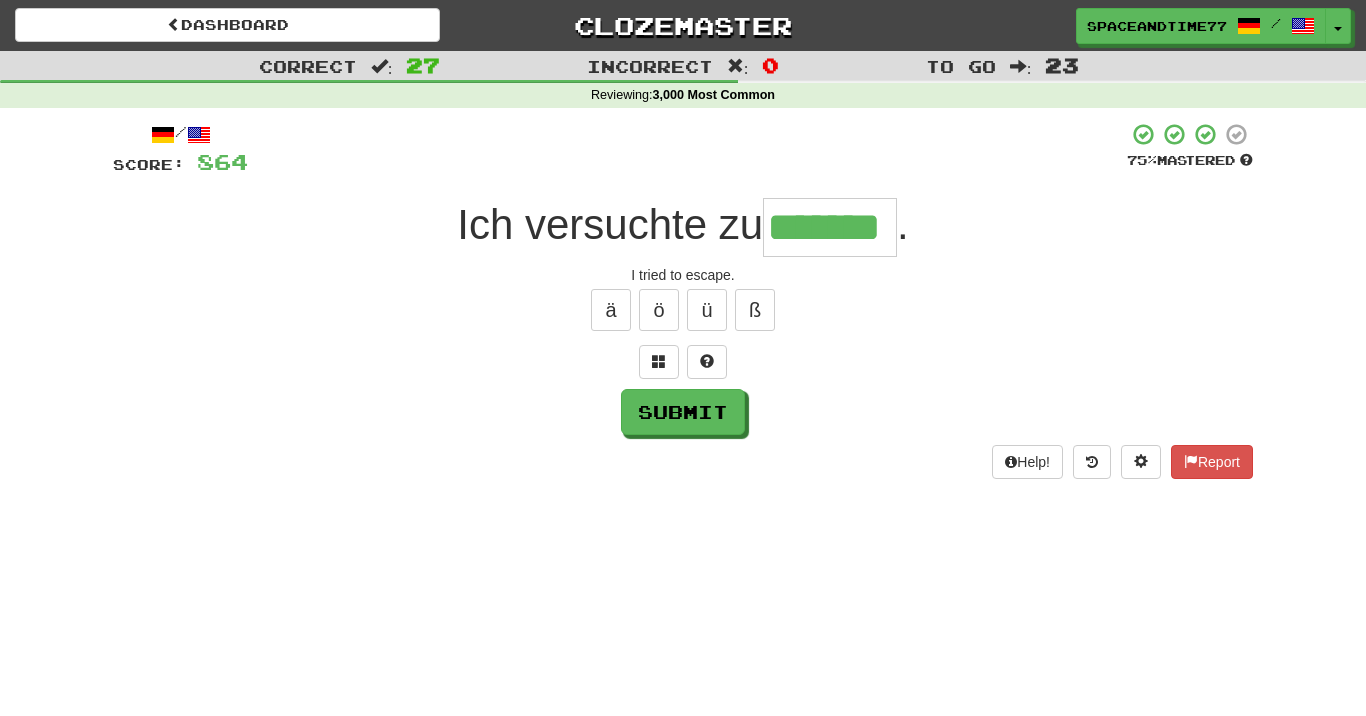 type on "*******" 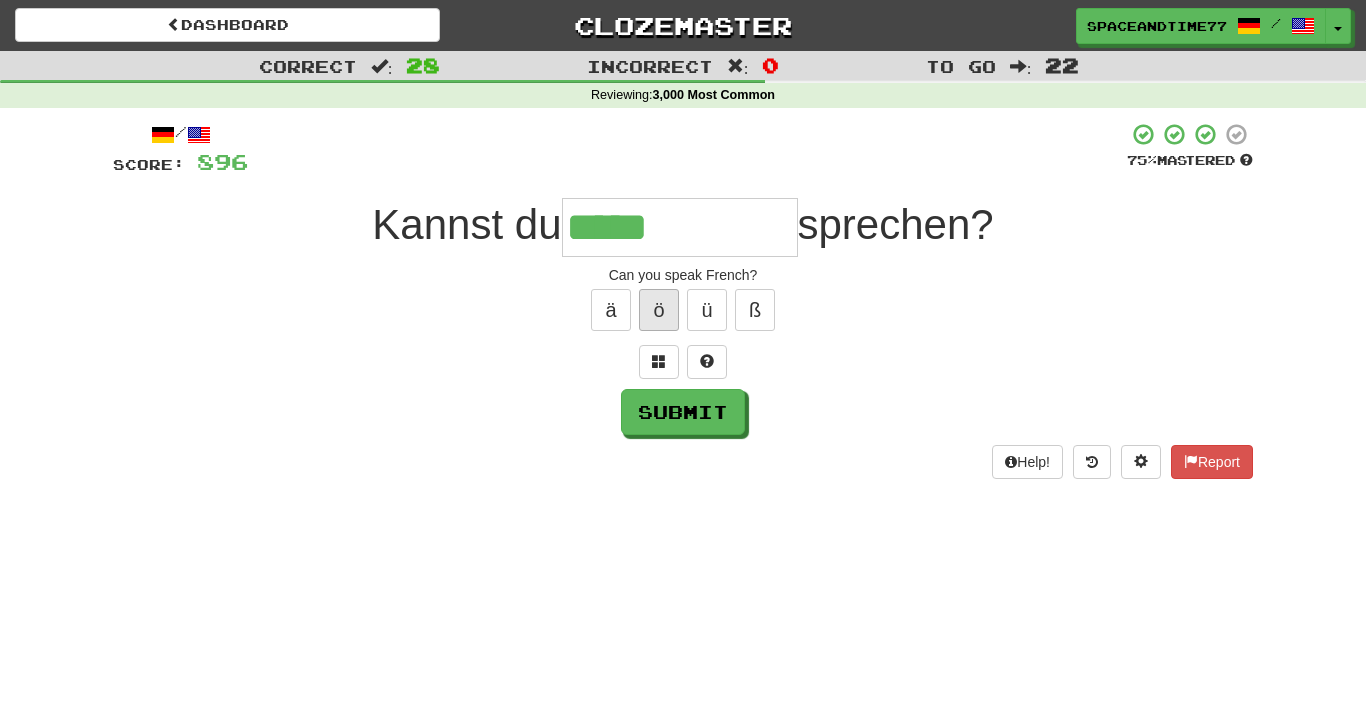 click on "ö" at bounding box center (659, 310) 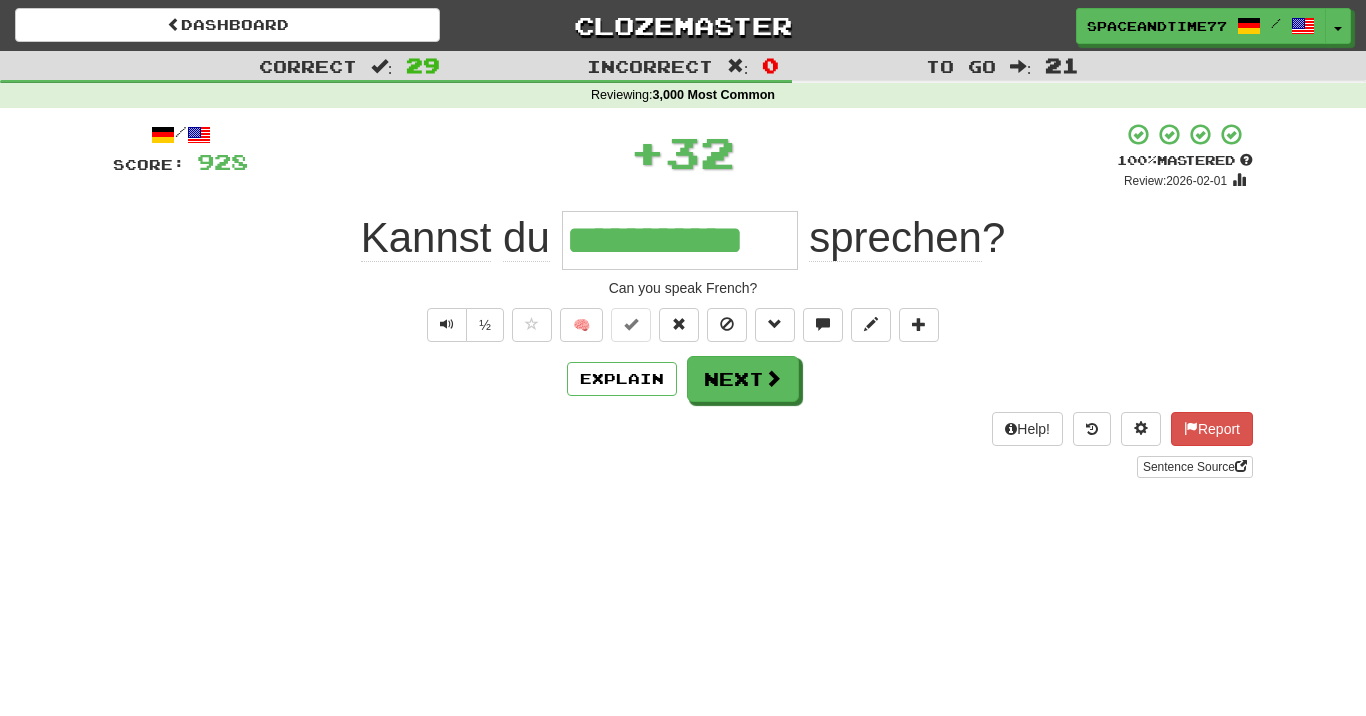 type on "**********" 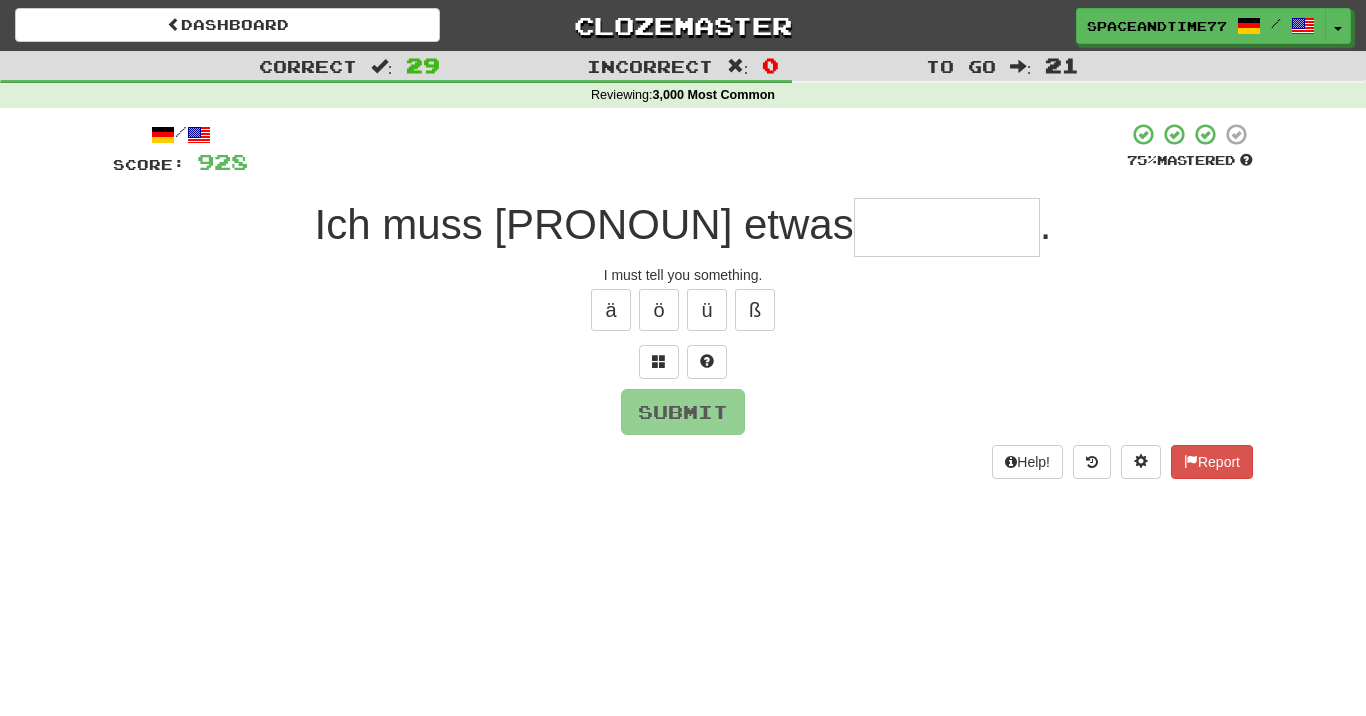 type on "*" 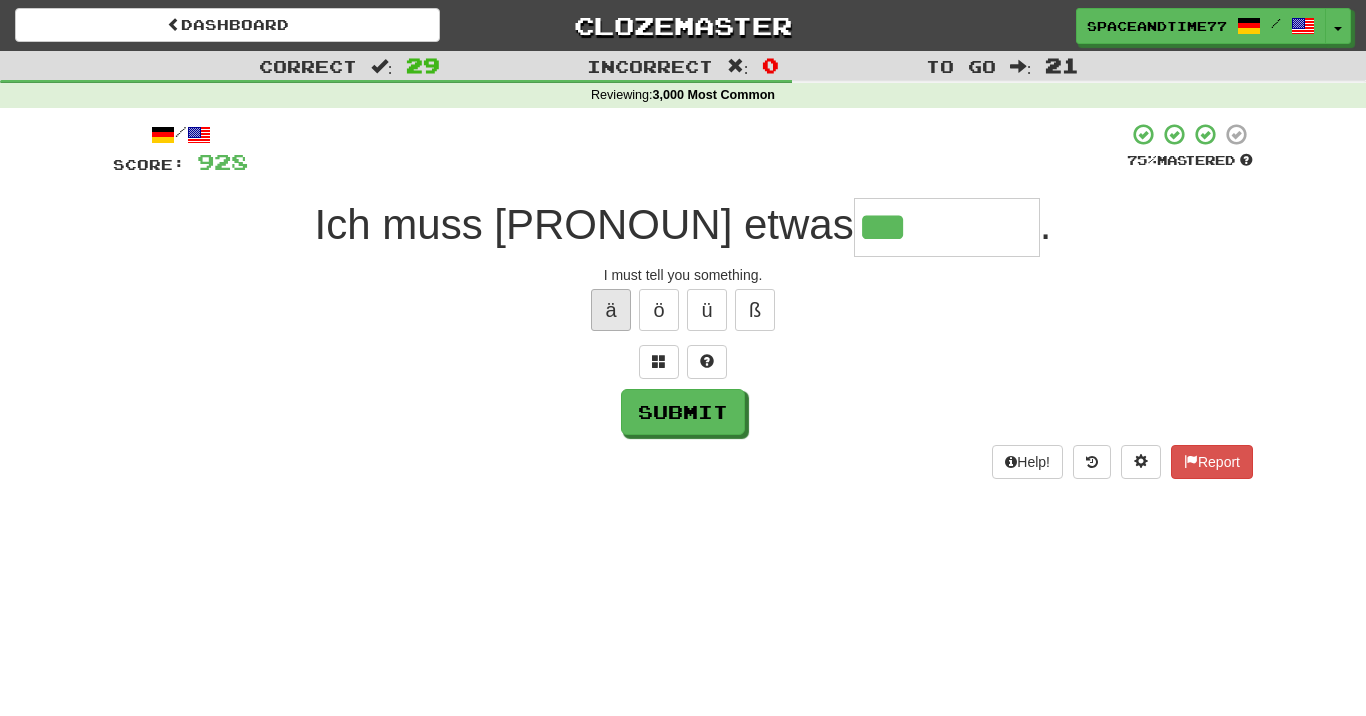click on "ä" at bounding box center (611, 310) 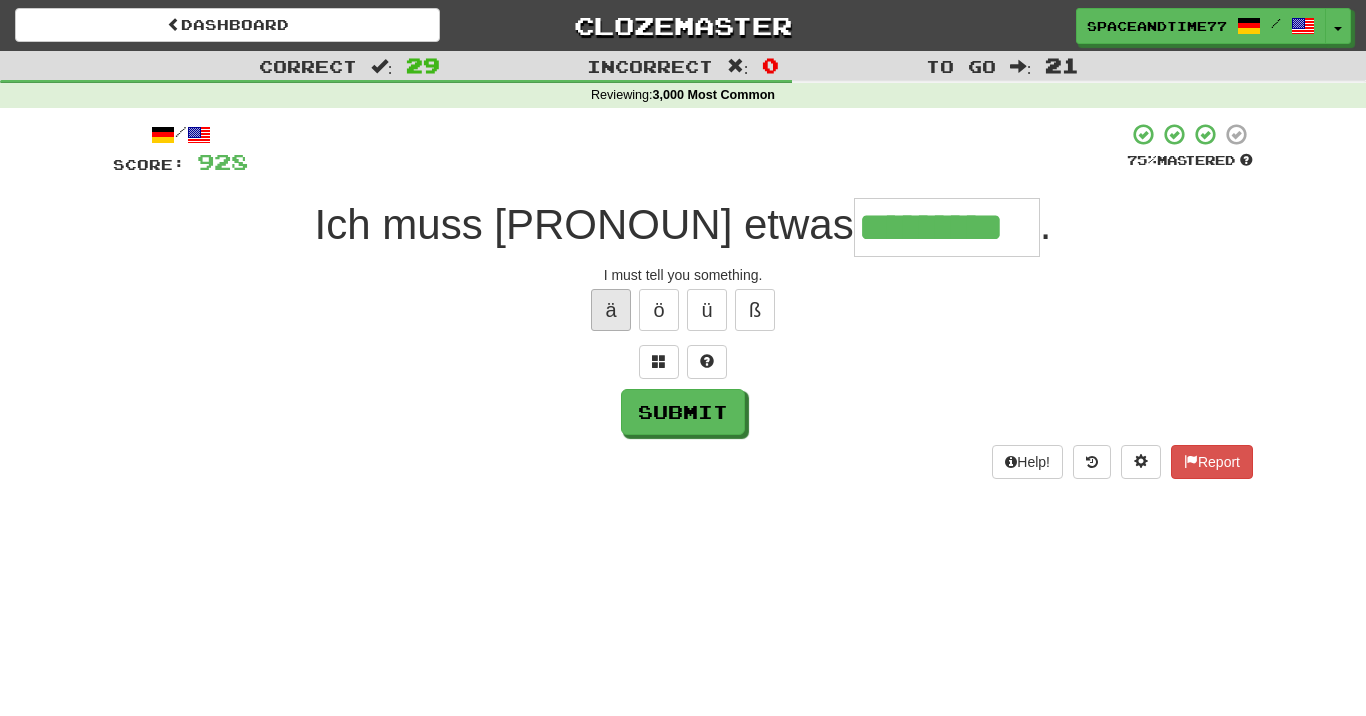 type on "*********" 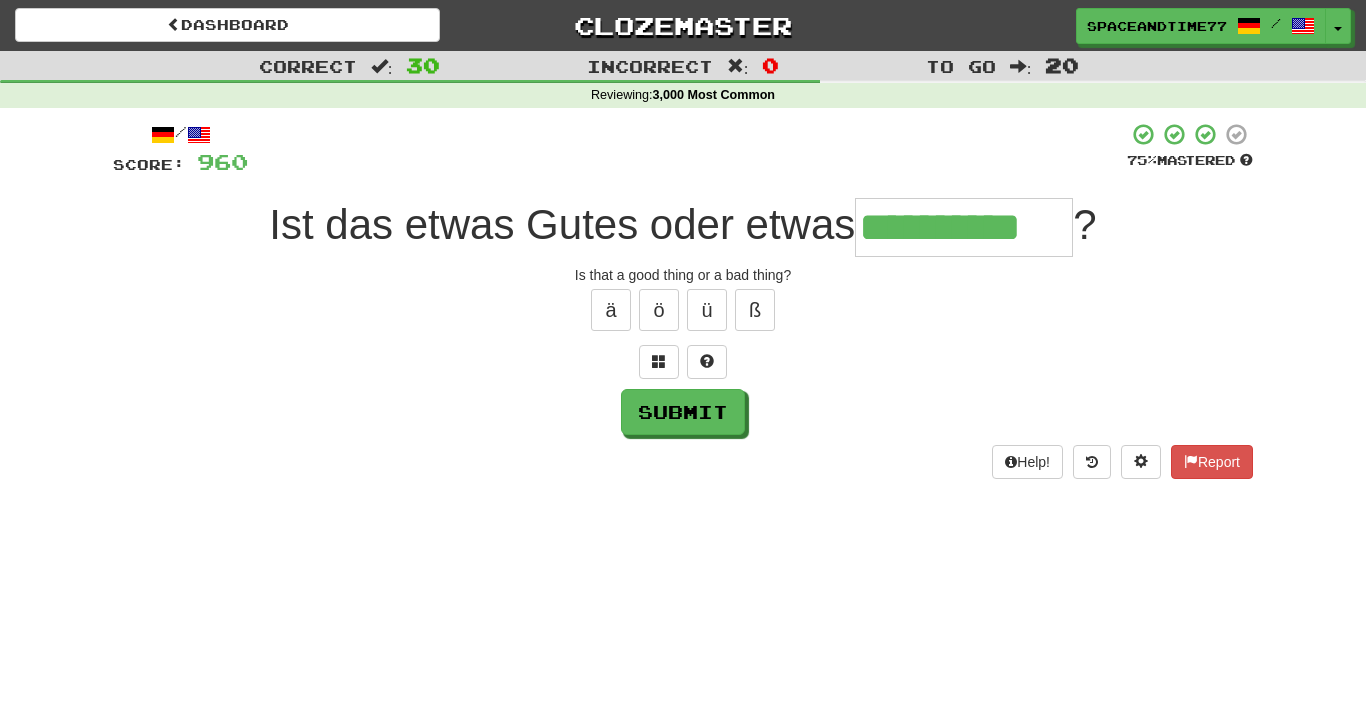type on "**********" 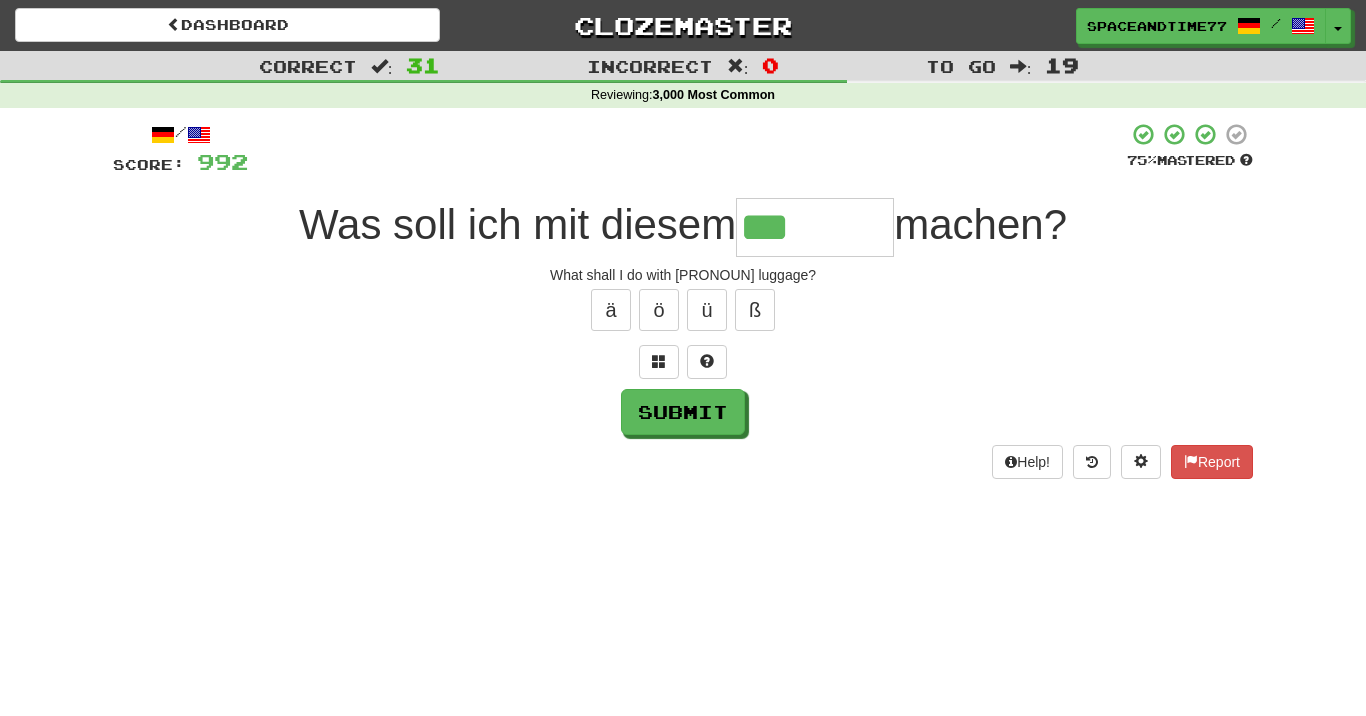 click on "ä ö ü ß" at bounding box center [683, 310] 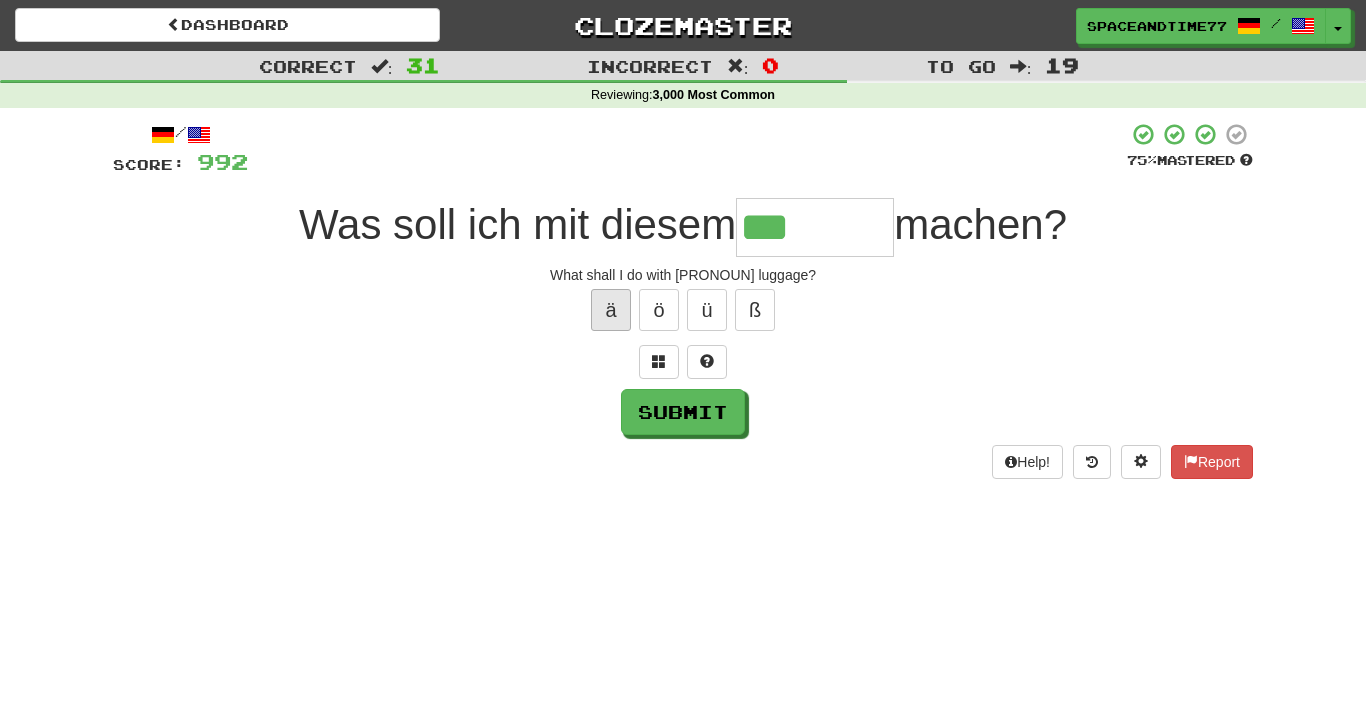 click on "ä" at bounding box center (611, 310) 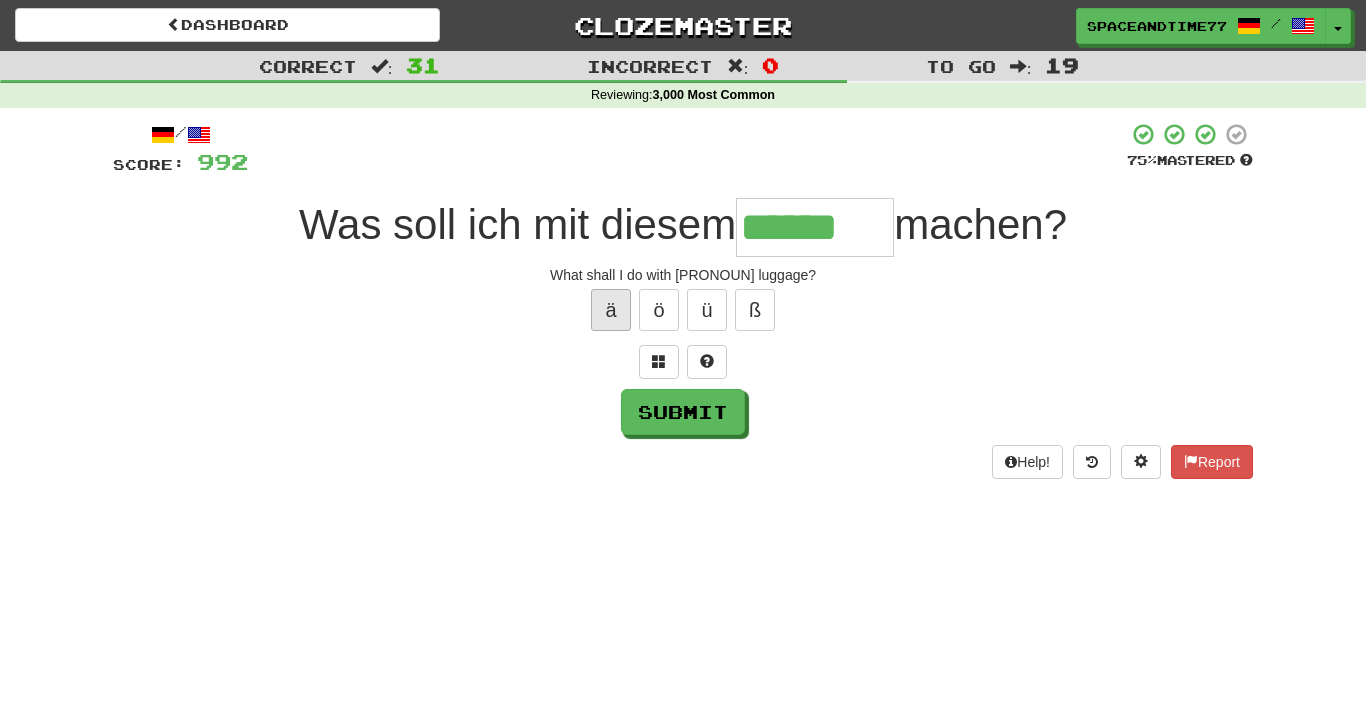 type on "******" 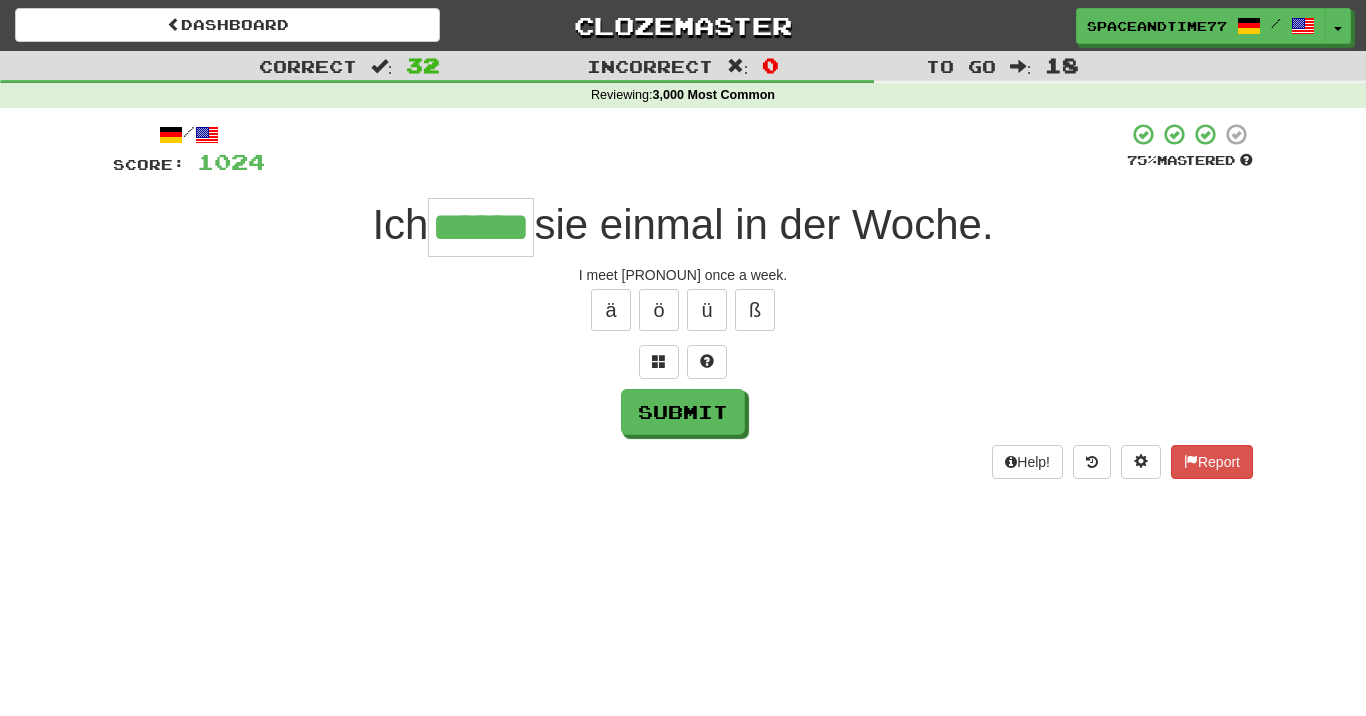 type on "******" 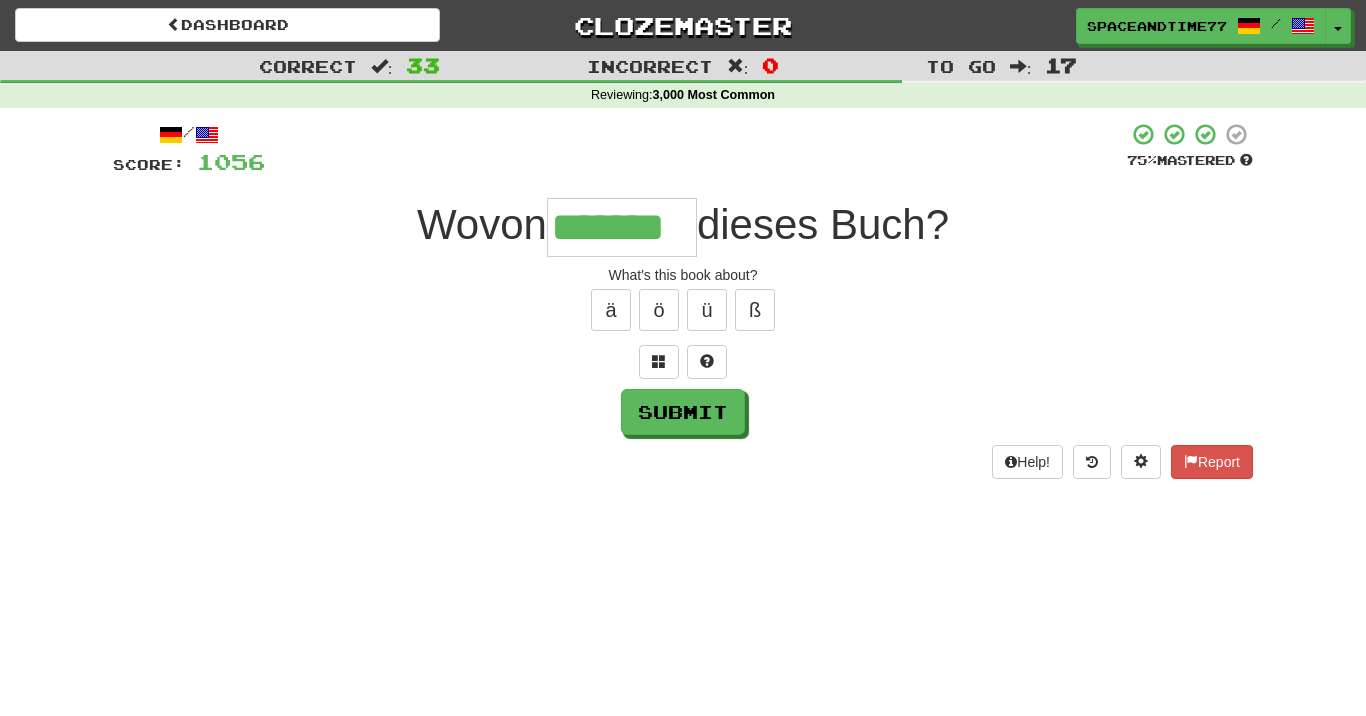 type on "*******" 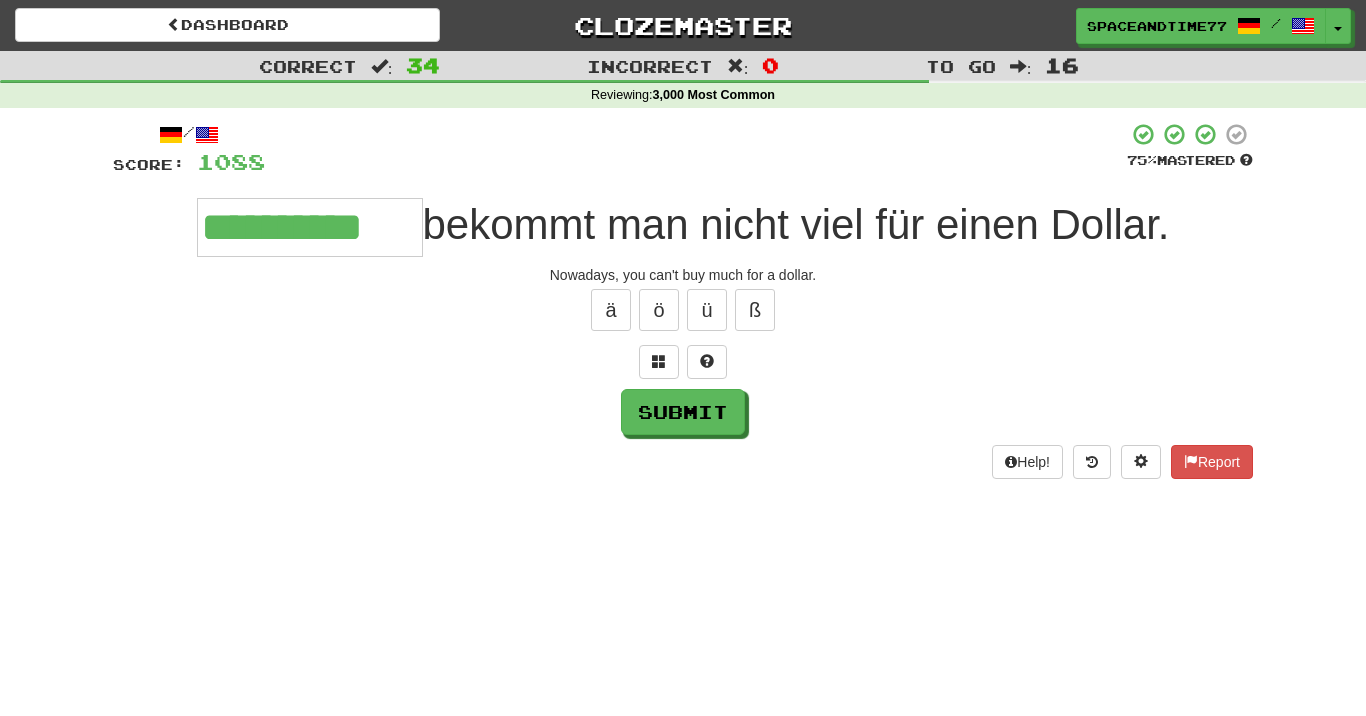 type on "**********" 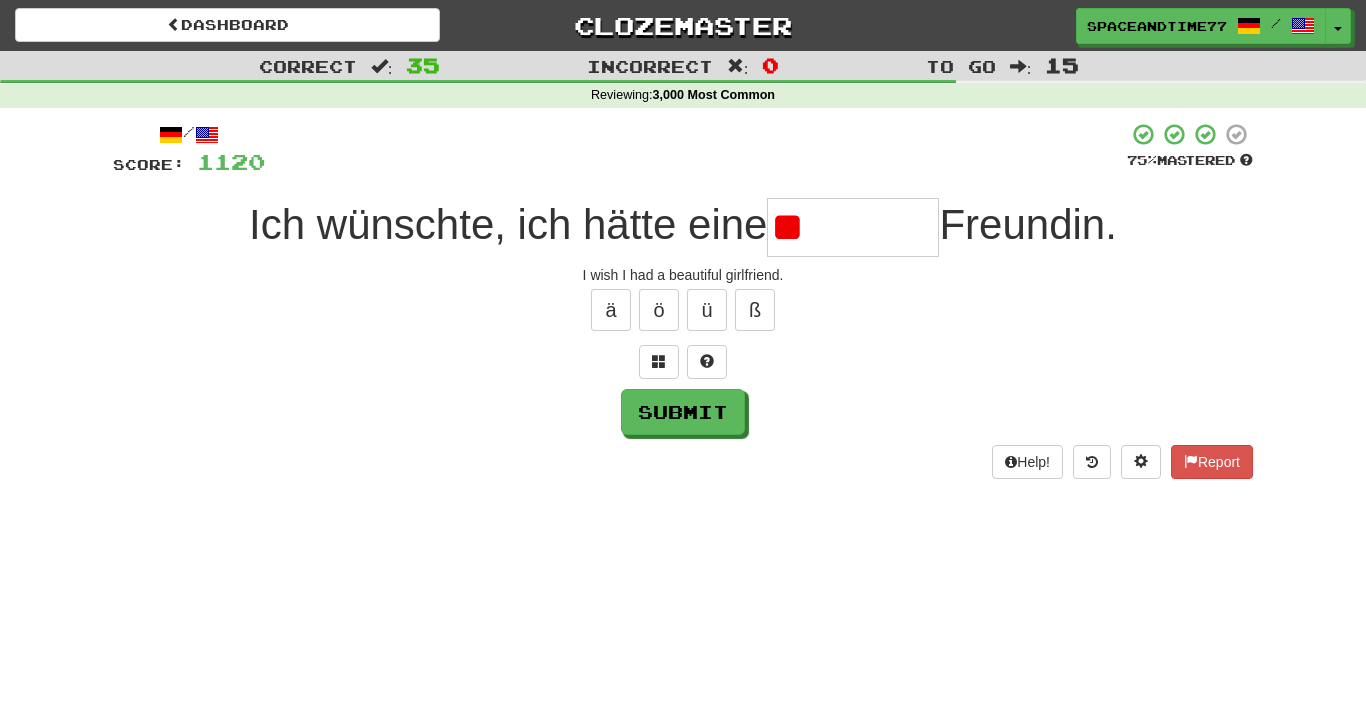 type on "*" 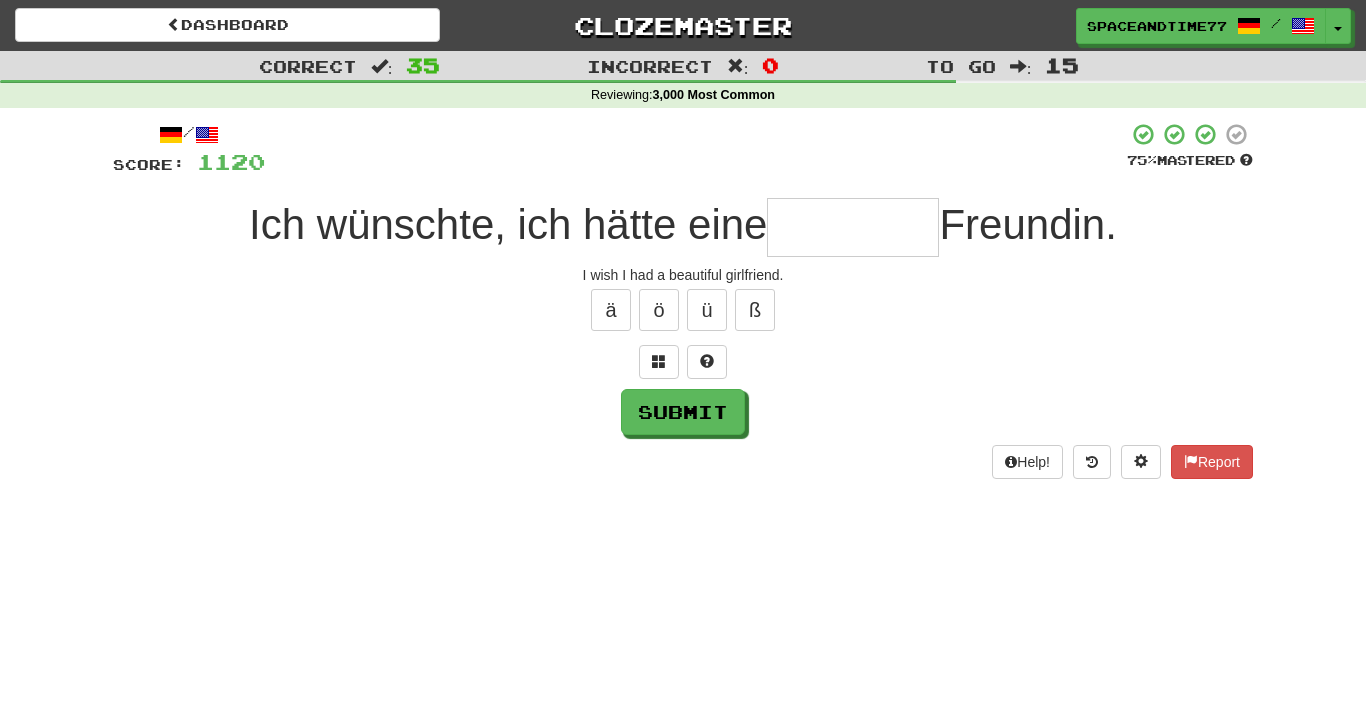 type on "*" 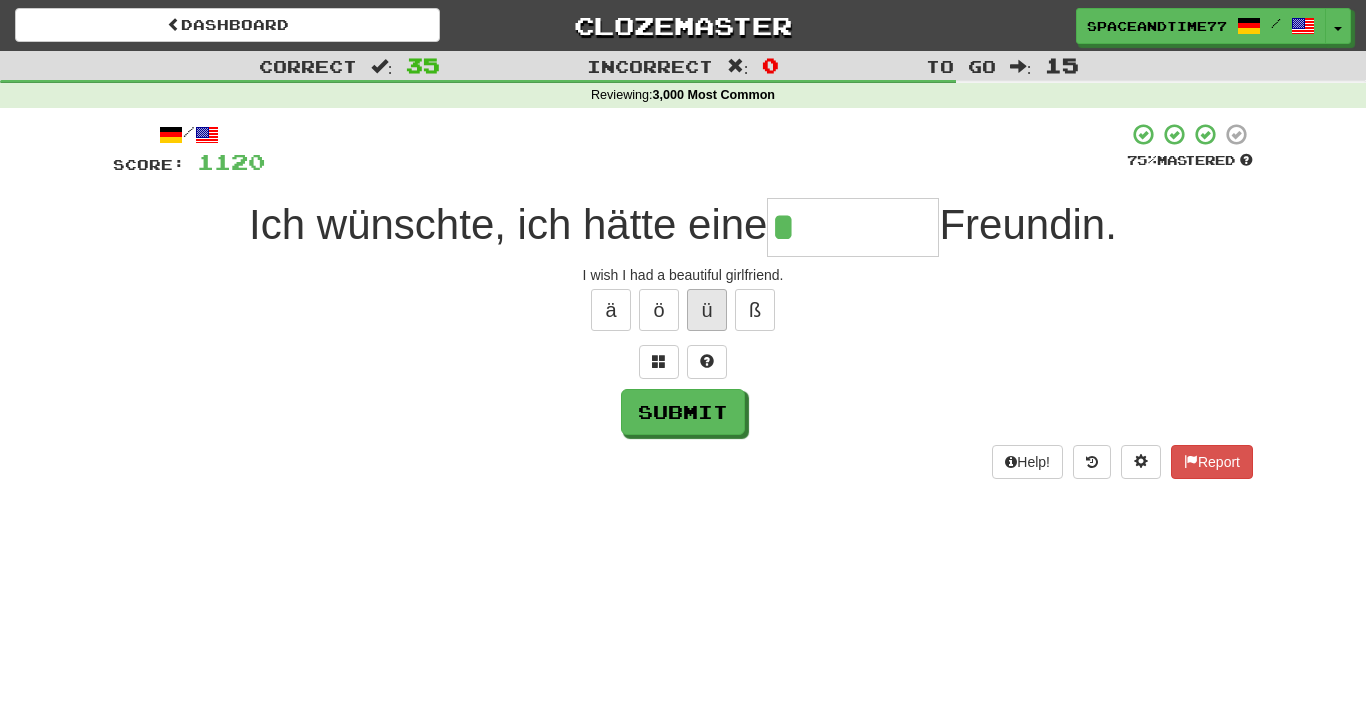 click on "ü" at bounding box center [707, 310] 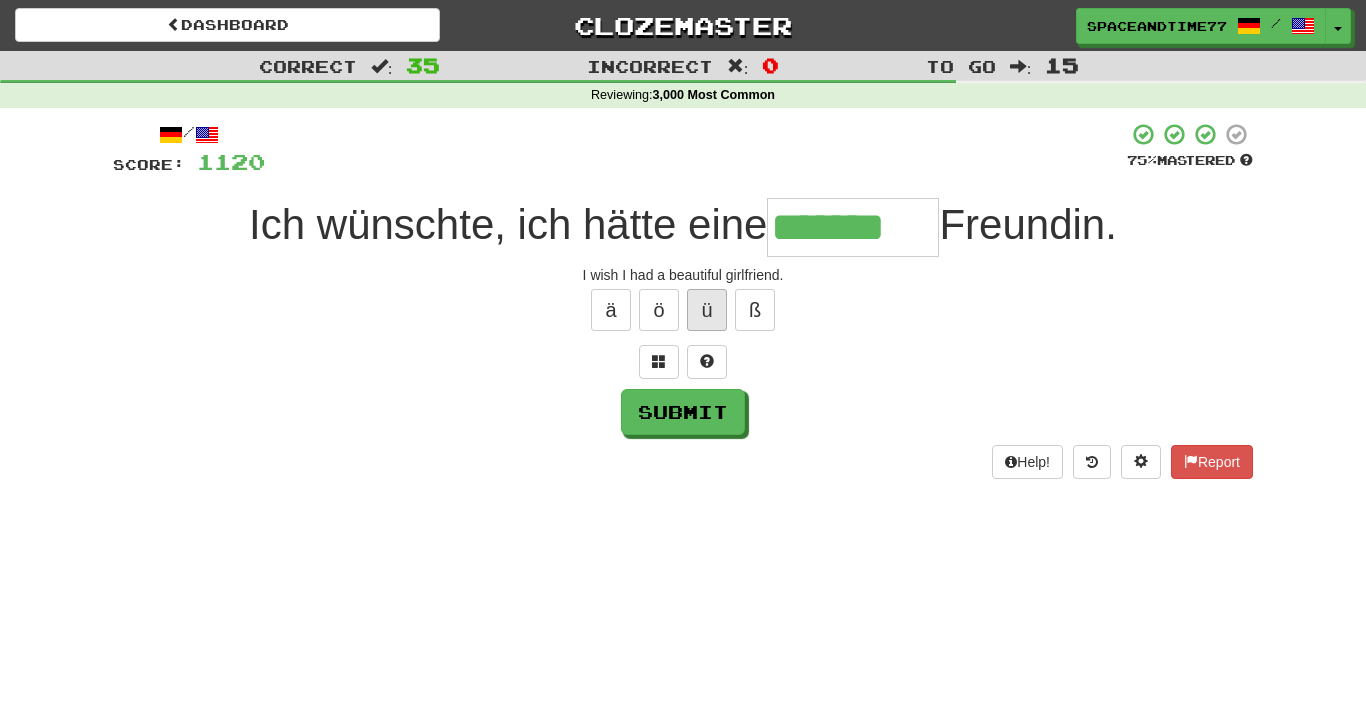 type on "*******" 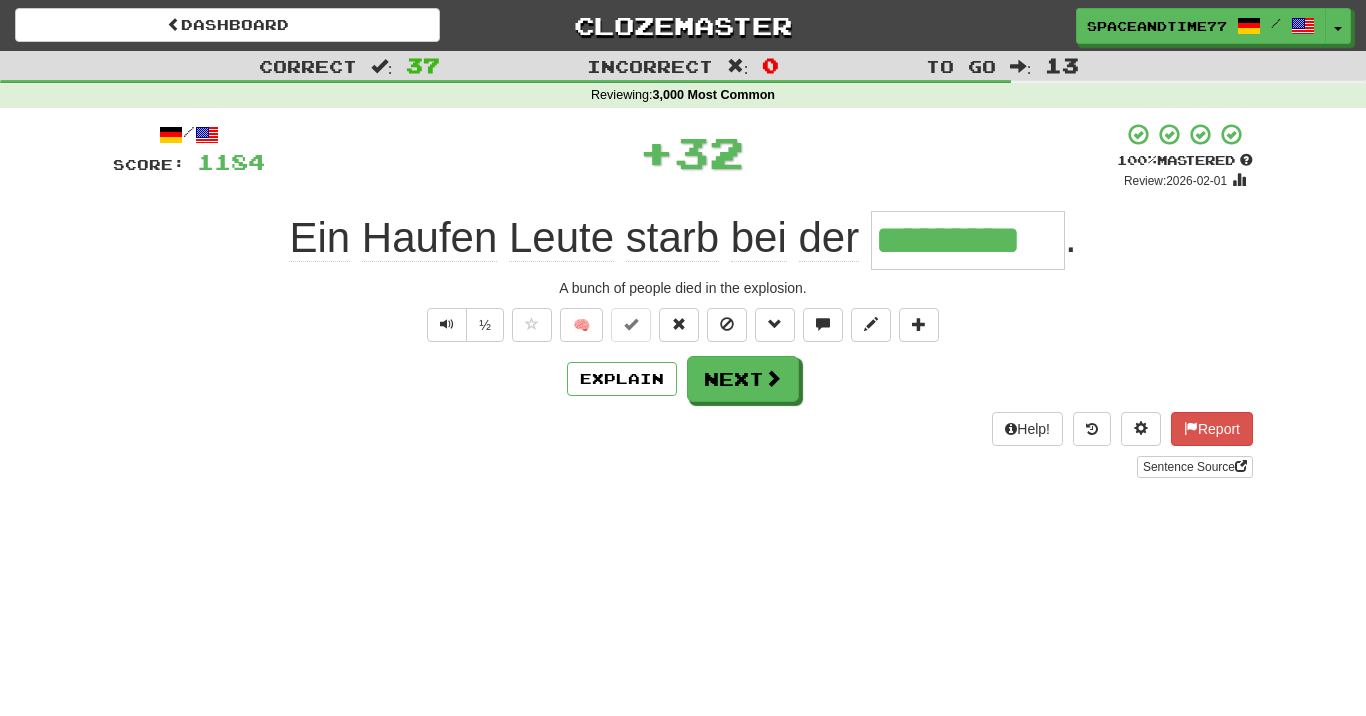 type on "*********" 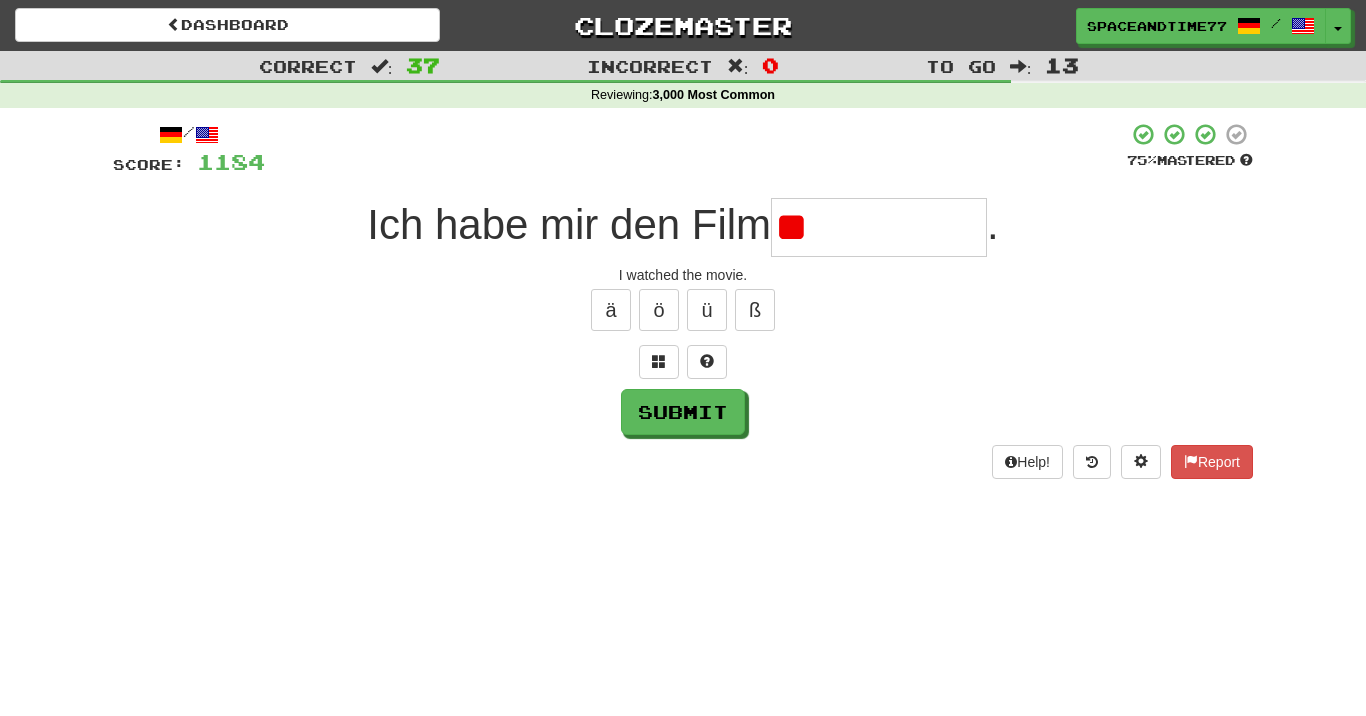type on "*" 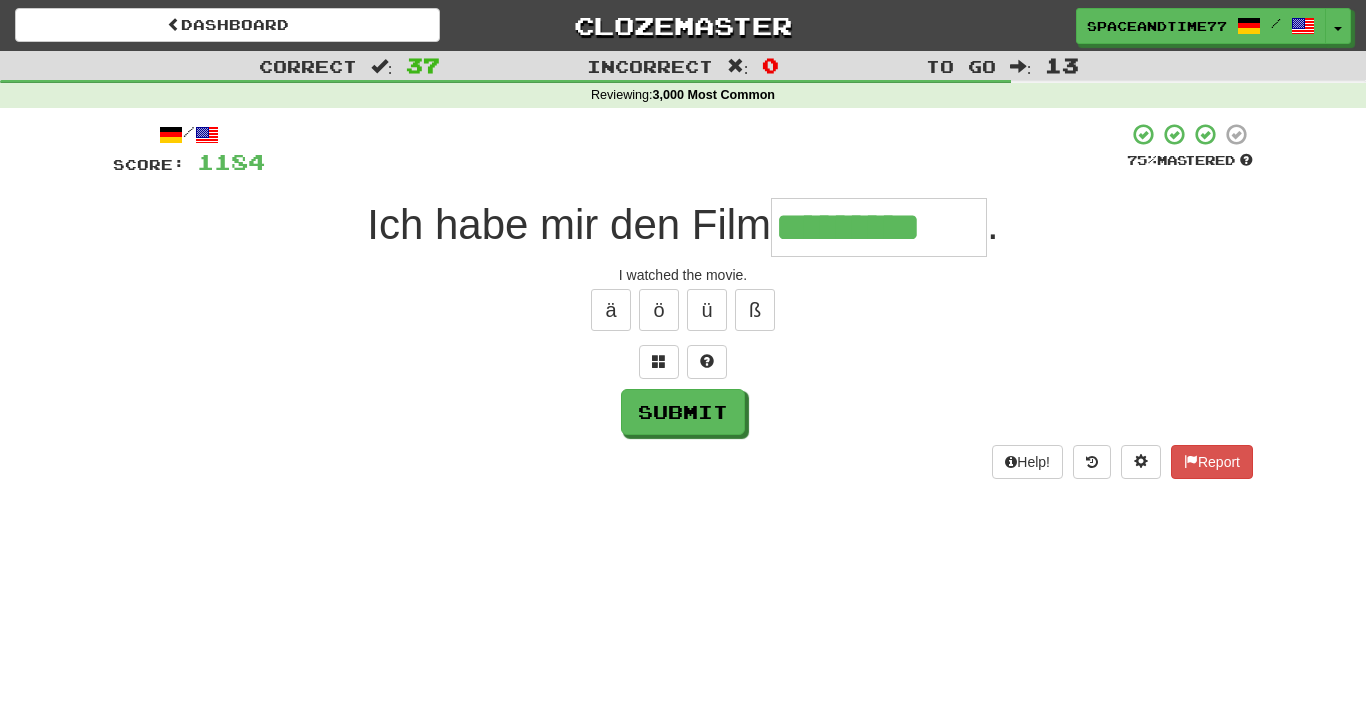 type on "*********" 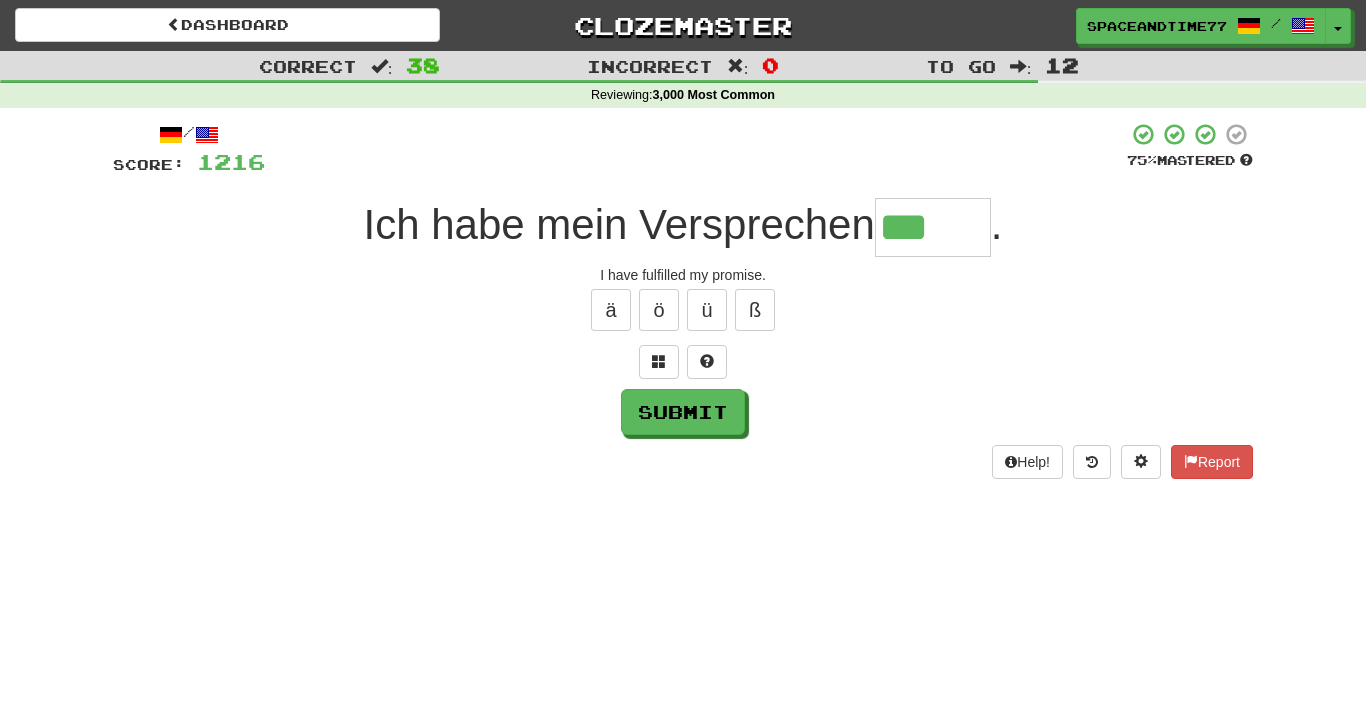 click on "ü" at bounding box center [707, 310] 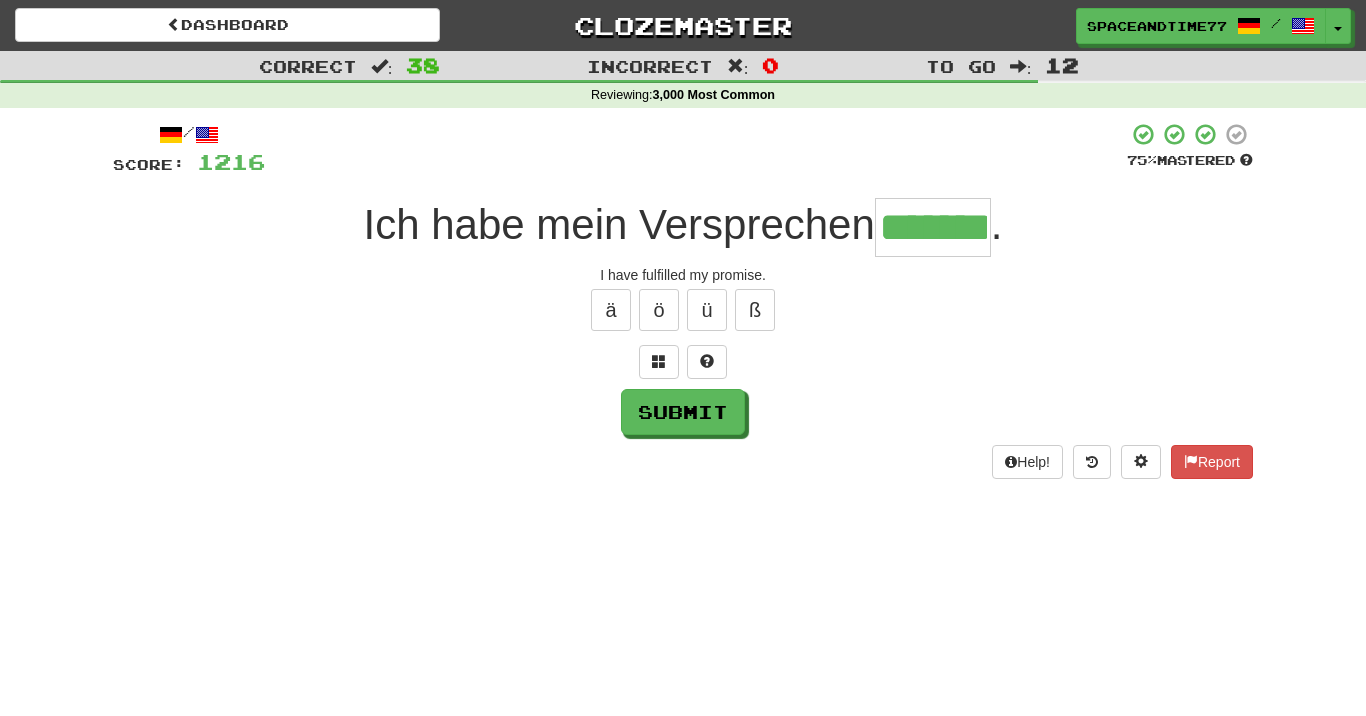 type on "*******" 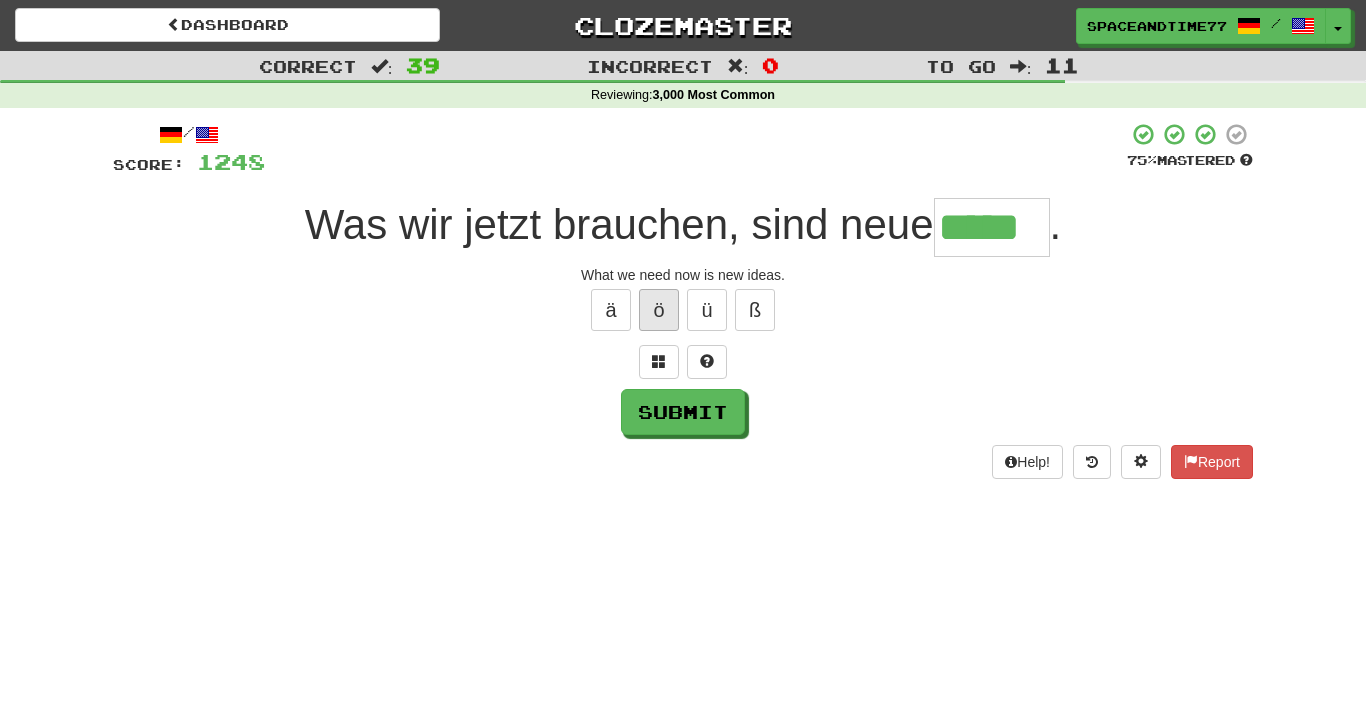 type on "*****" 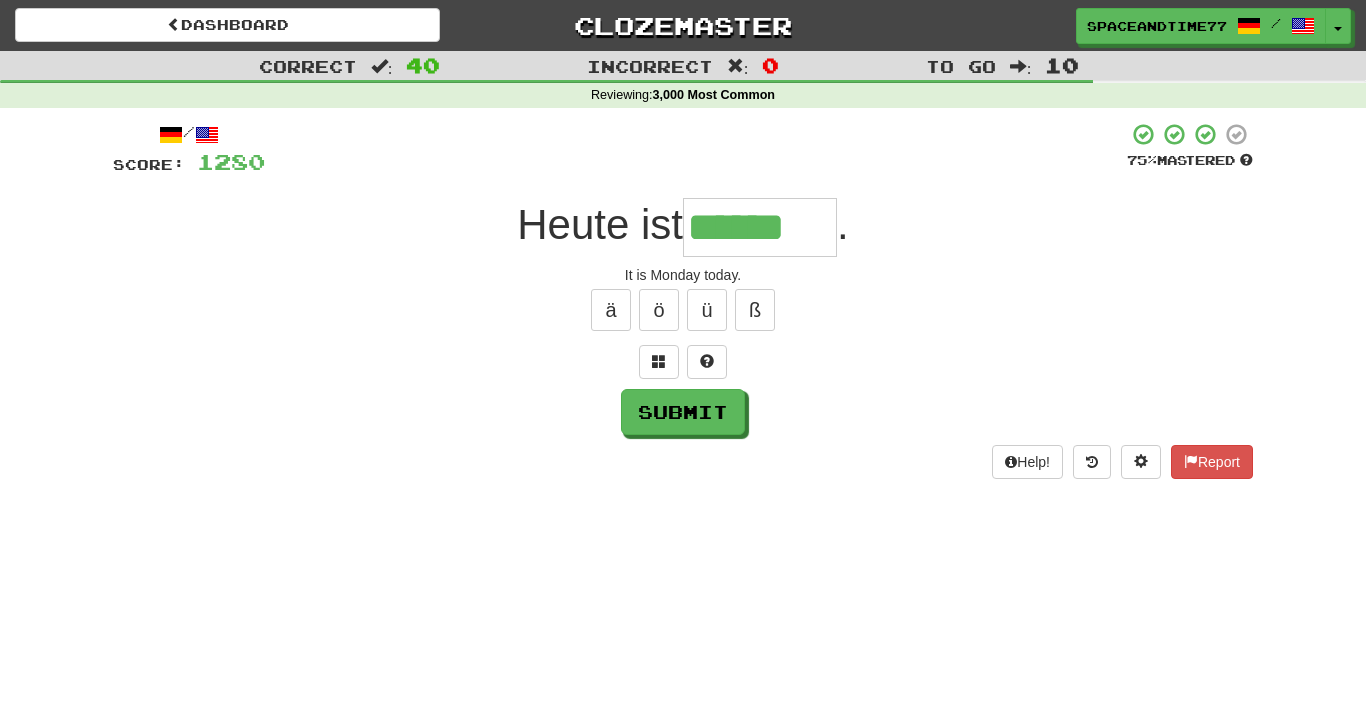 type on "******" 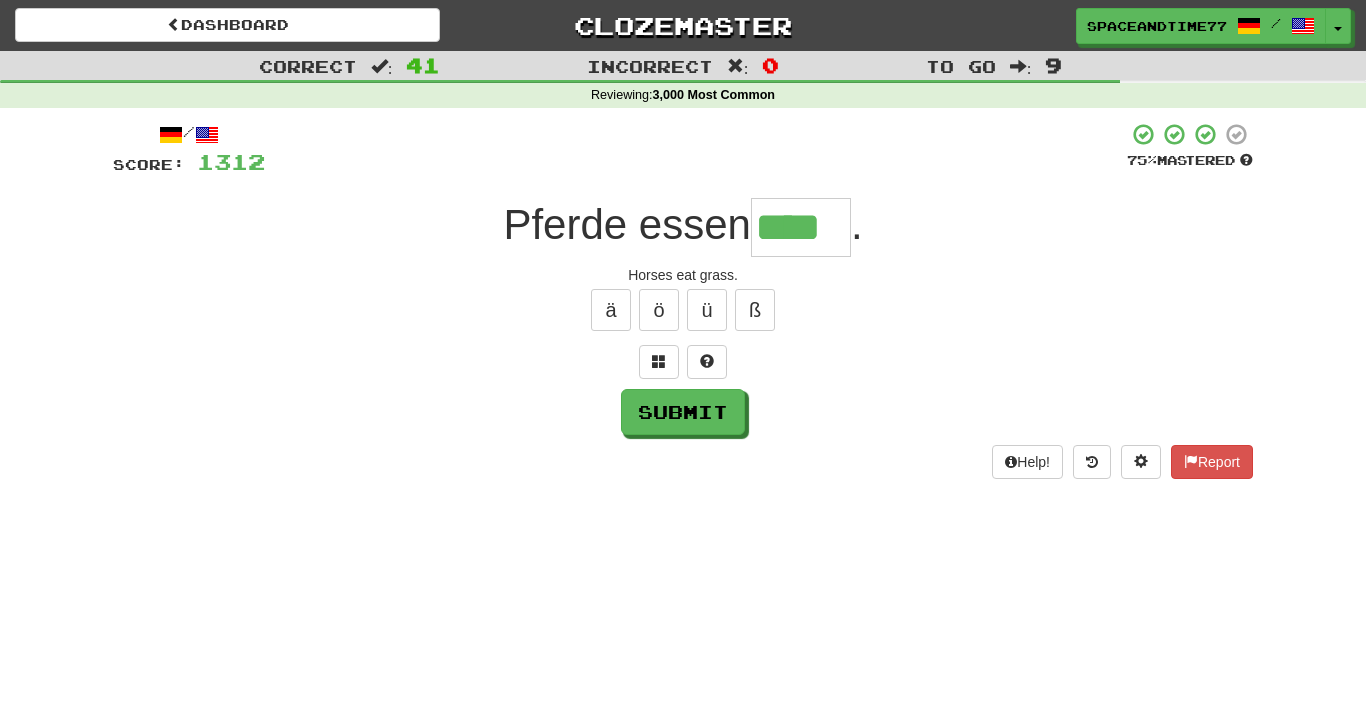 type on "****" 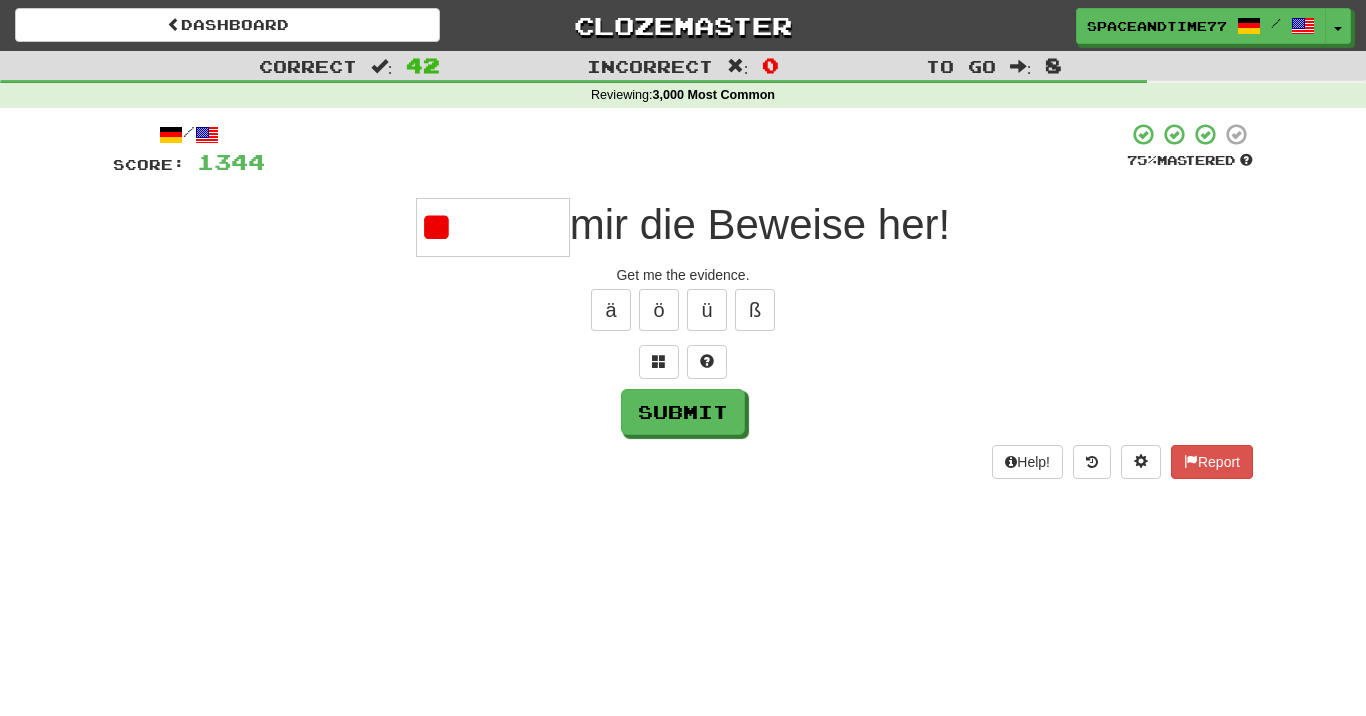 type on "*" 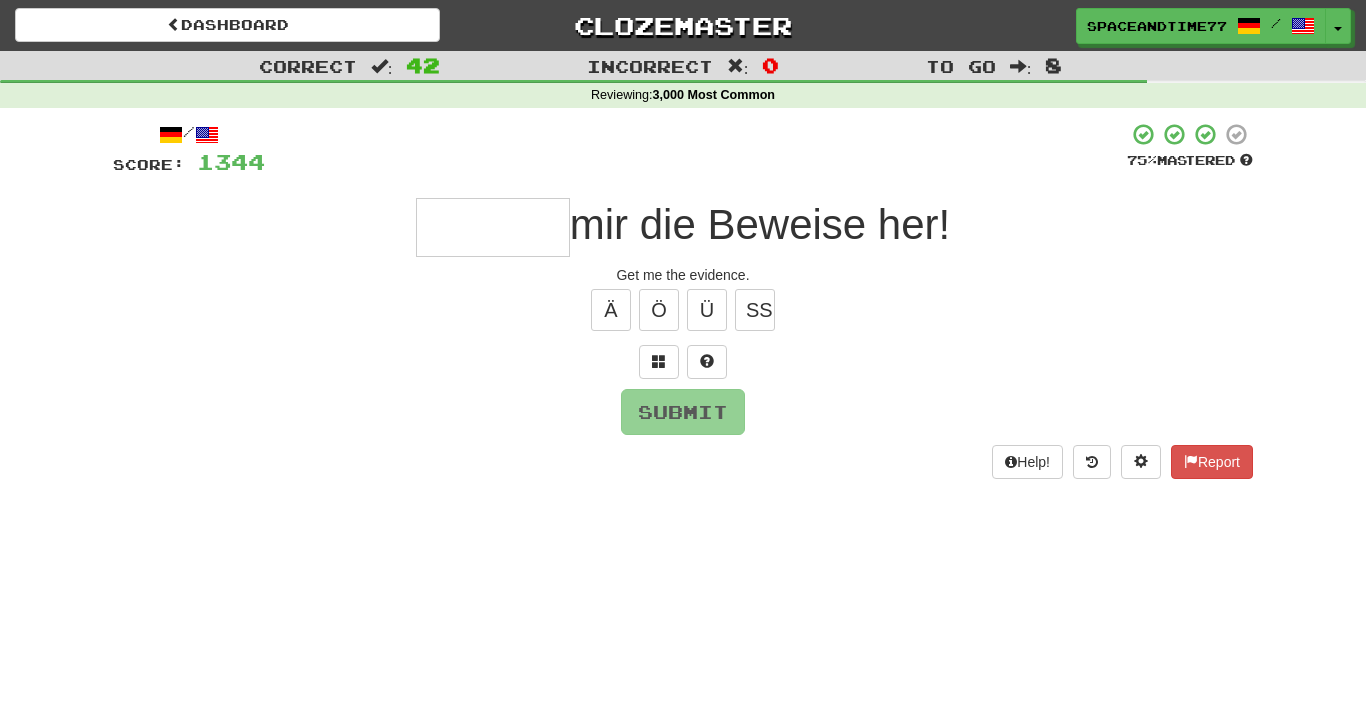 type on "*" 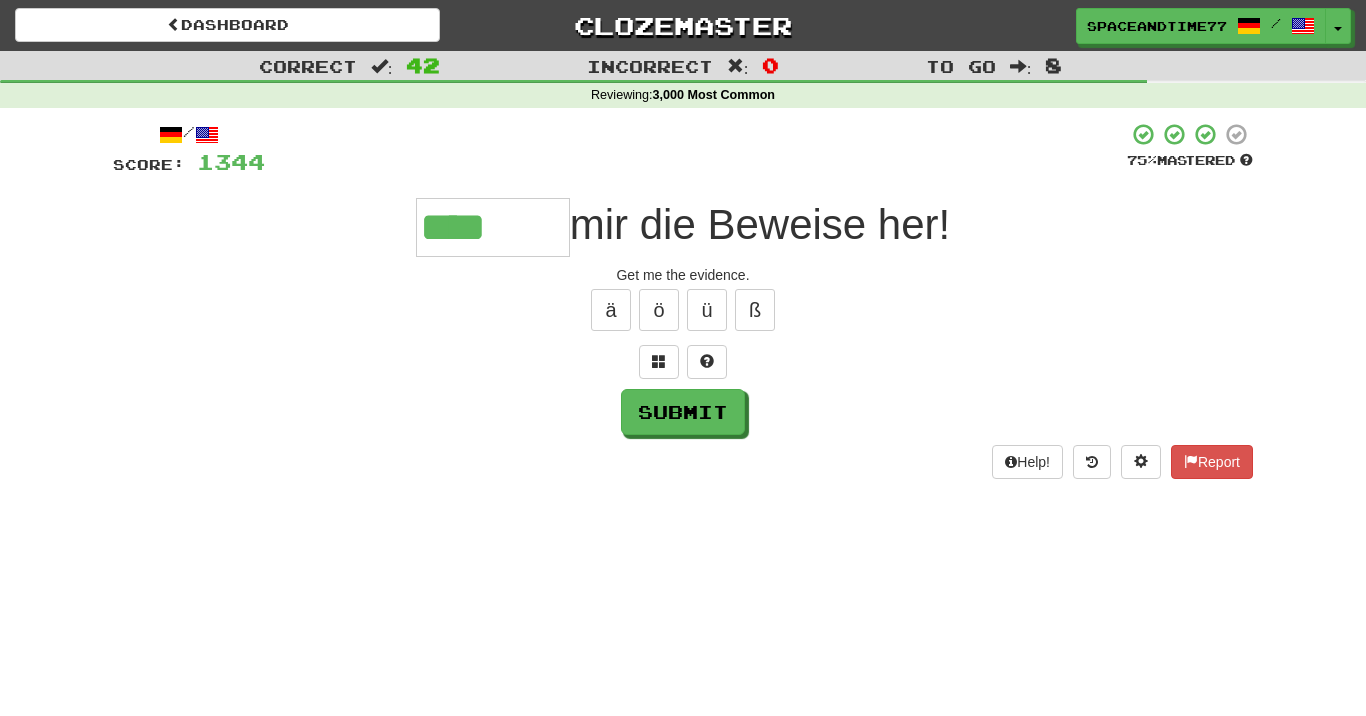 type on "*******" 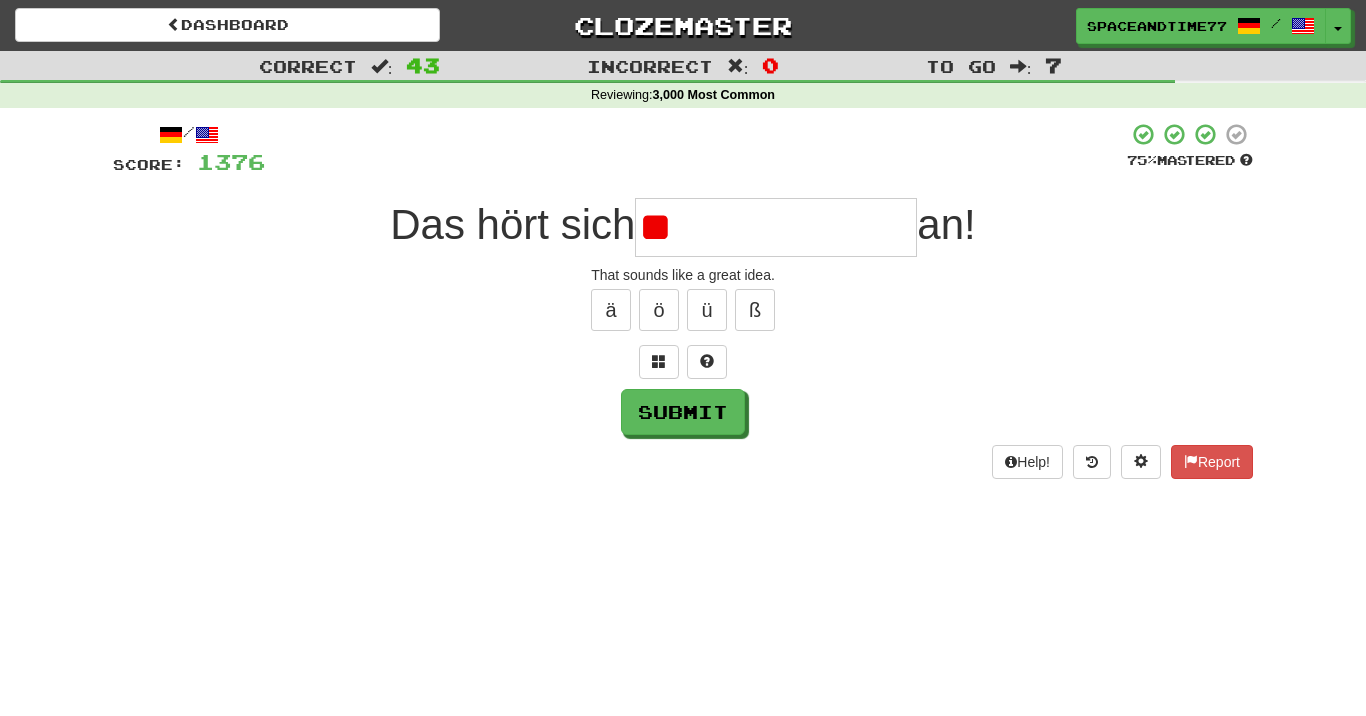 type on "*" 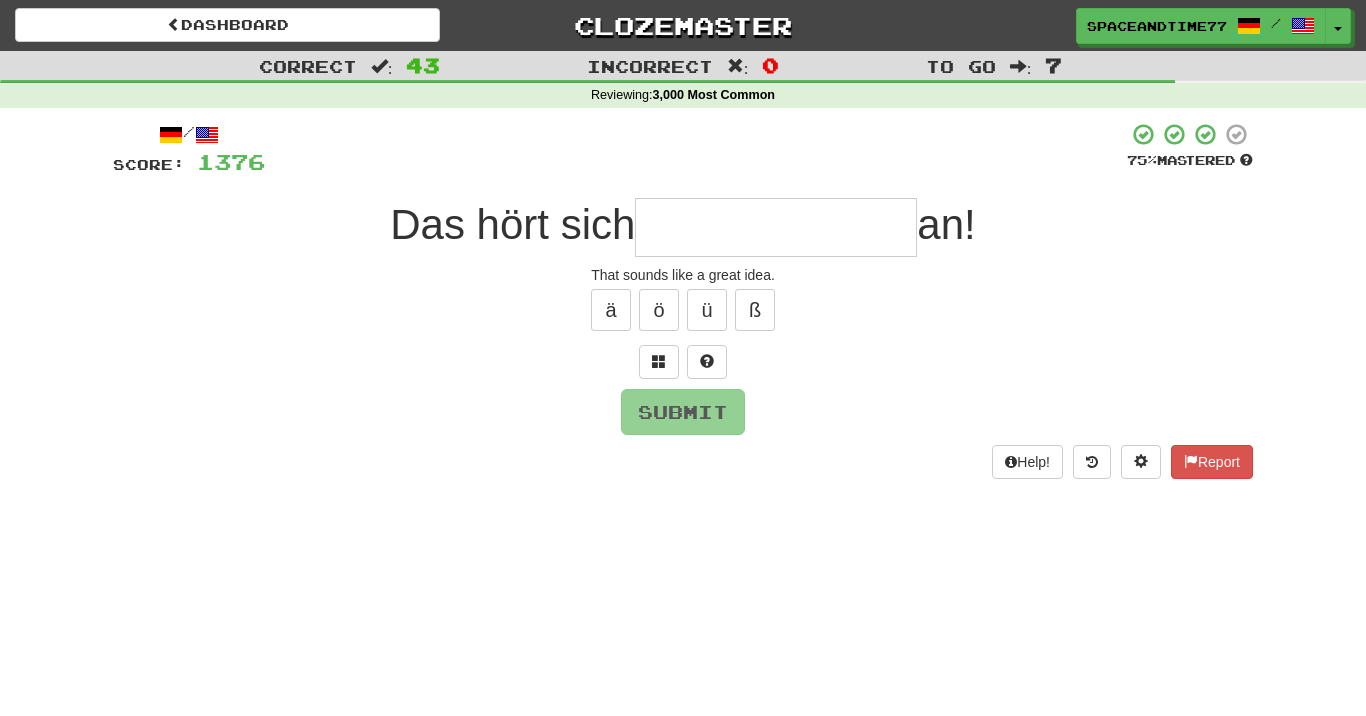 type on "*" 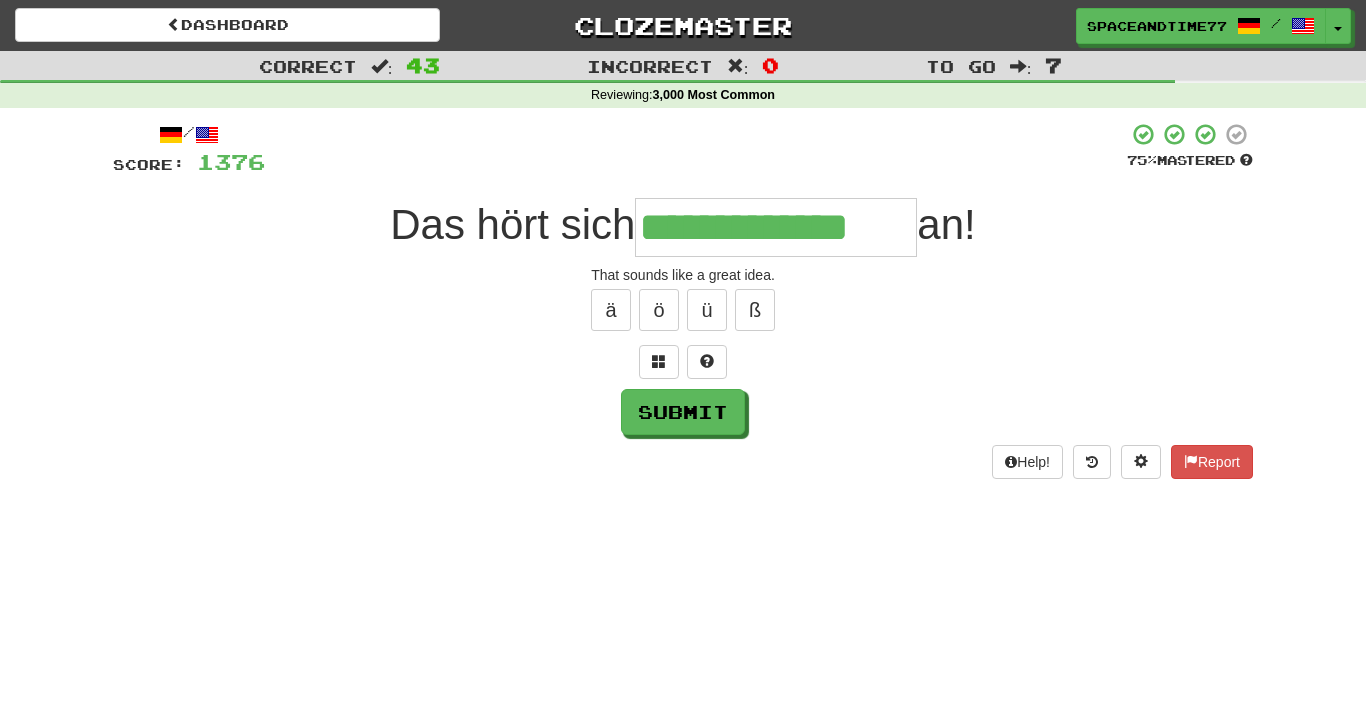 type on "**********" 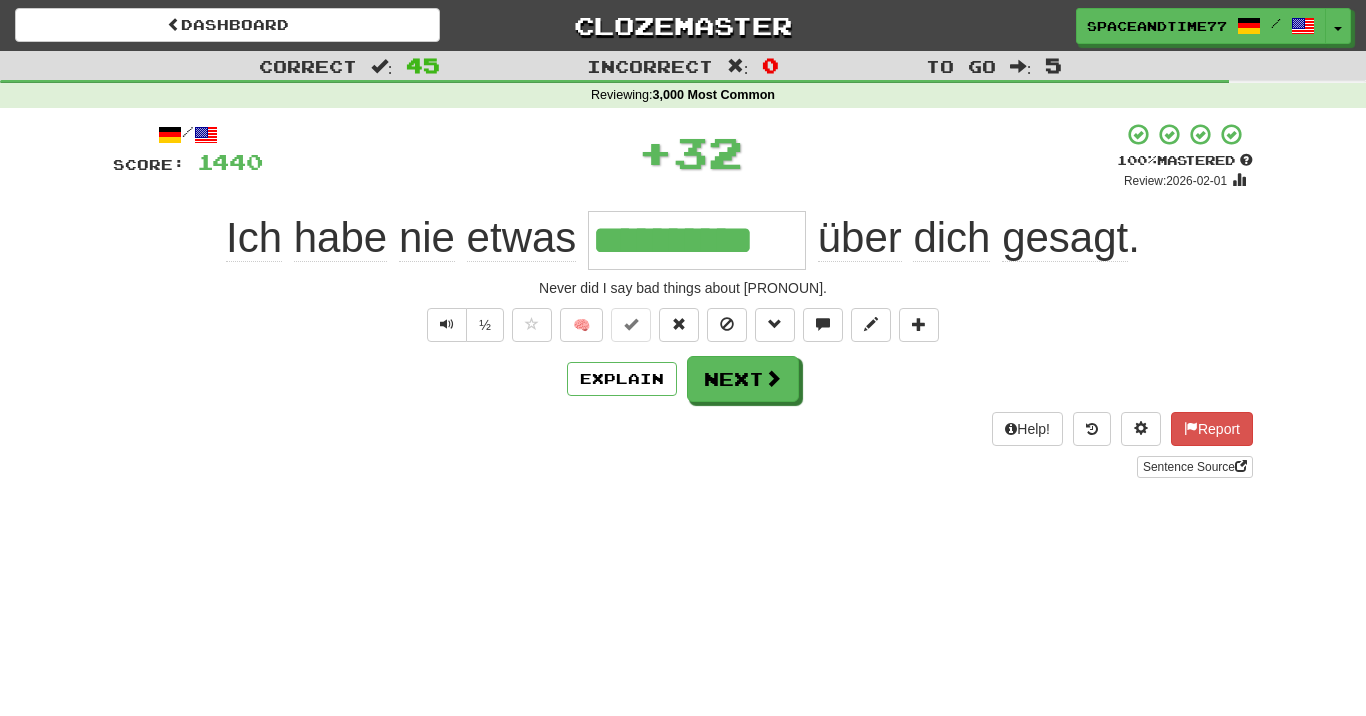 type on "**********" 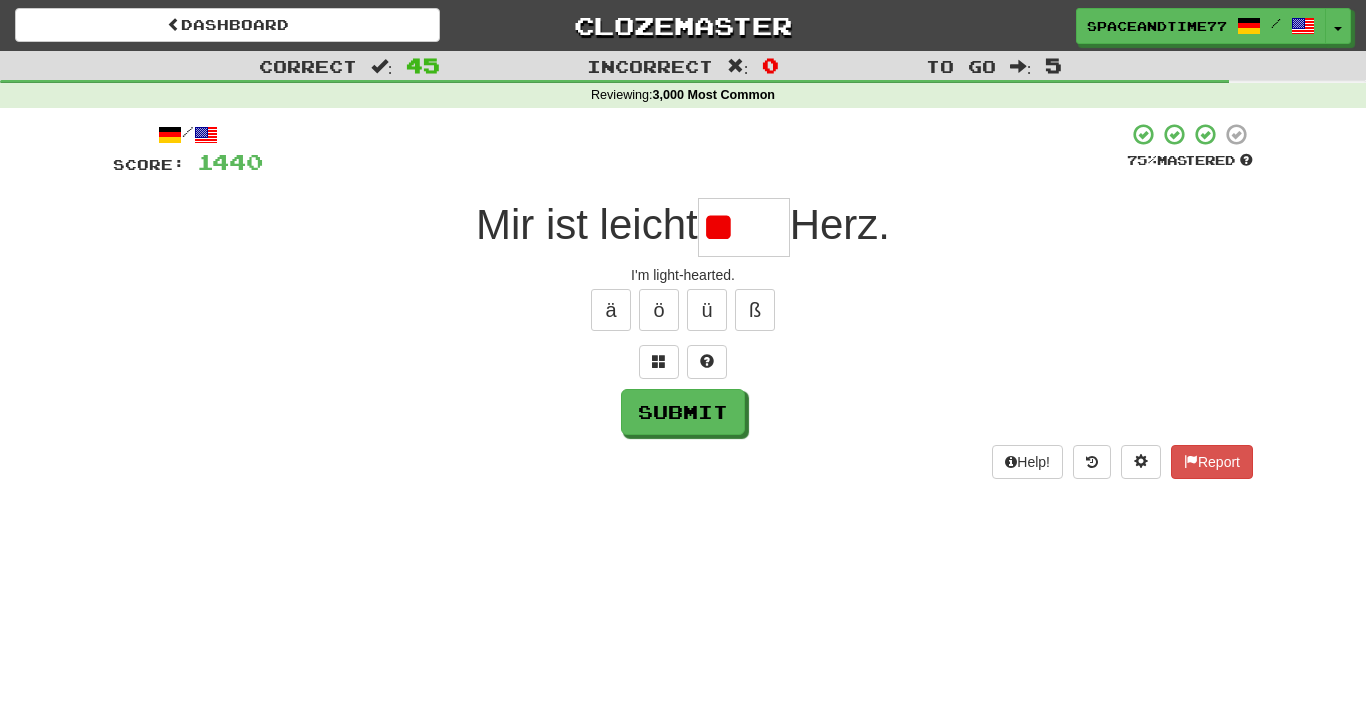 type on "*" 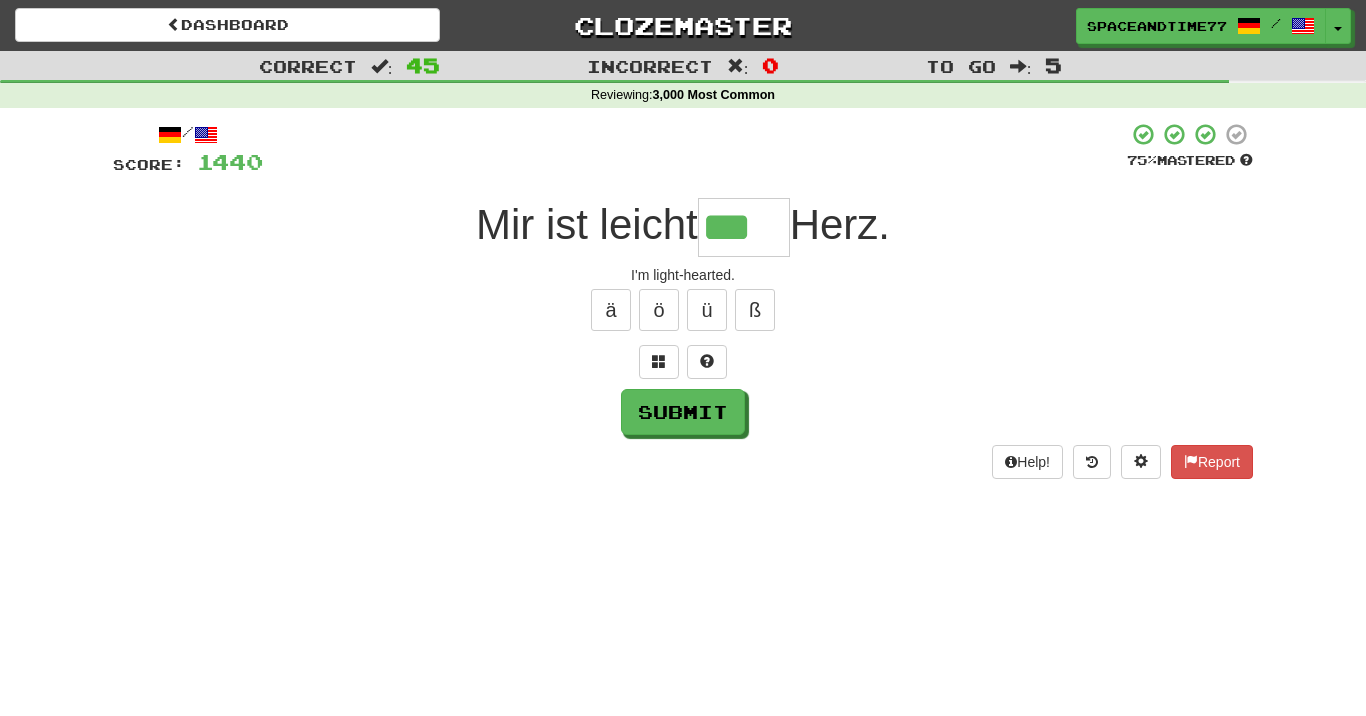 type on "***" 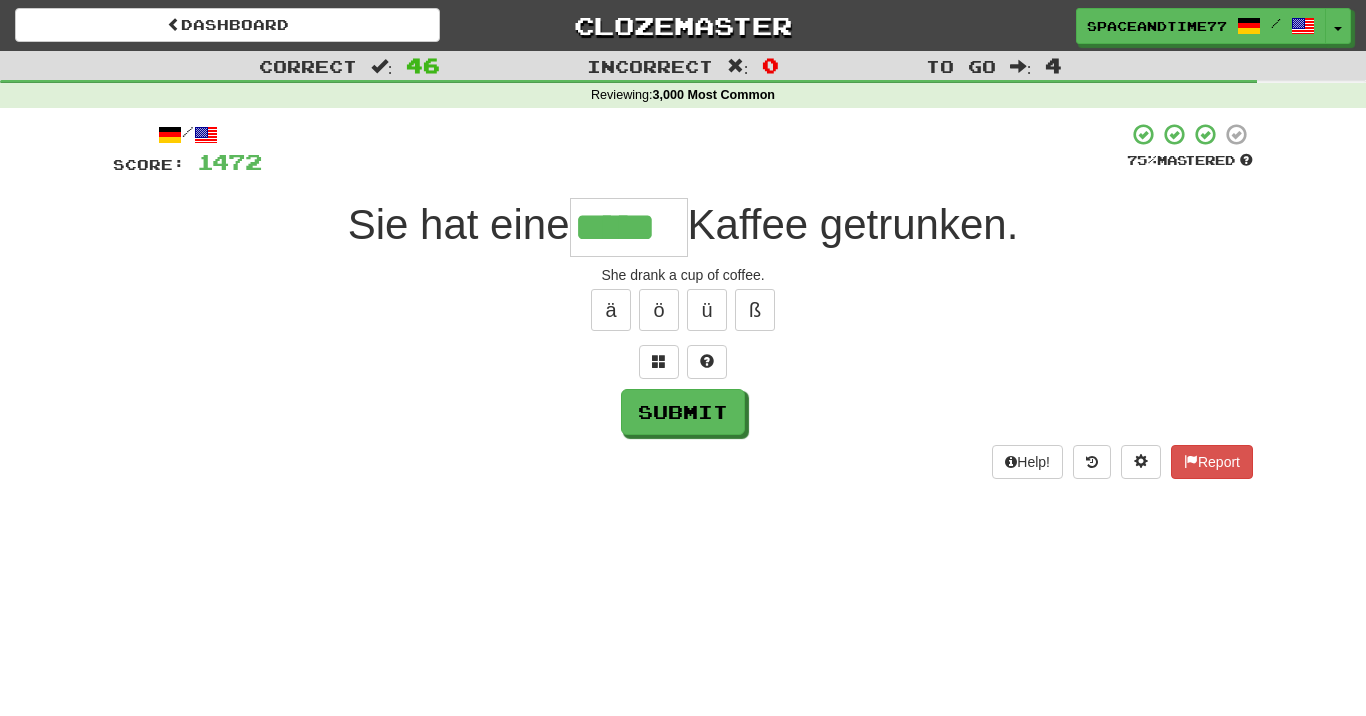 type on "*****" 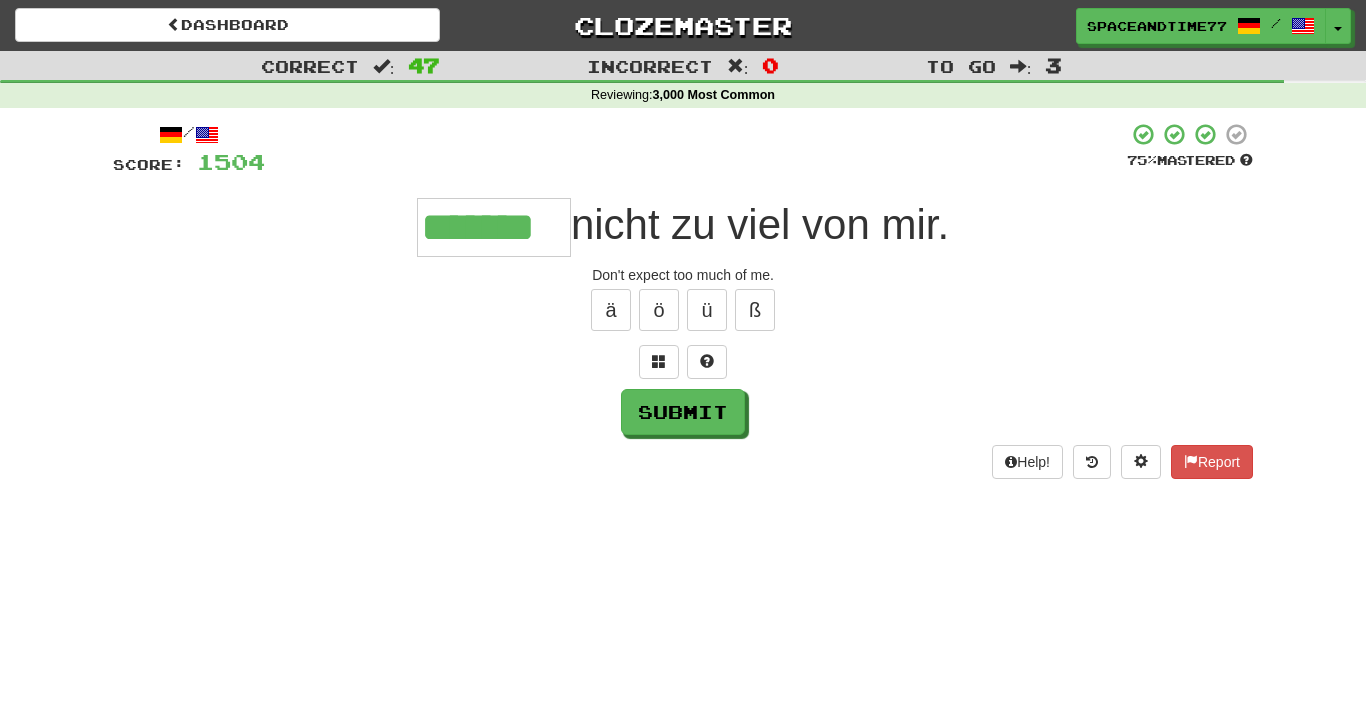 type on "*******" 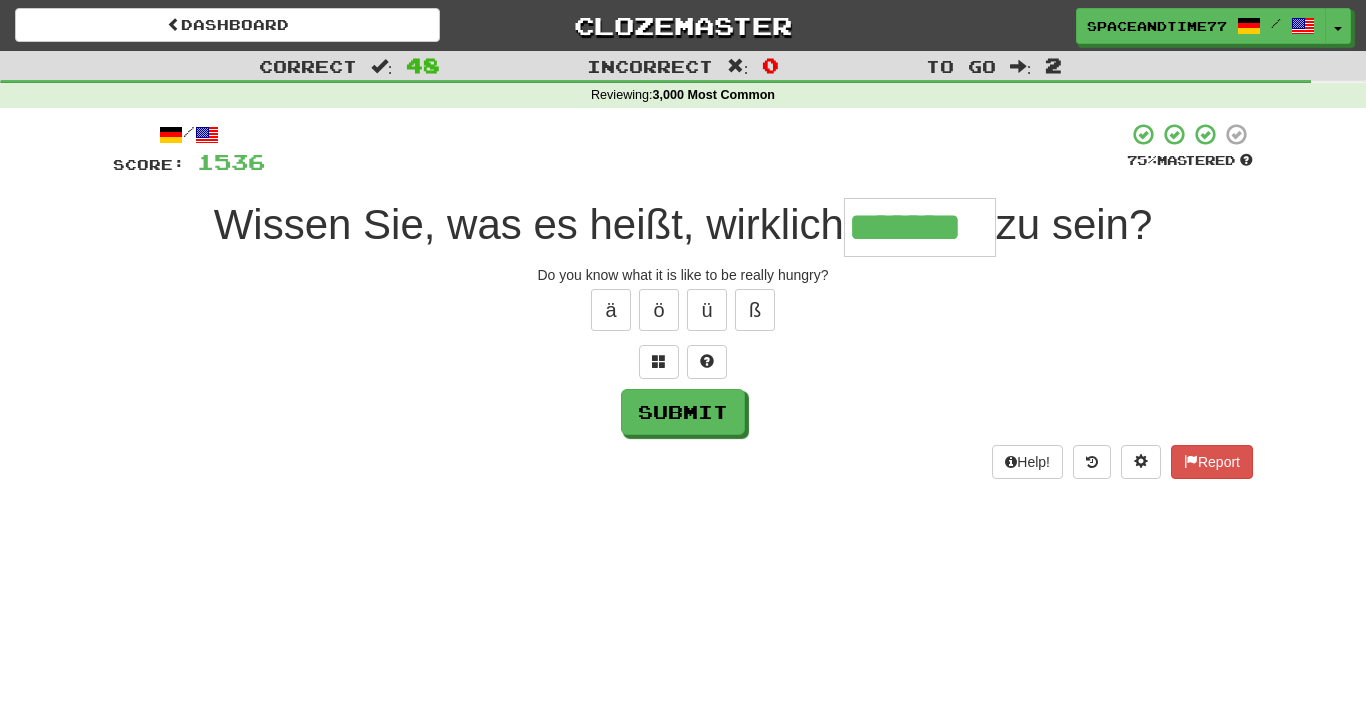 type on "*******" 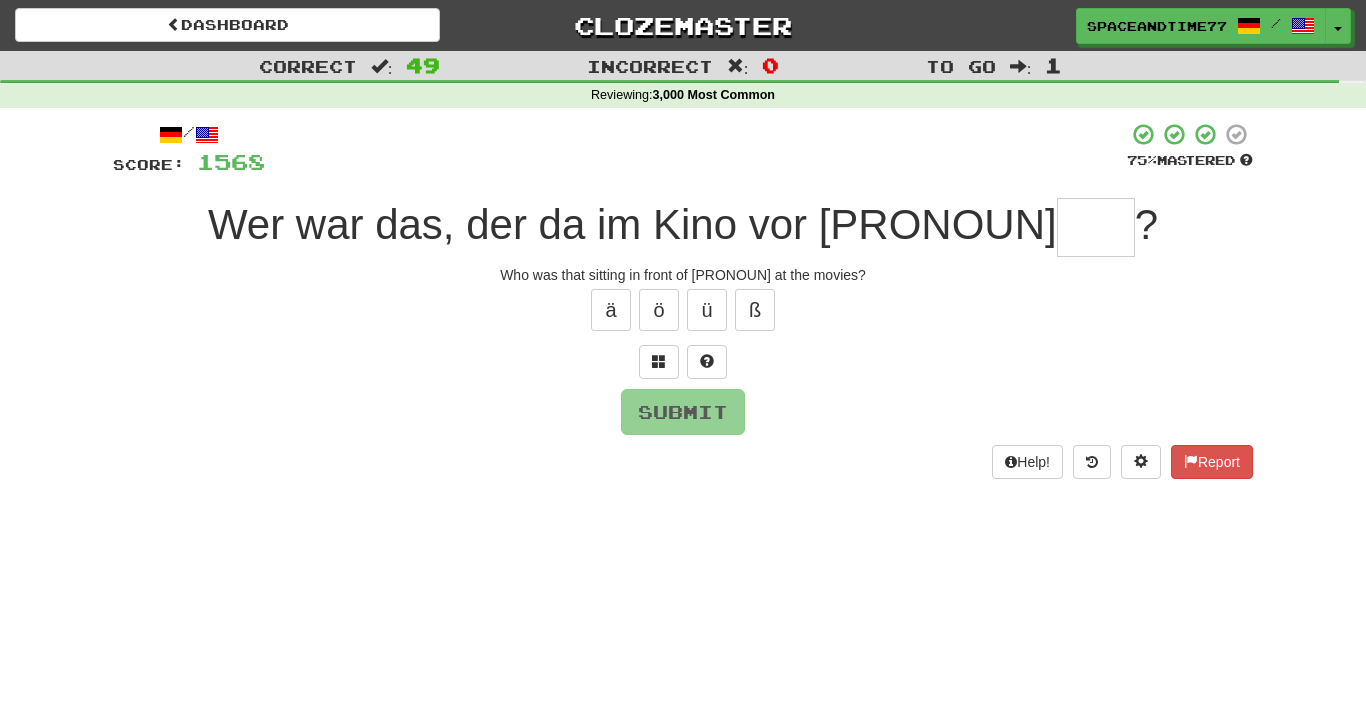 type on "*" 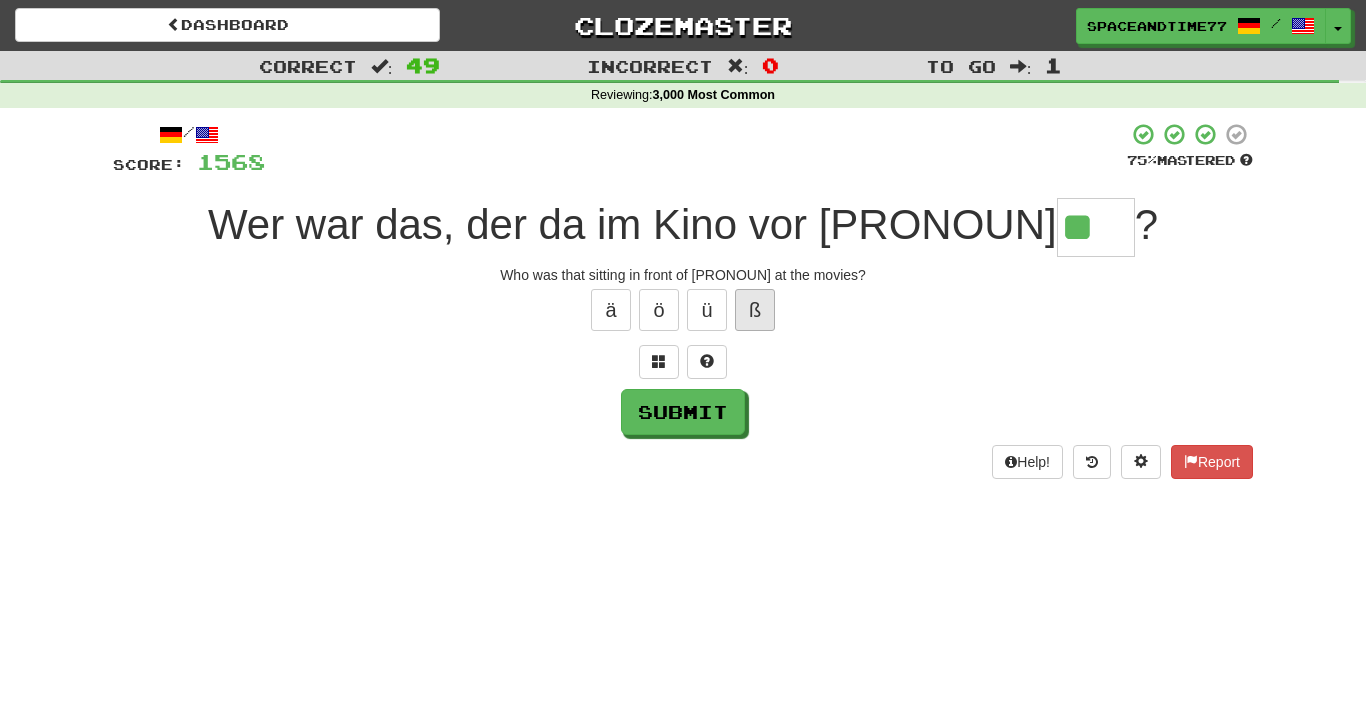 click on "ß" at bounding box center (755, 310) 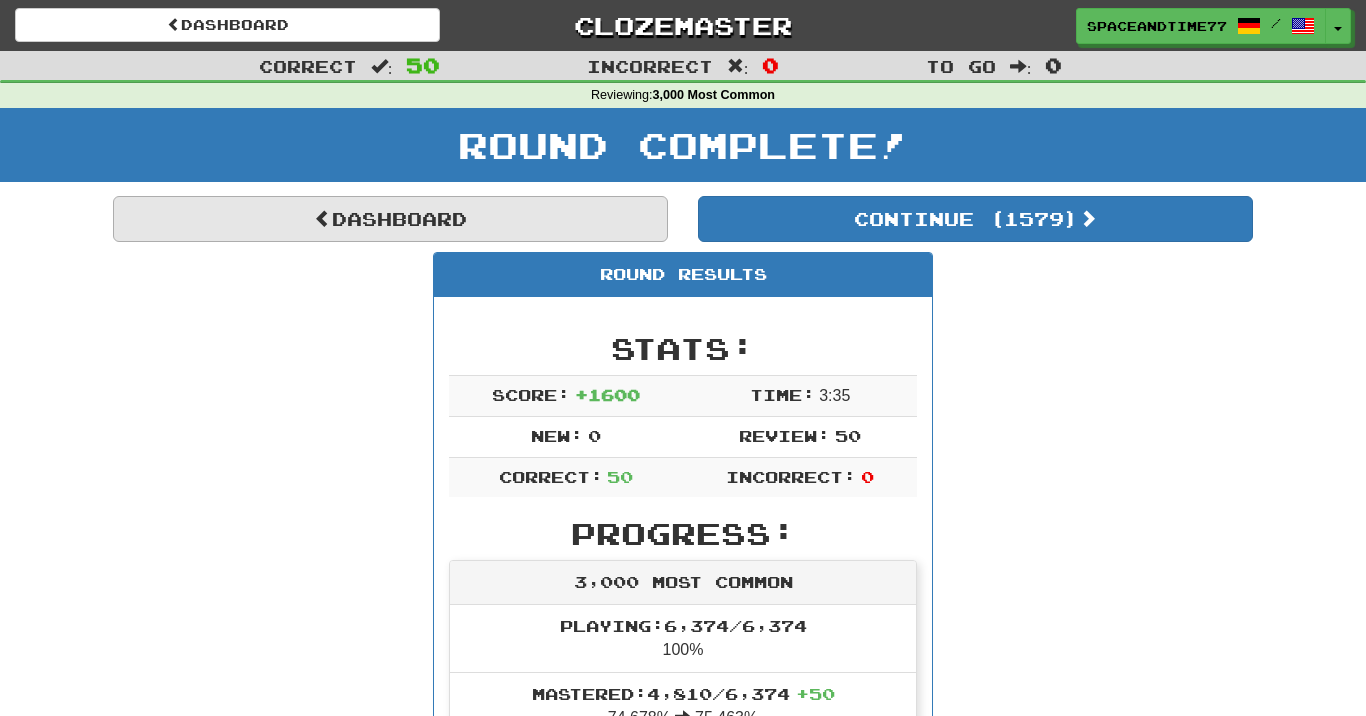 click on "Dashboard" at bounding box center [390, 219] 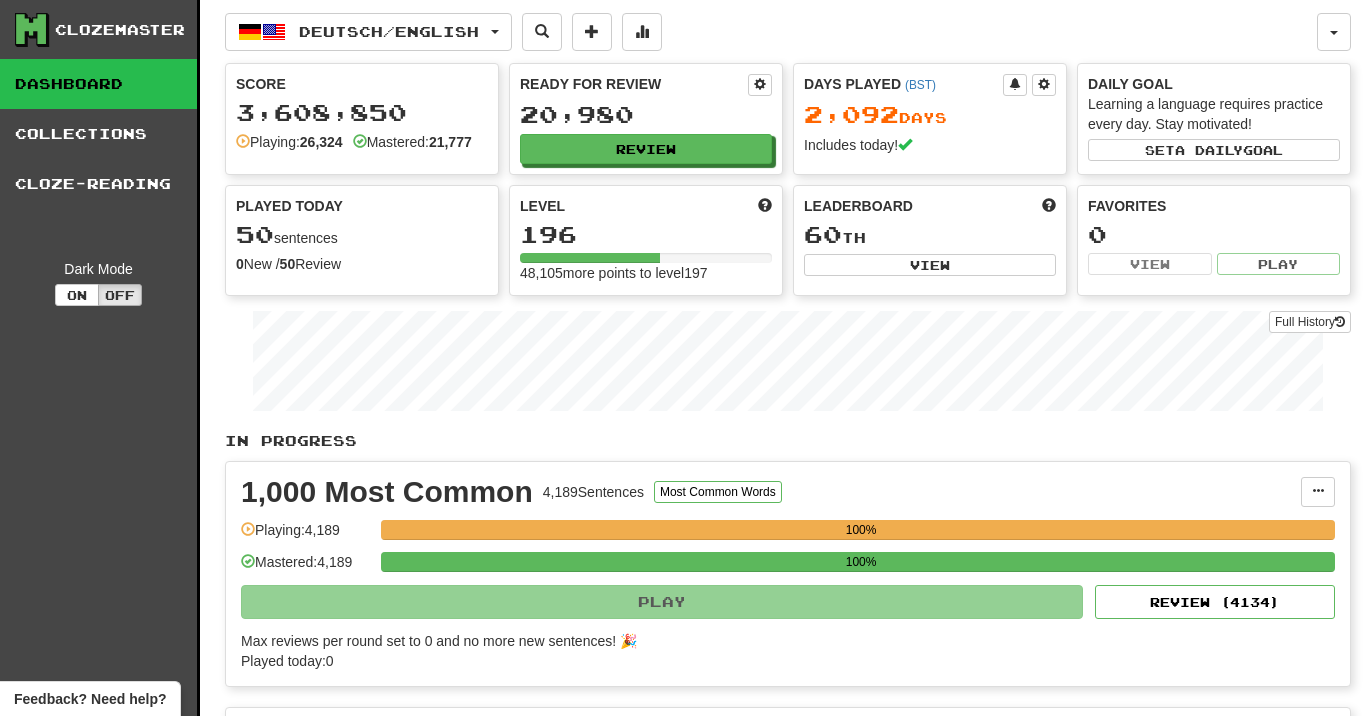 scroll, scrollTop: 0, scrollLeft: 0, axis: both 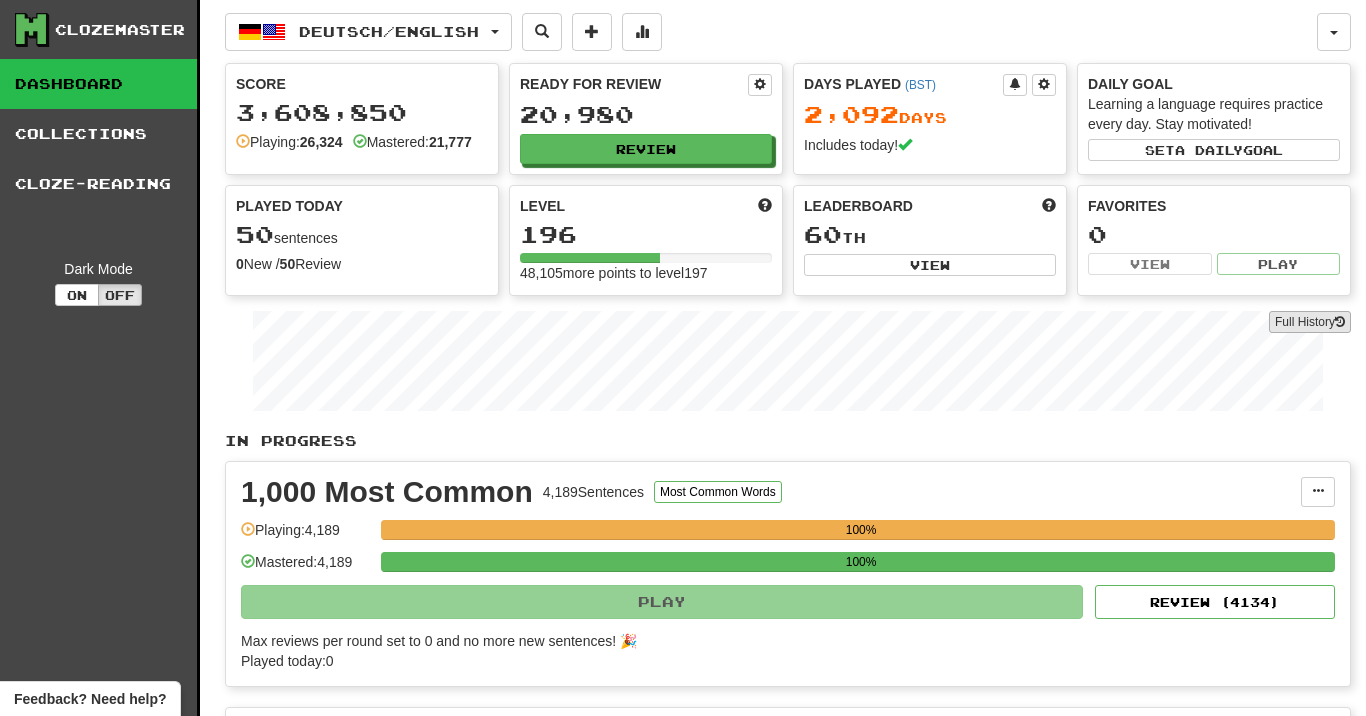 click on "Full History" at bounding box center [1310, 322] 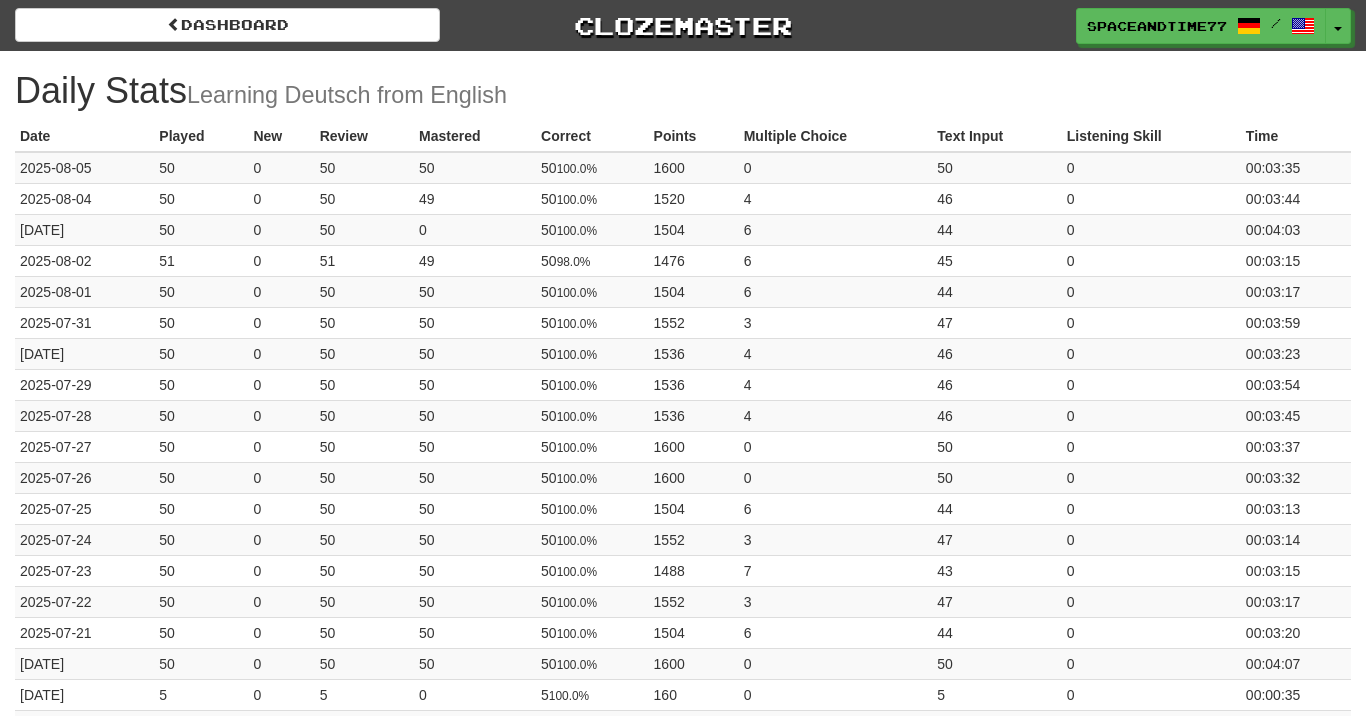 scroll, scrollTop: 0, scrollLeft: 0, axis: both 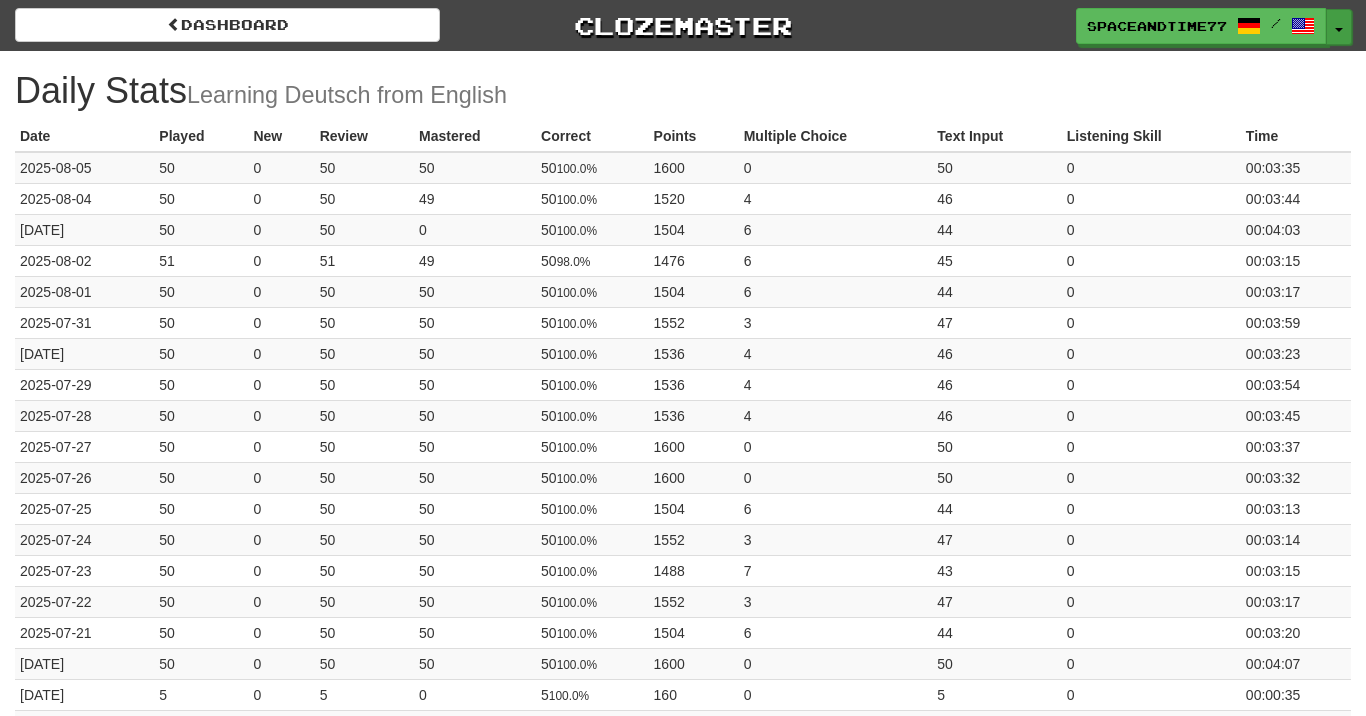 click on "Toggle Dropdown" at bounding box center (1339, 27) 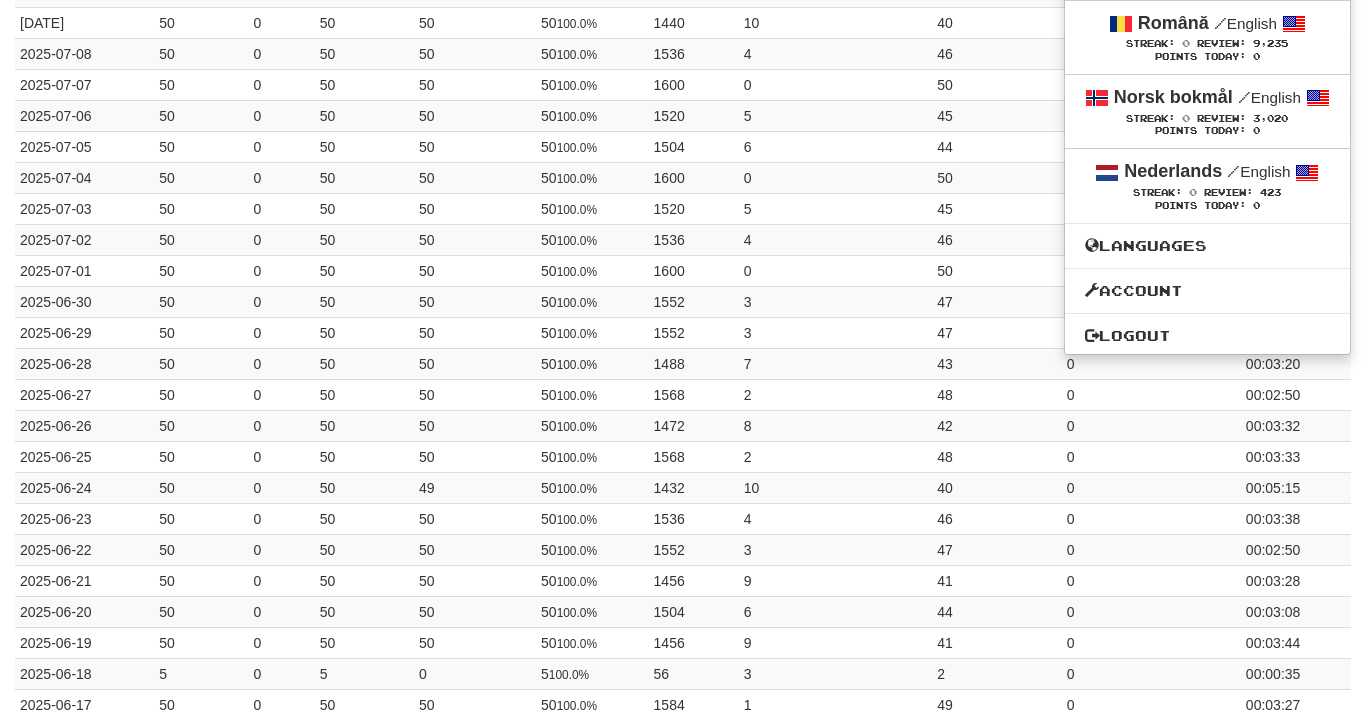 scroll, scrollTop: 984, scrollLeft: 0, axis: vertical 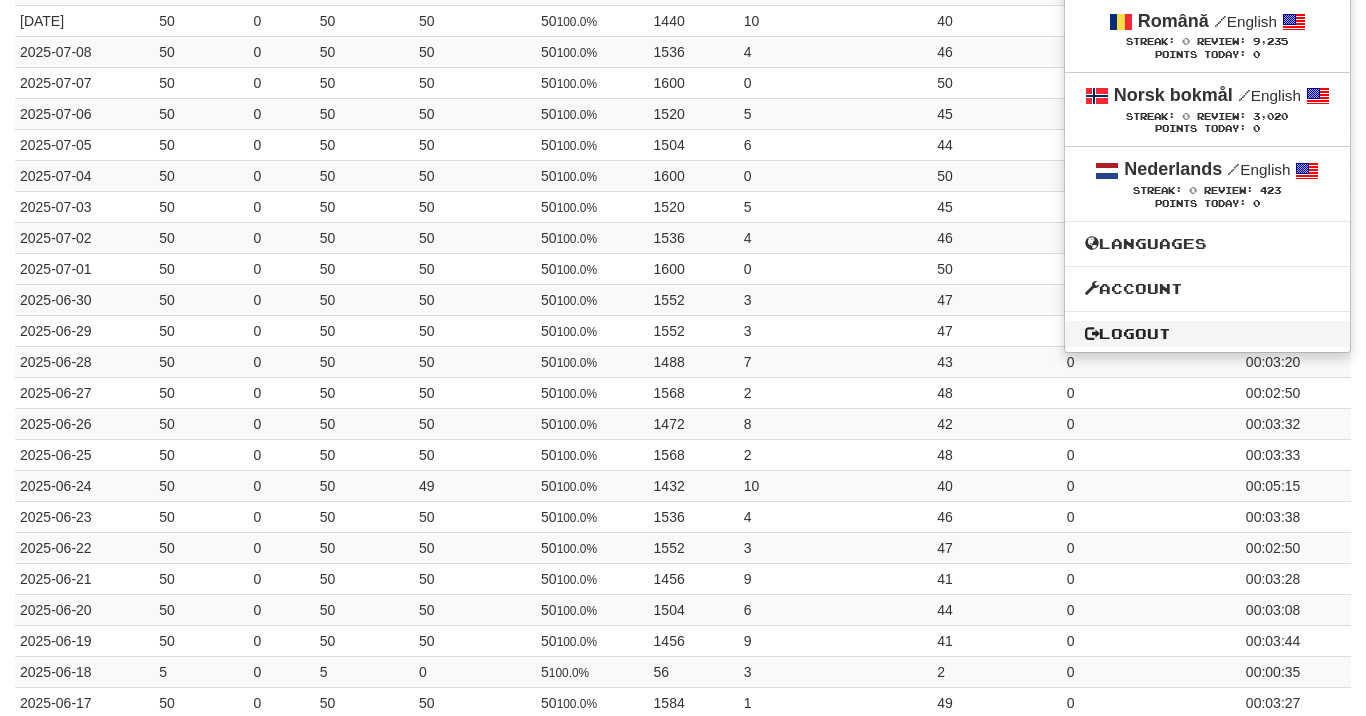 click on "Logout" at bounding box center [1207, 334] 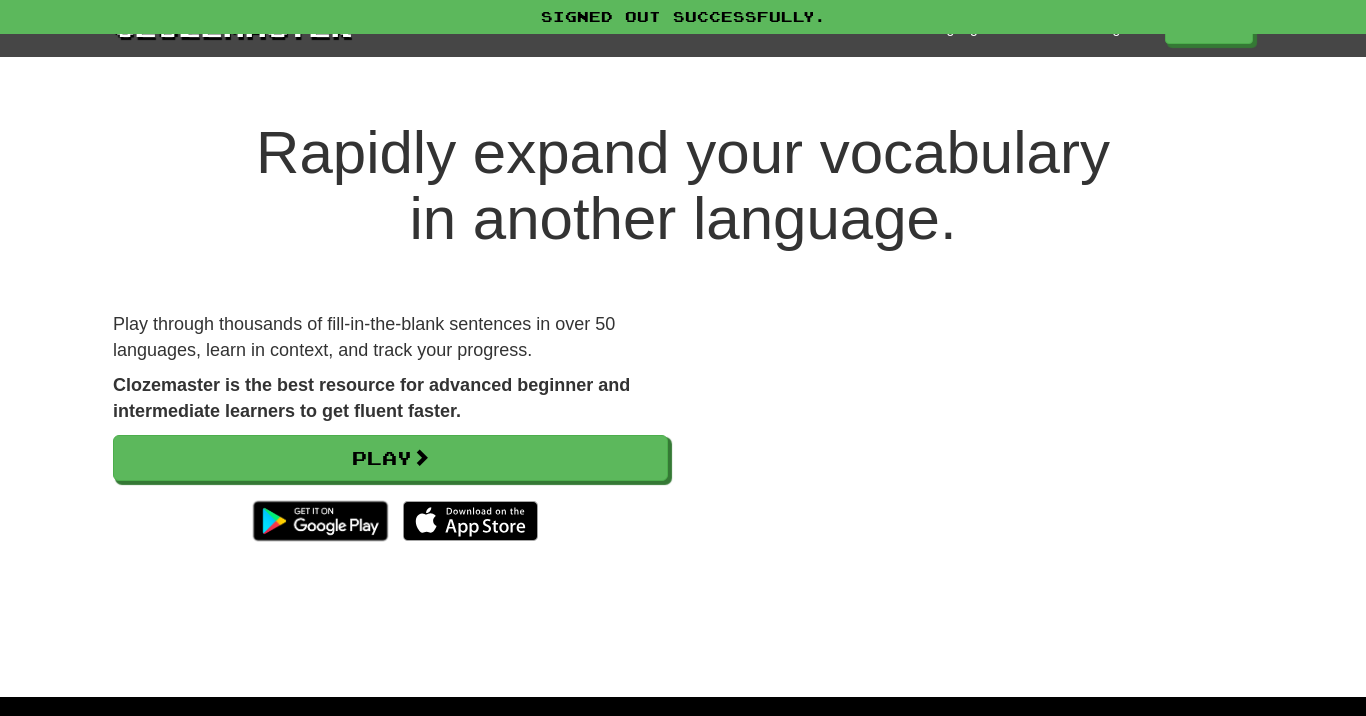 scroll, scrollTop: 0, scrollLeft: 0, axis: both 